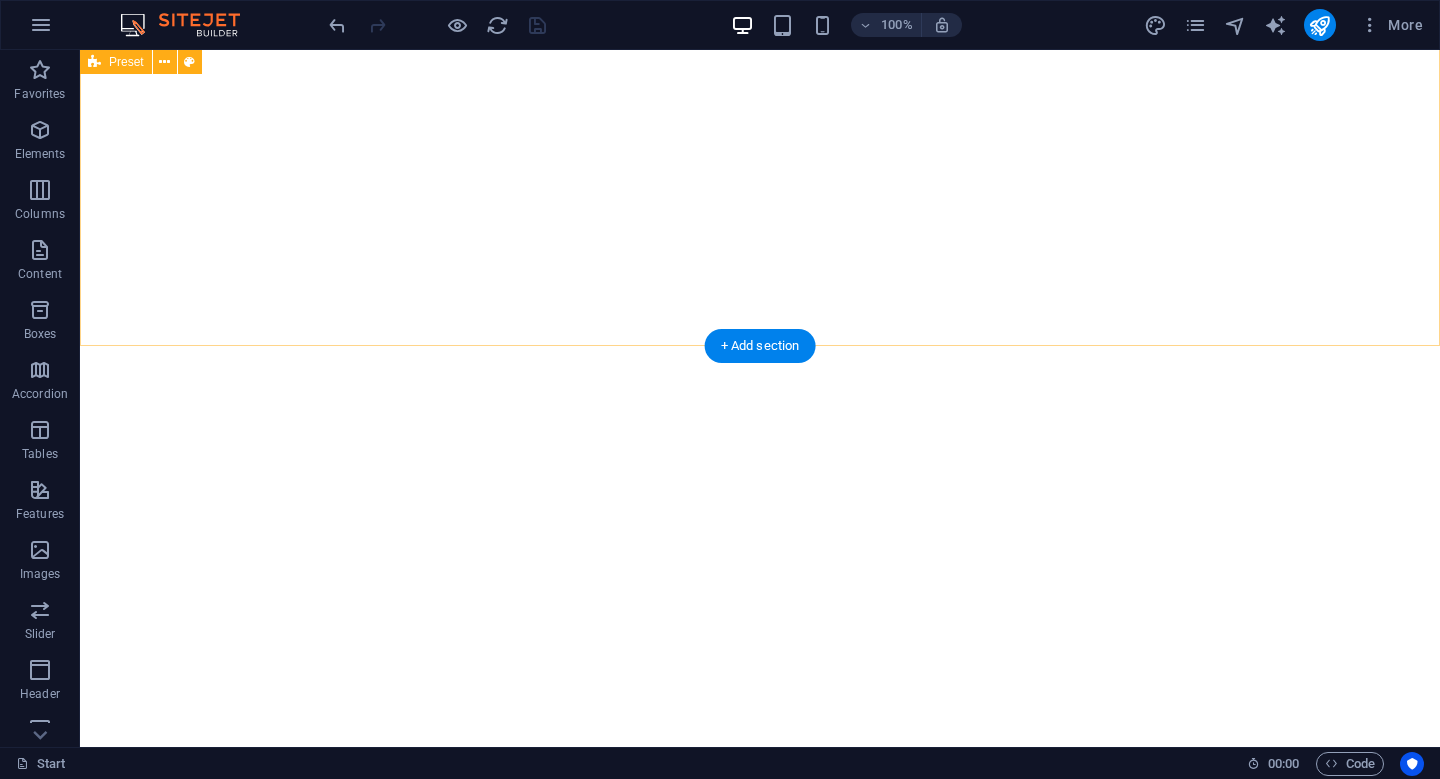 scroll, scrollTop: 0, scrollLeft: 0, axis: both 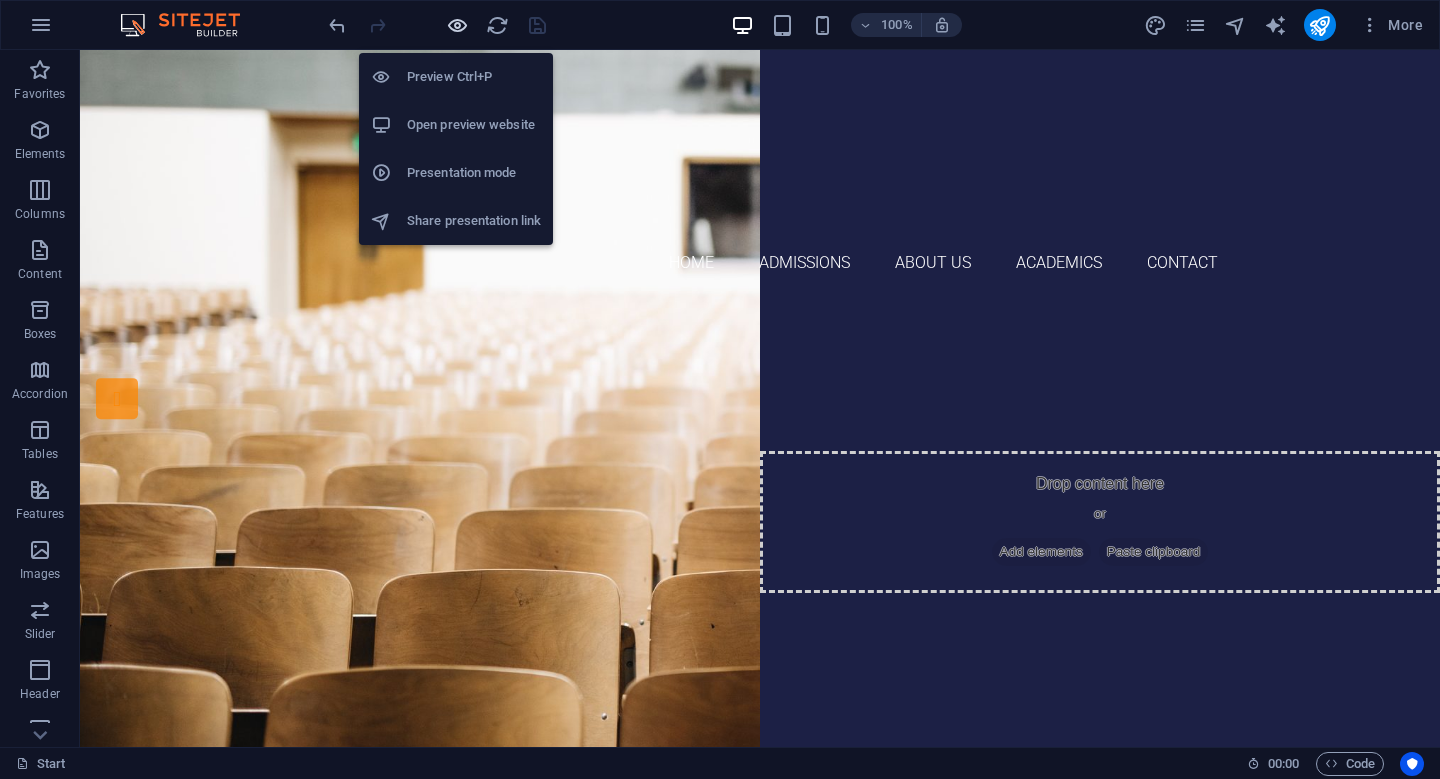 click at bounding box center (457, 25) 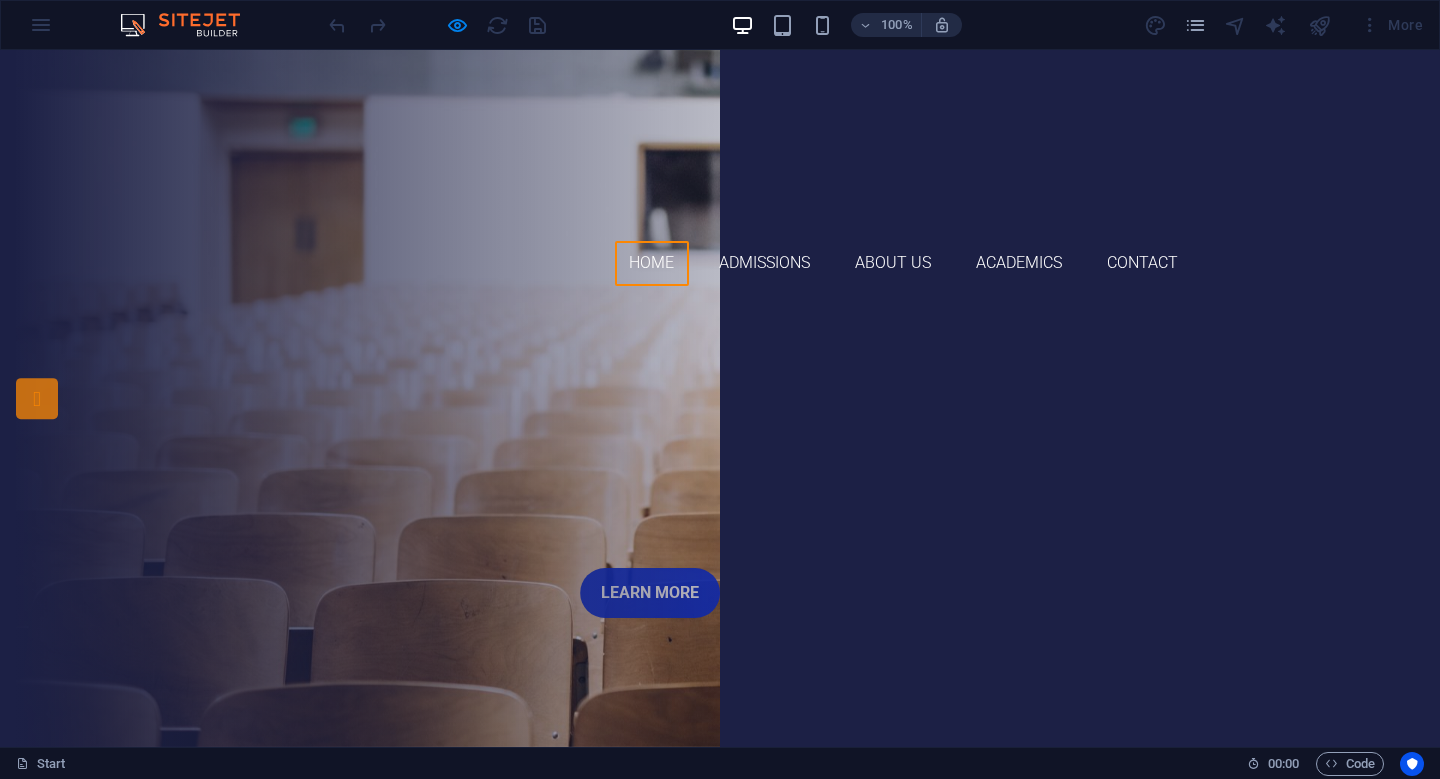 click on "Home" at bounding box center [652, 263] 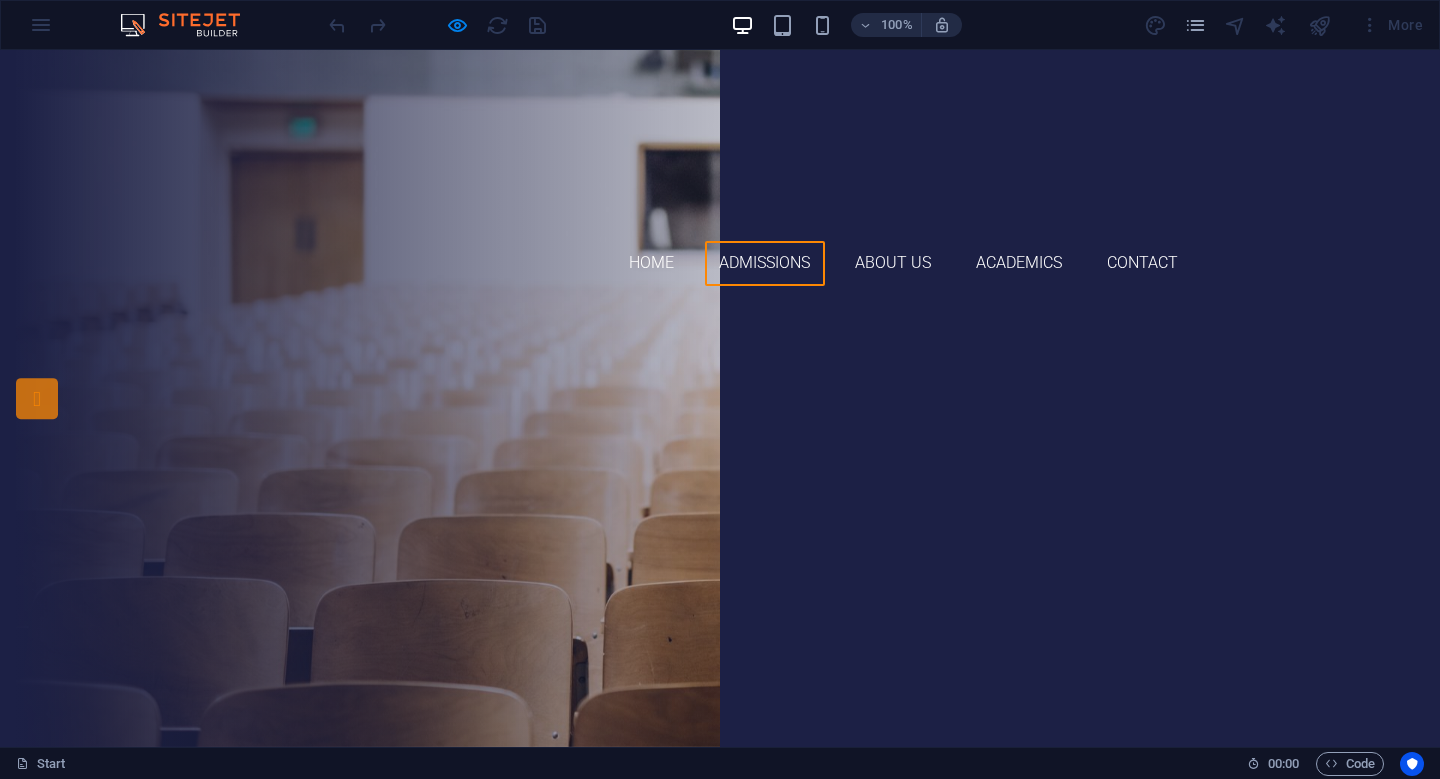 click on "Admissions" at bounding box center (765, 263) 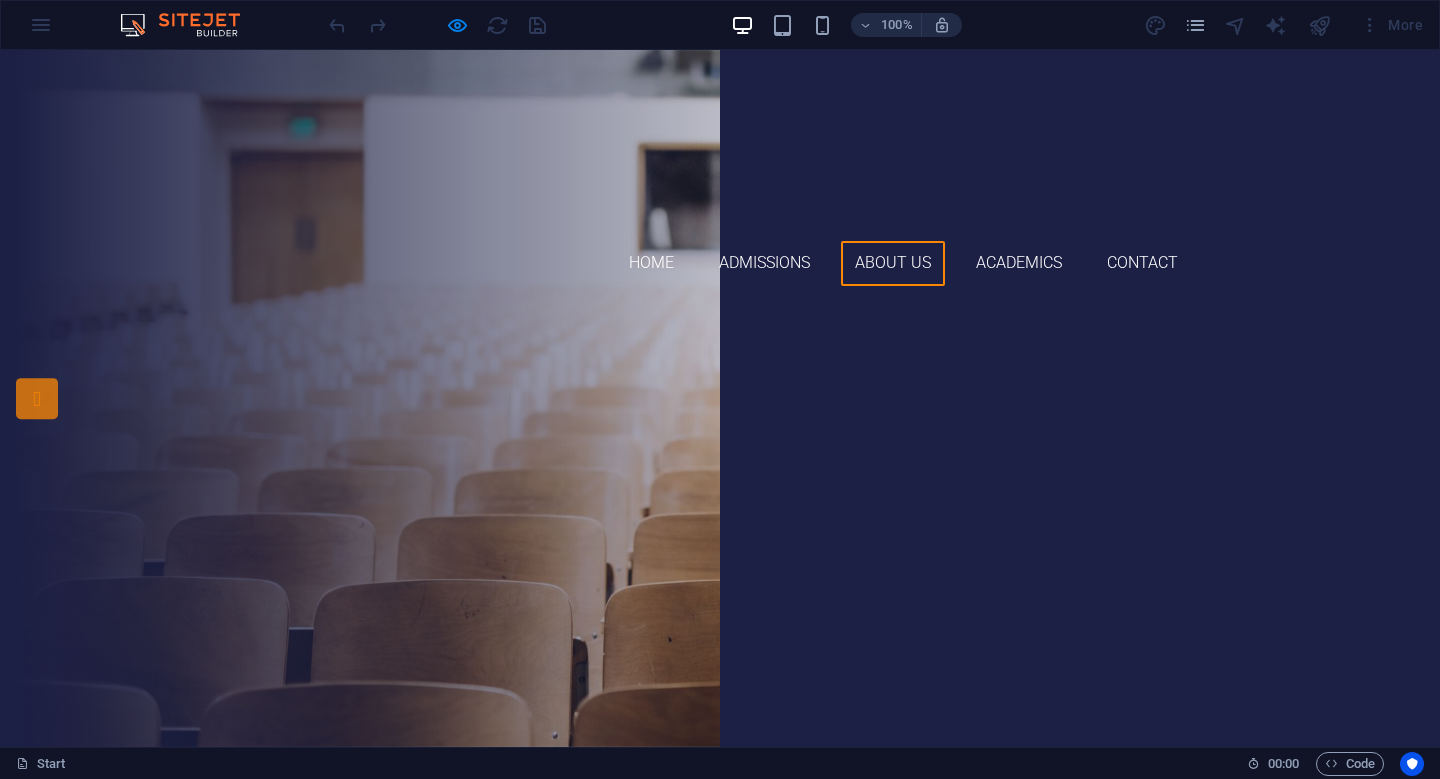click on "About Us" at bounding box center (893, 263) 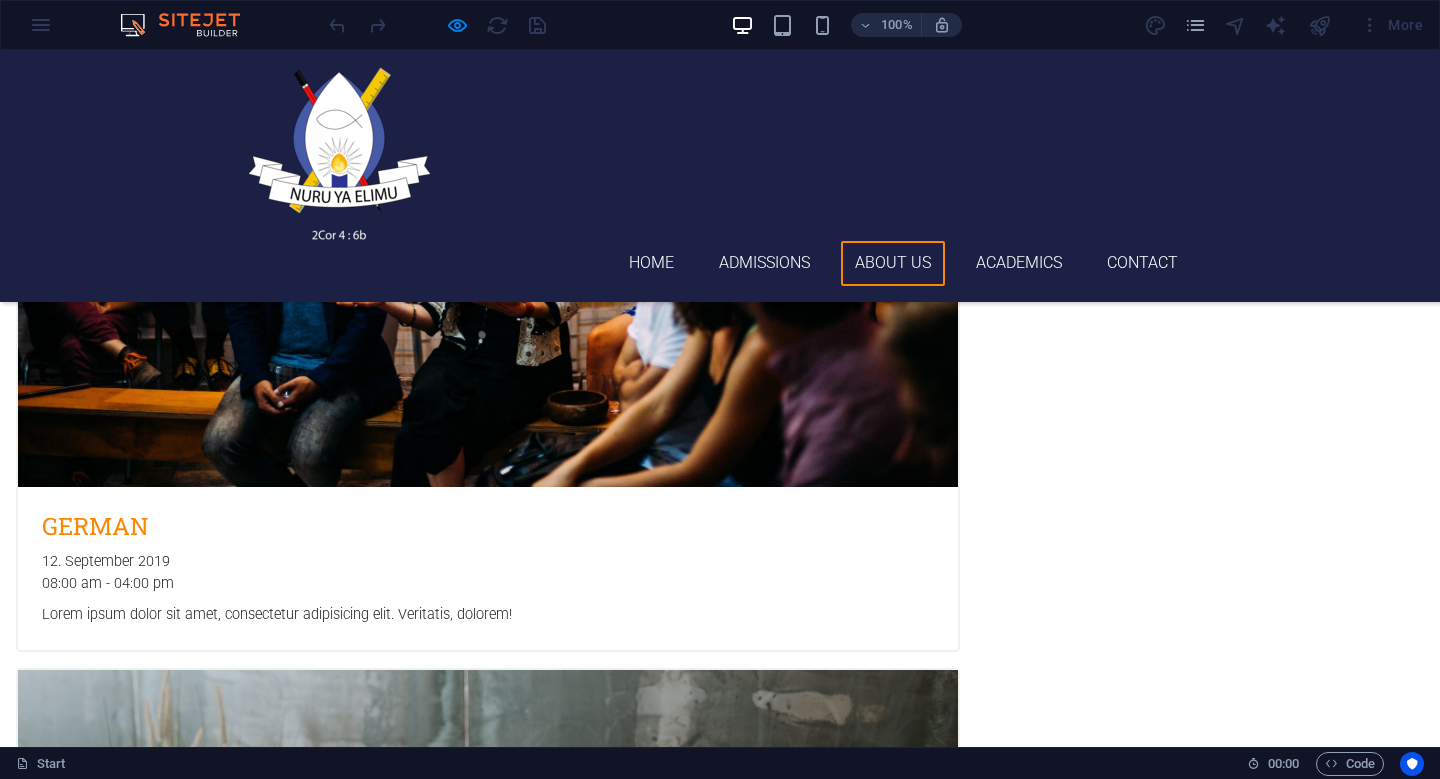 scroll, scrollTop: 3105, scrollLeft: 0, axis: vertical 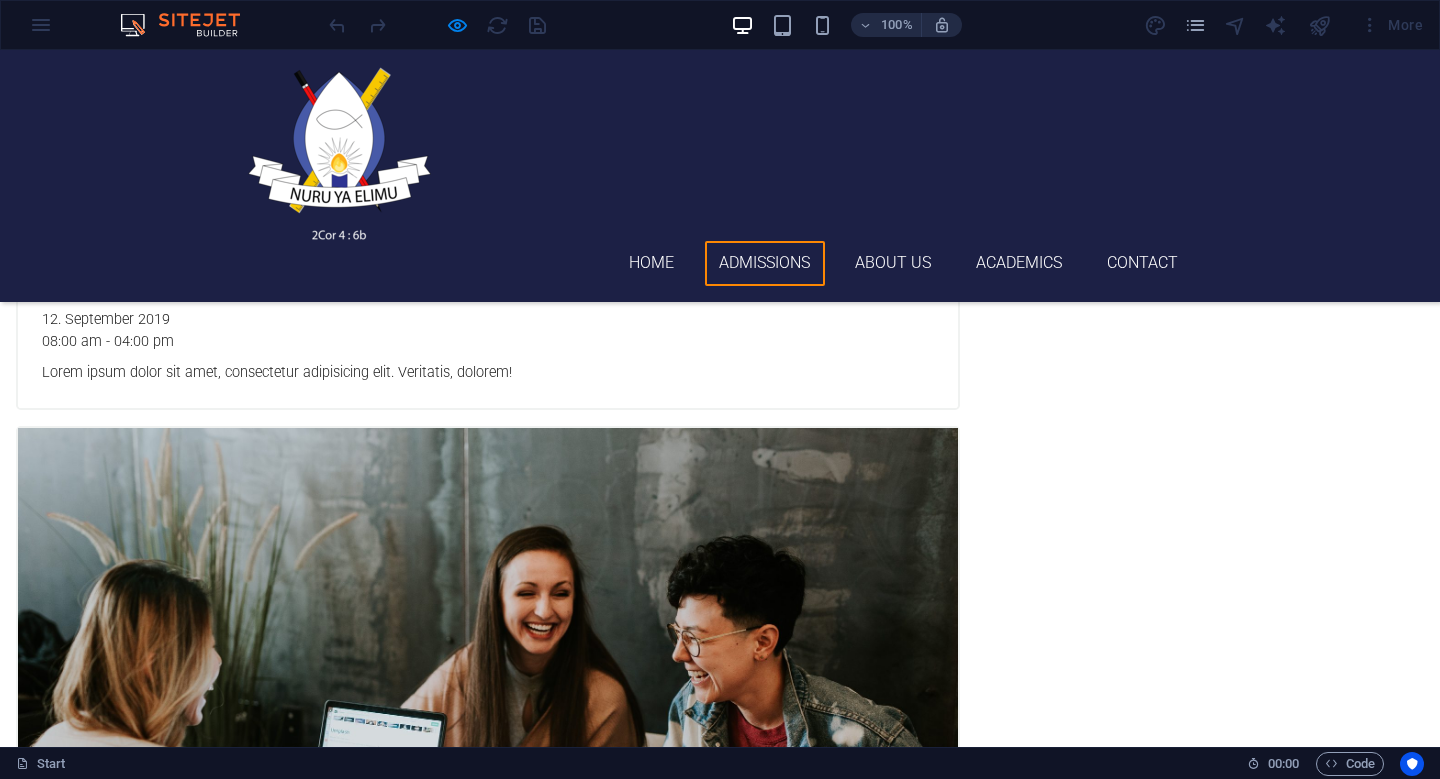 click on "Admissions" at bounding box center (765, 263) 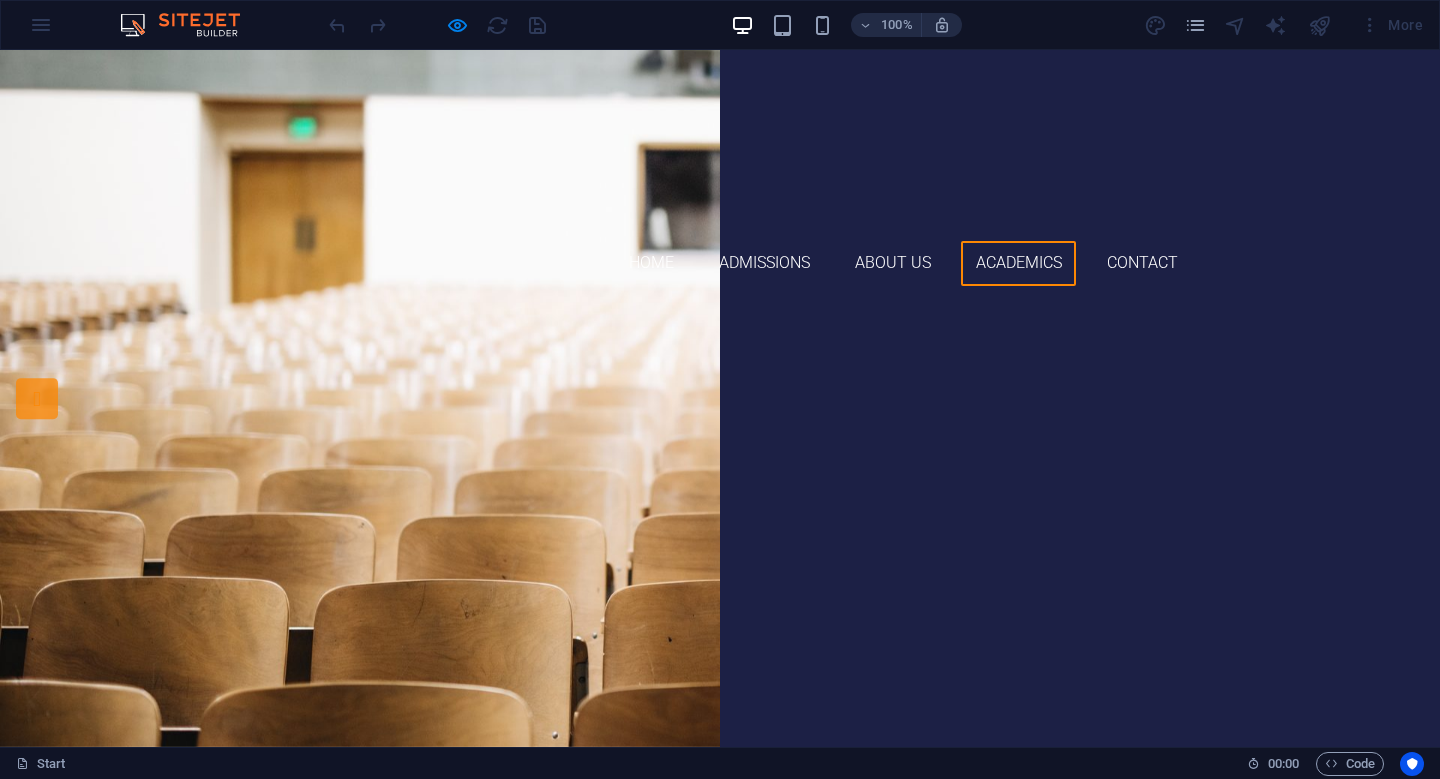 scroll, scrollTop: 0, scrollLeft: 0, axis: both 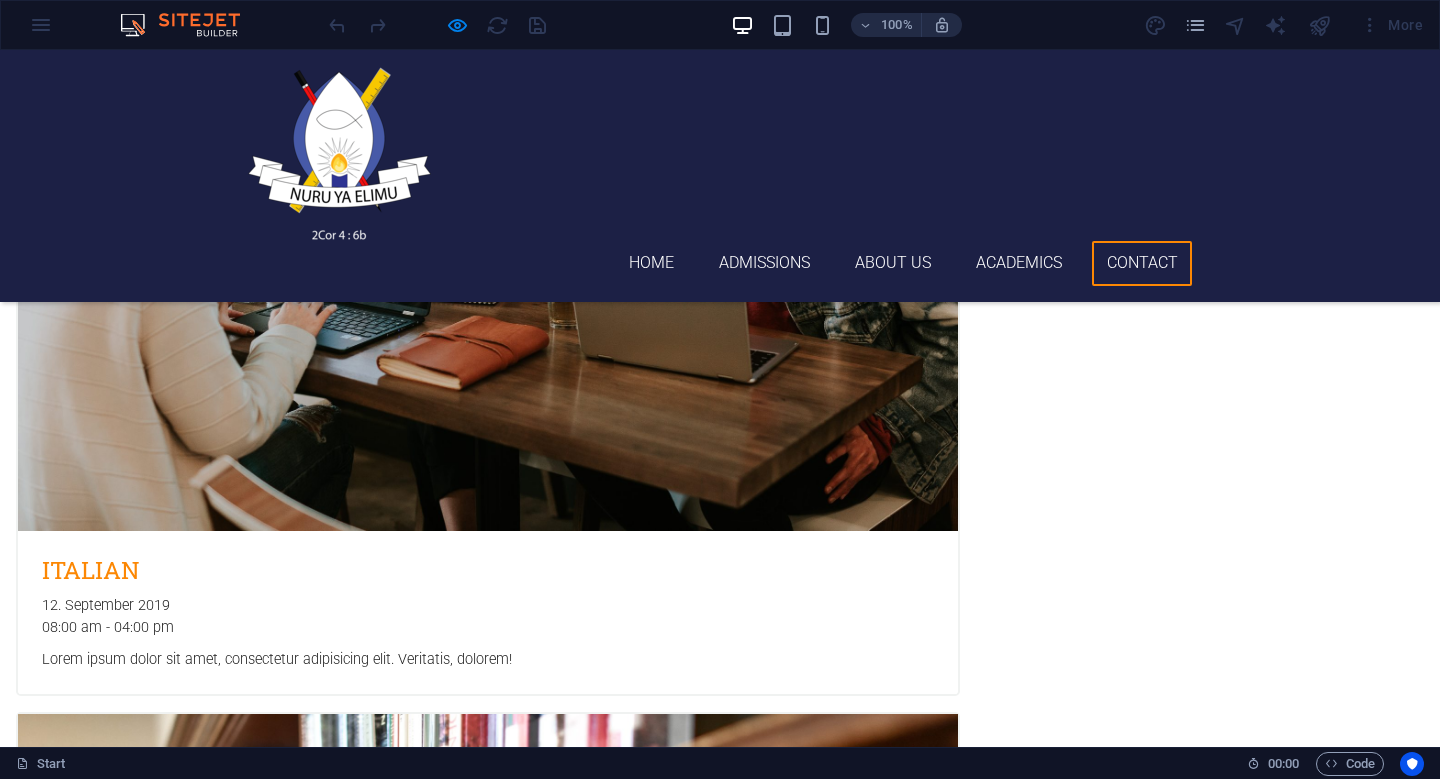 click on "Contact" at bounding box center (1142, 263) 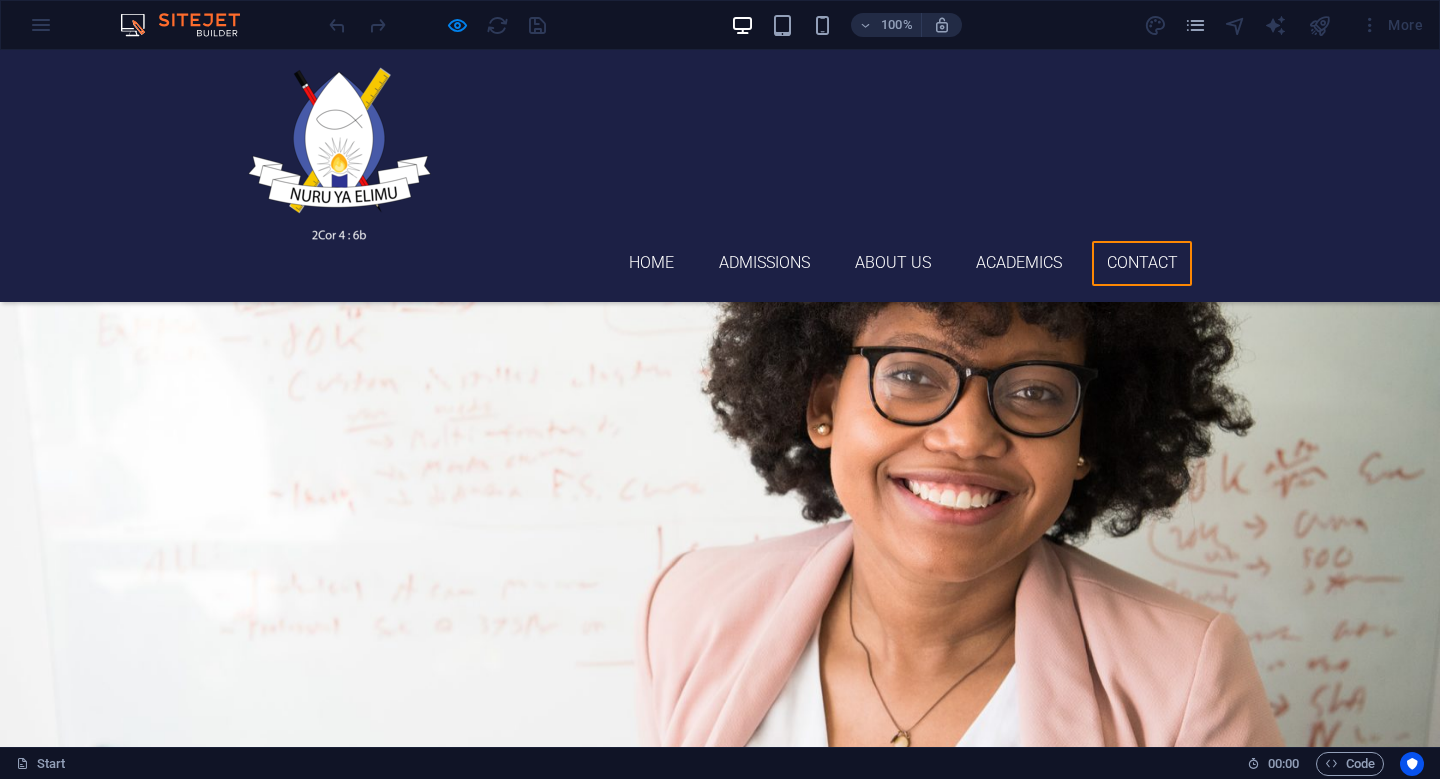 scroll, scrollTop: 6627, scrollLeft: 0, axis: vertical 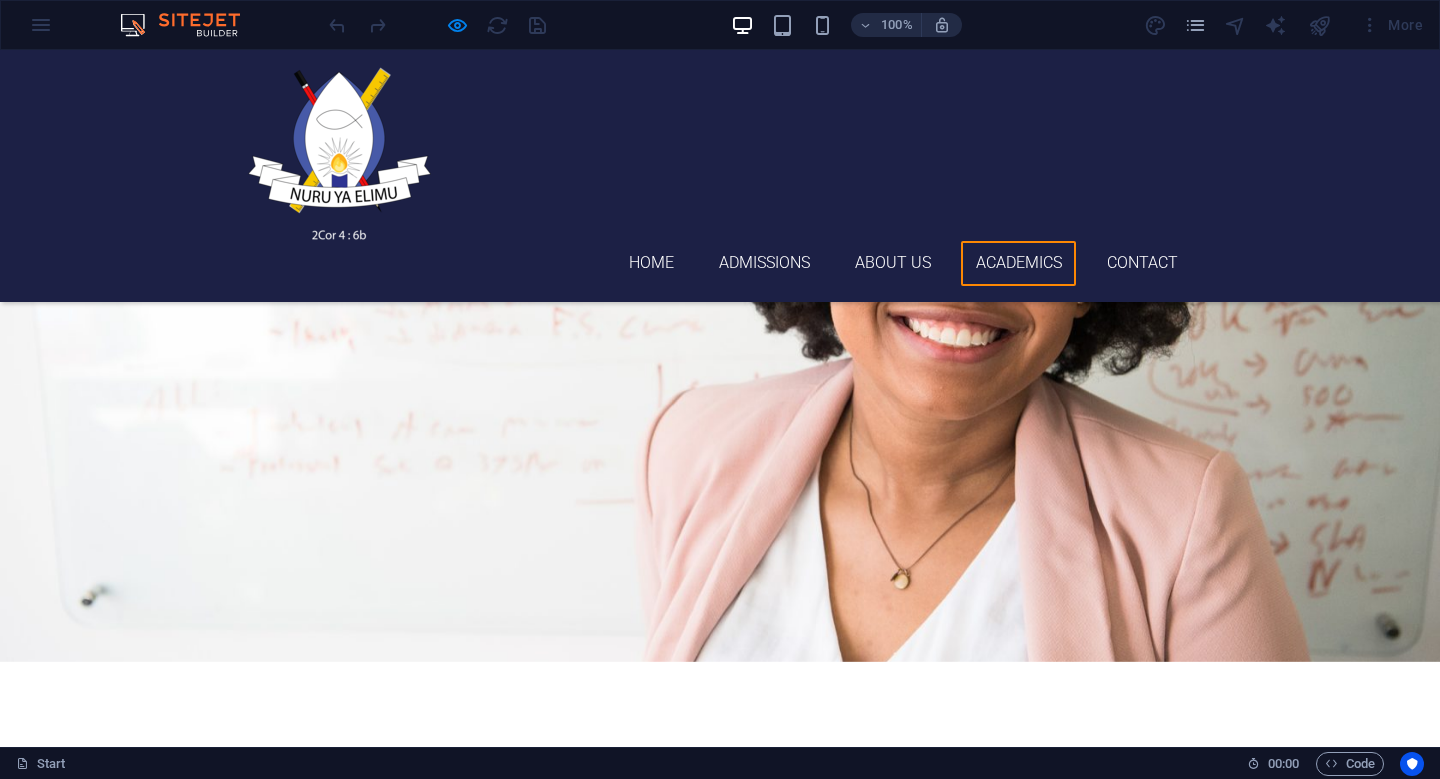 click on "Academics" at bounding box center [1018, 263] 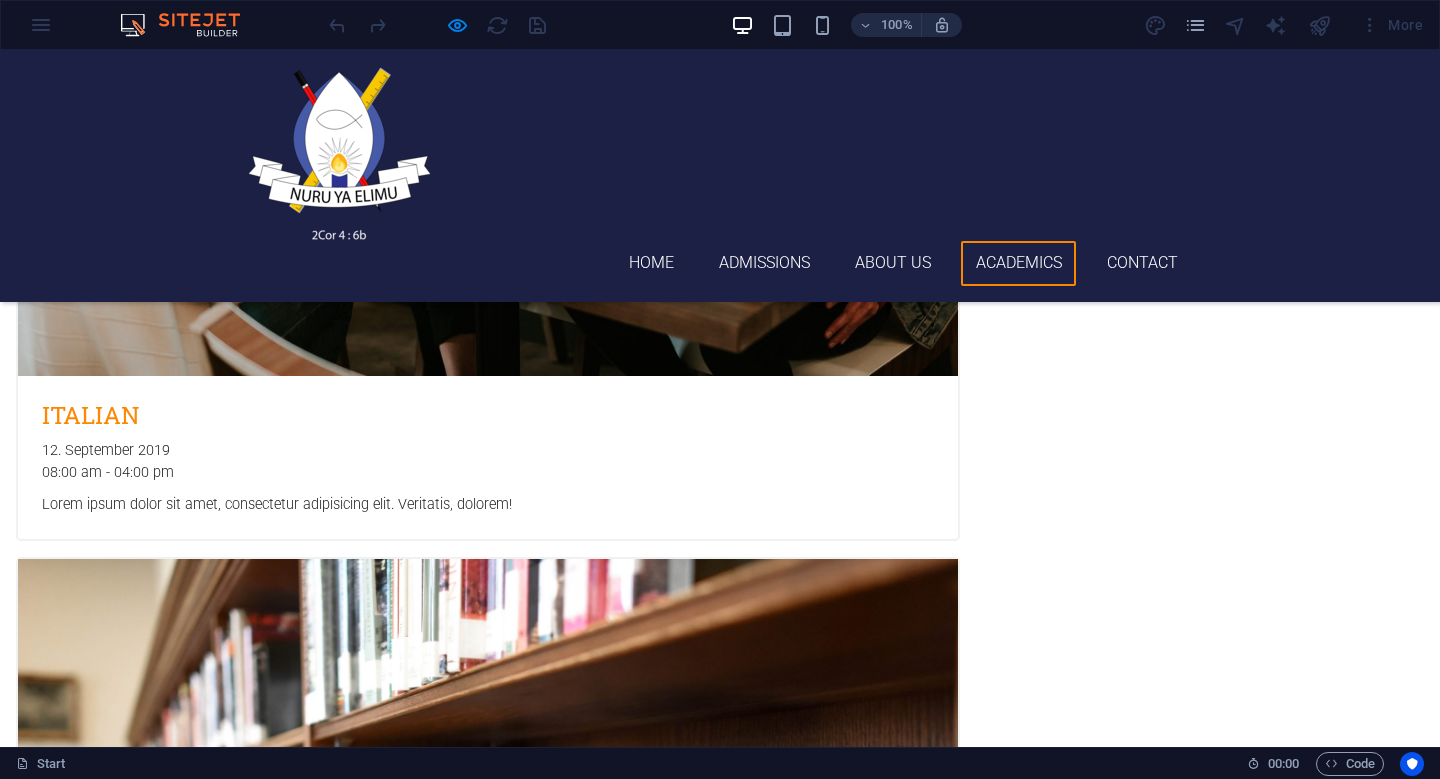 scroll, scrollTop: 3628, scrollLeft: 0, axis: vertical 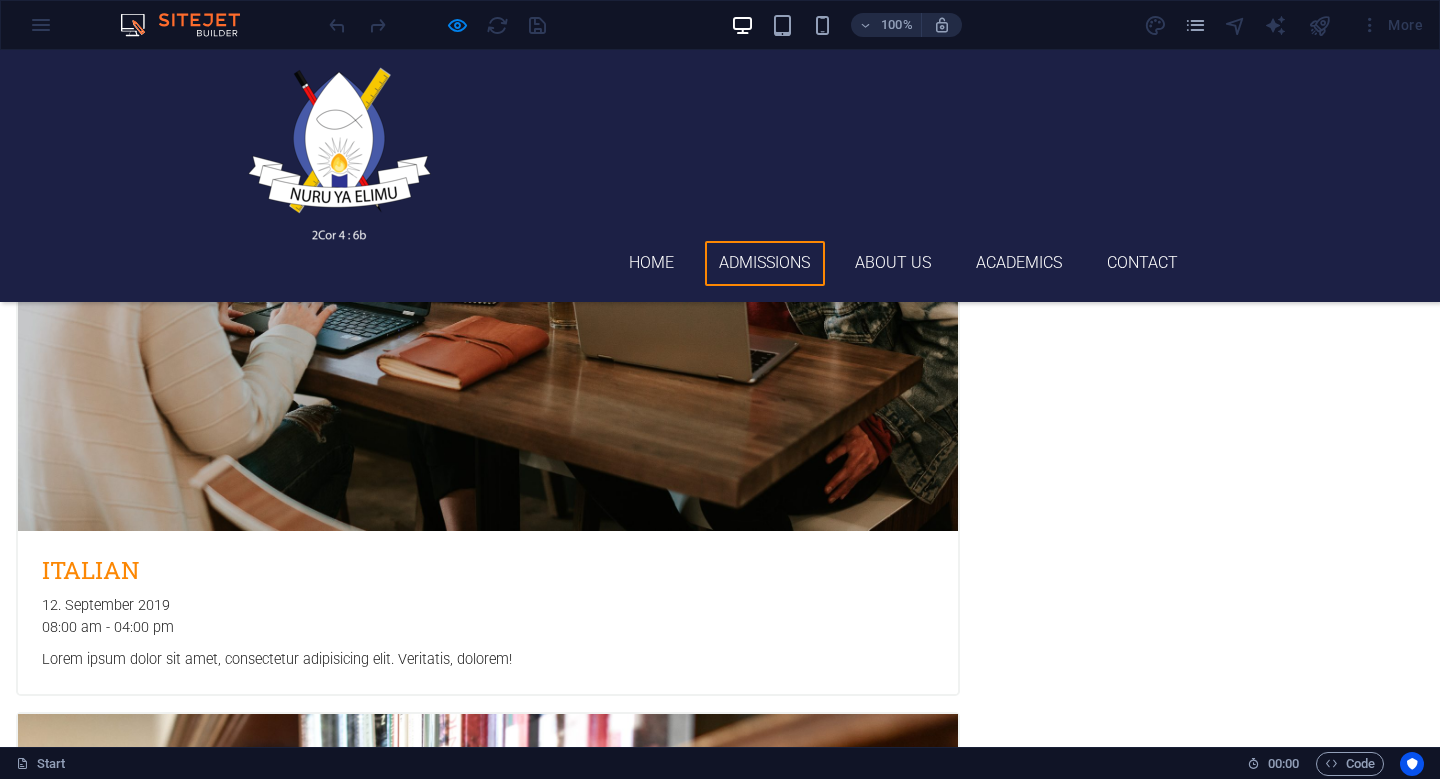click on "Admissions" at bounding box center [765, 263] 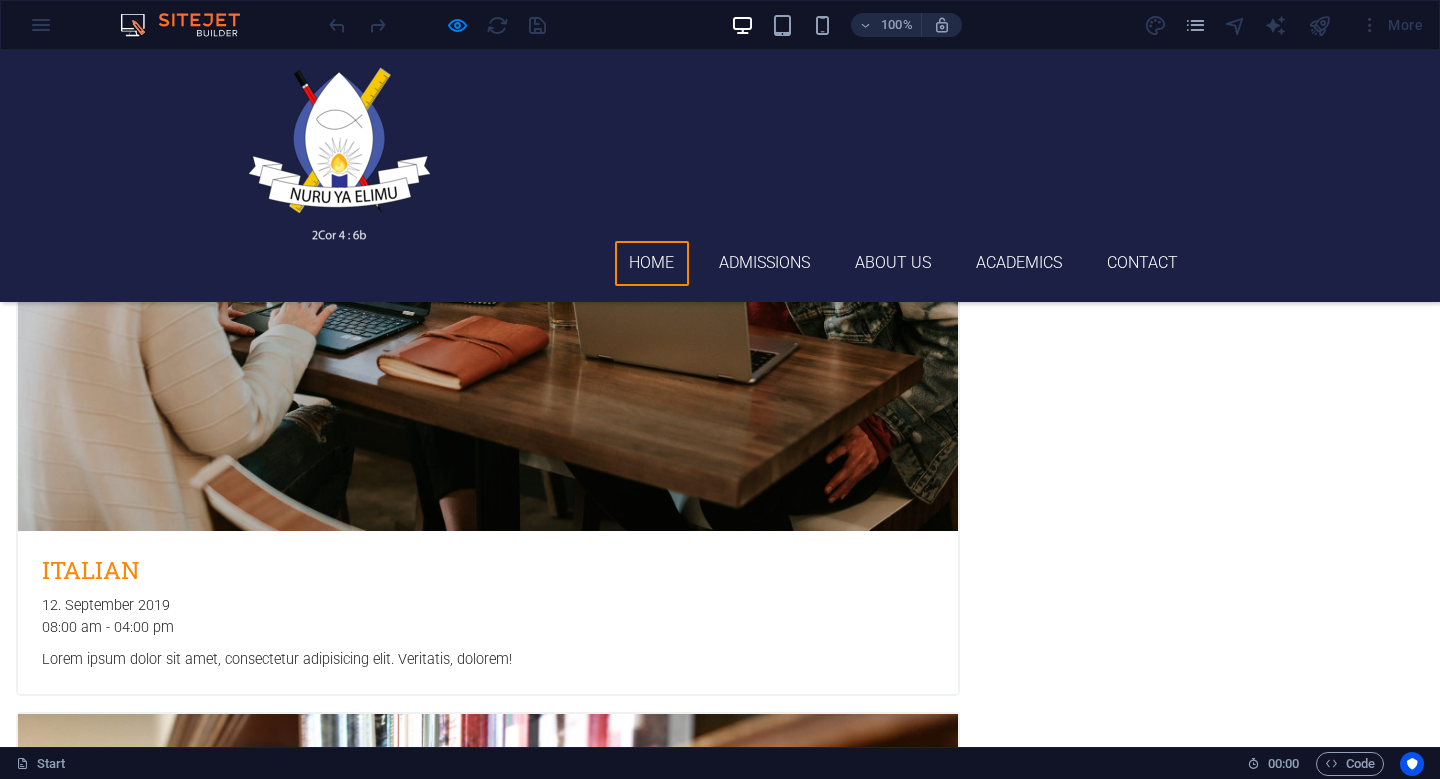 click on "Home" at bounding box center (652, 263) 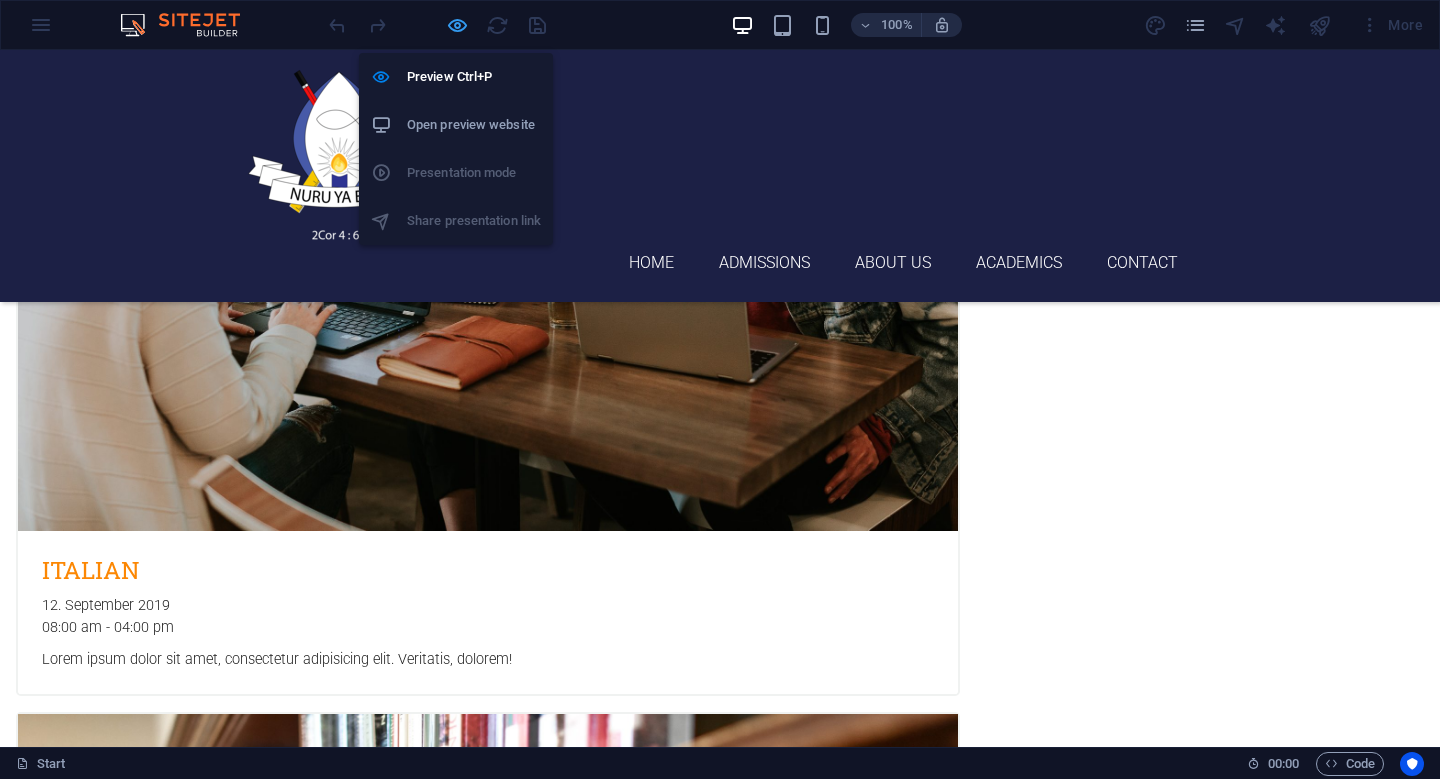 click at bounding box center (457, 25) 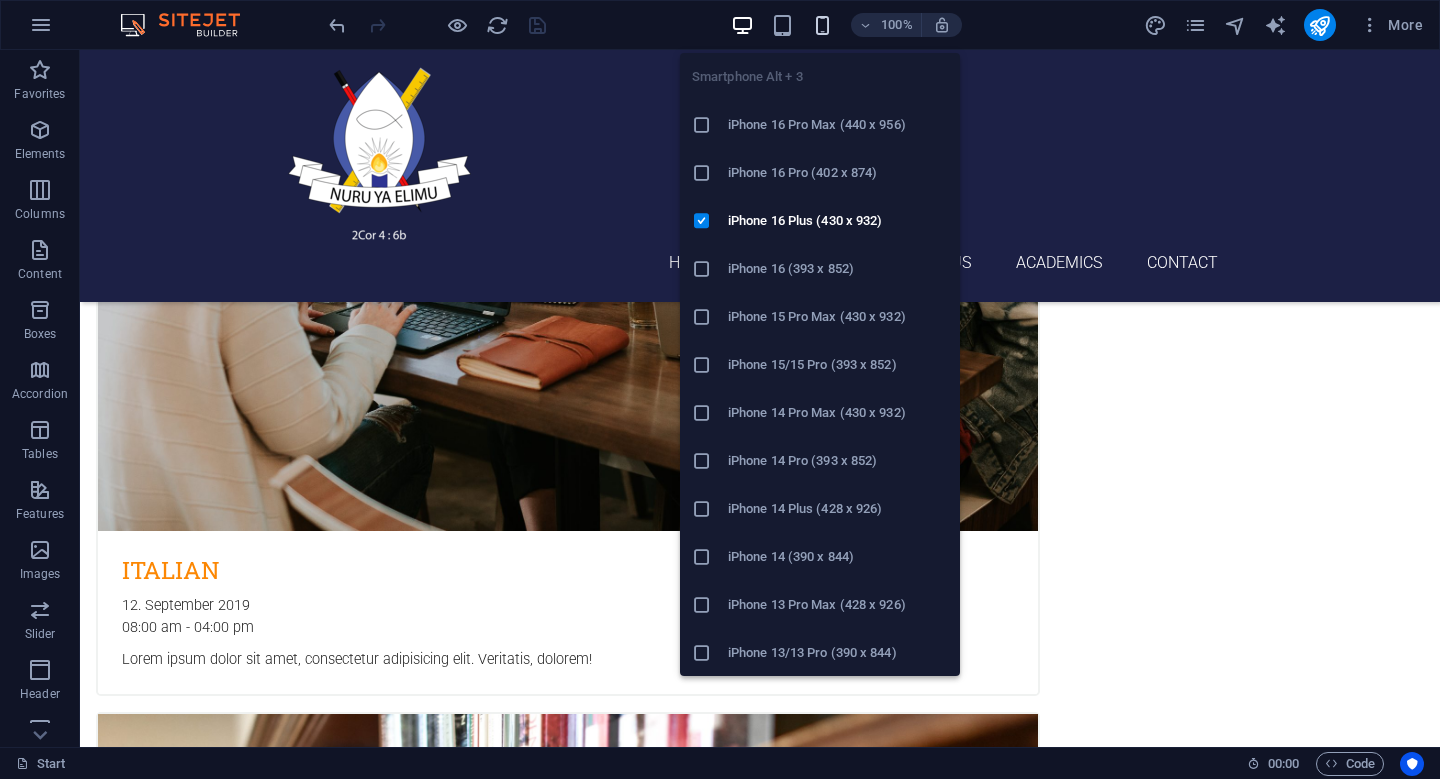 click at bounding box center (822, 25) 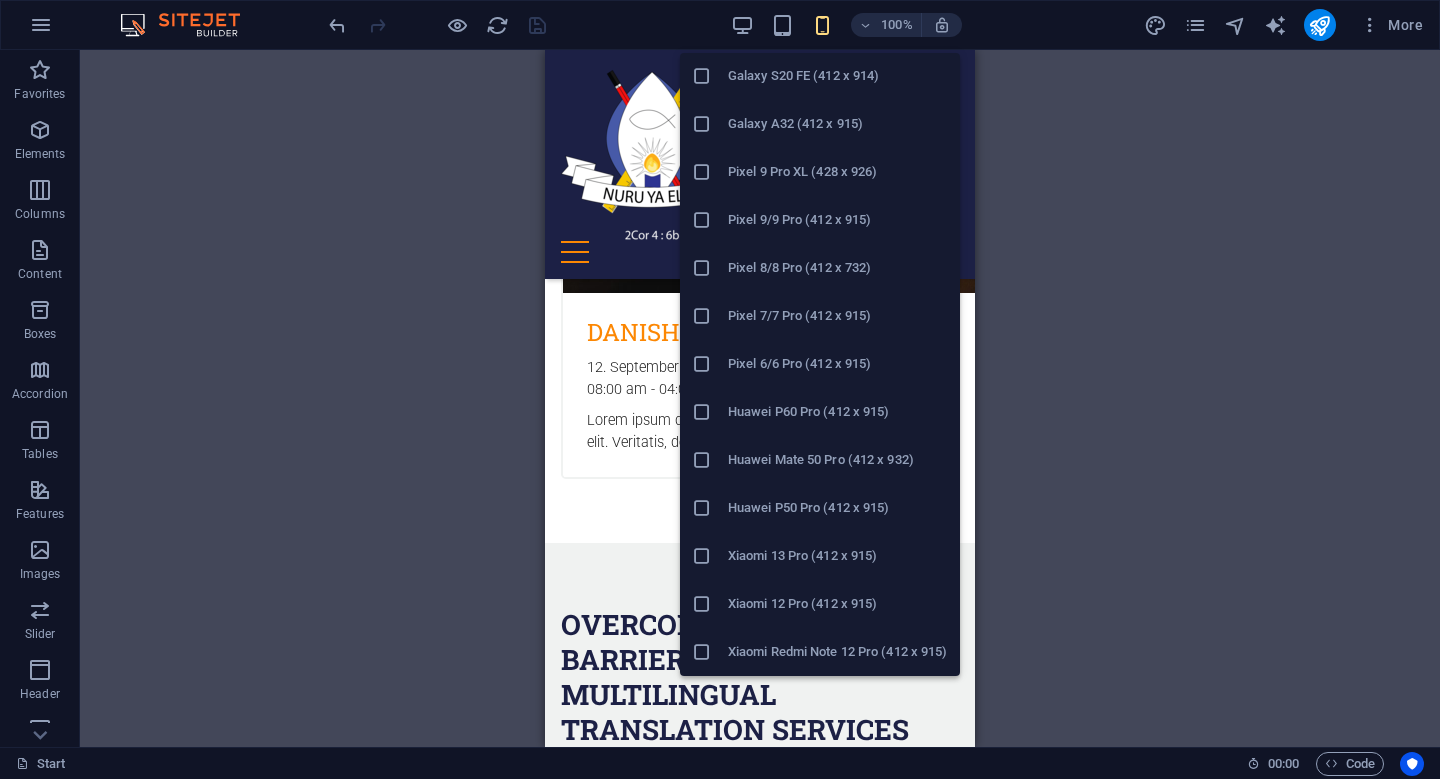 scroll, scrollTop: 961, scrollLeft: 0, axis: vertical 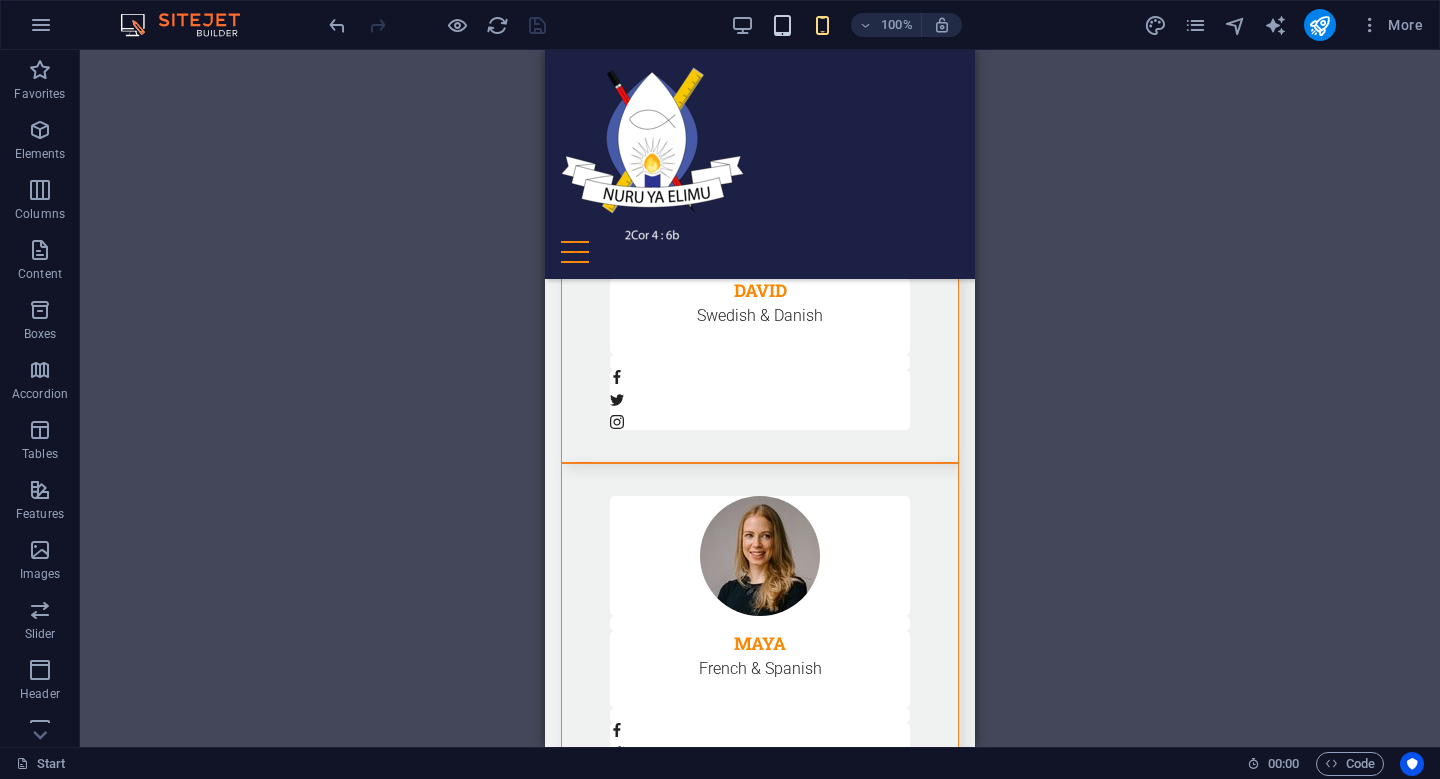 click at bounding box center [783, 25] 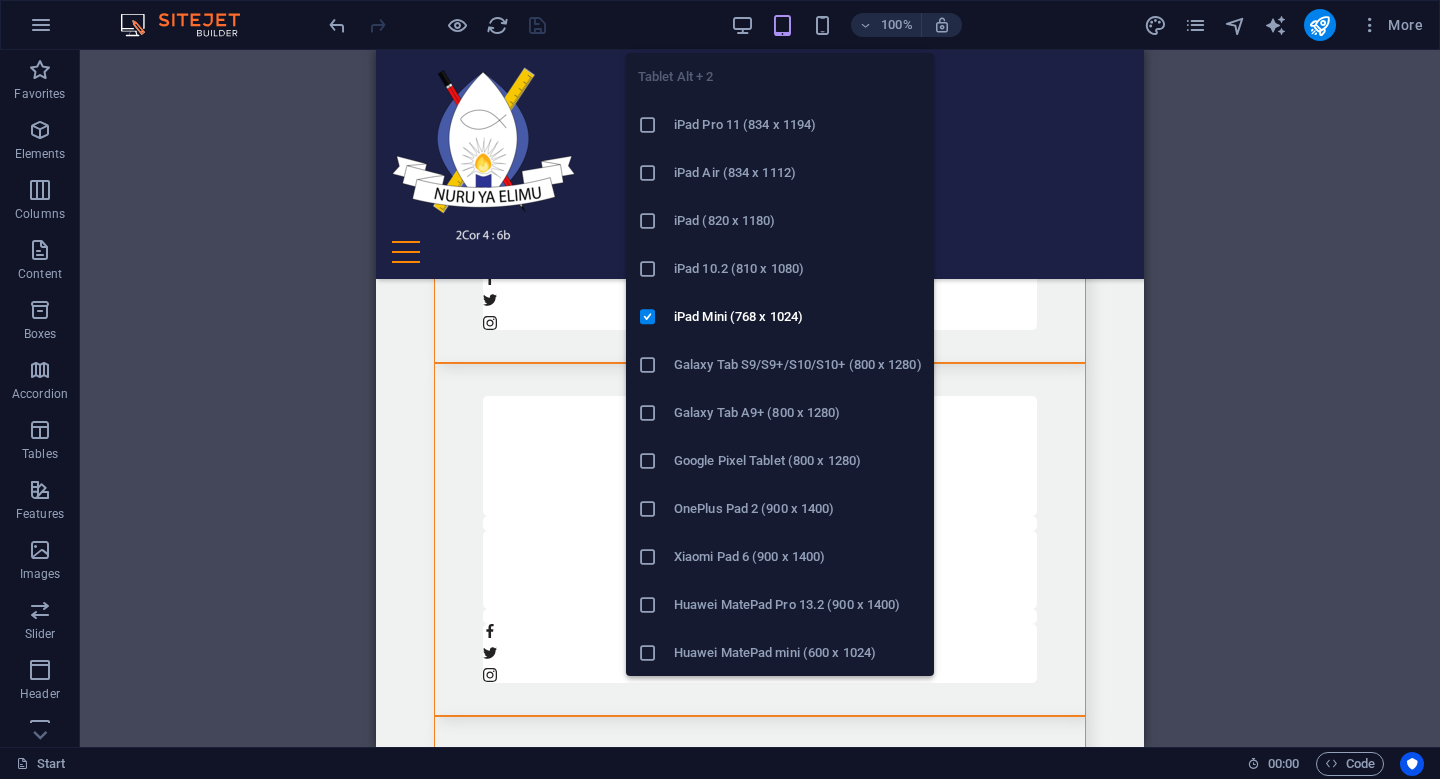 scroll, scrollTop: 7781, scrollLeft: 0, axis: vertical 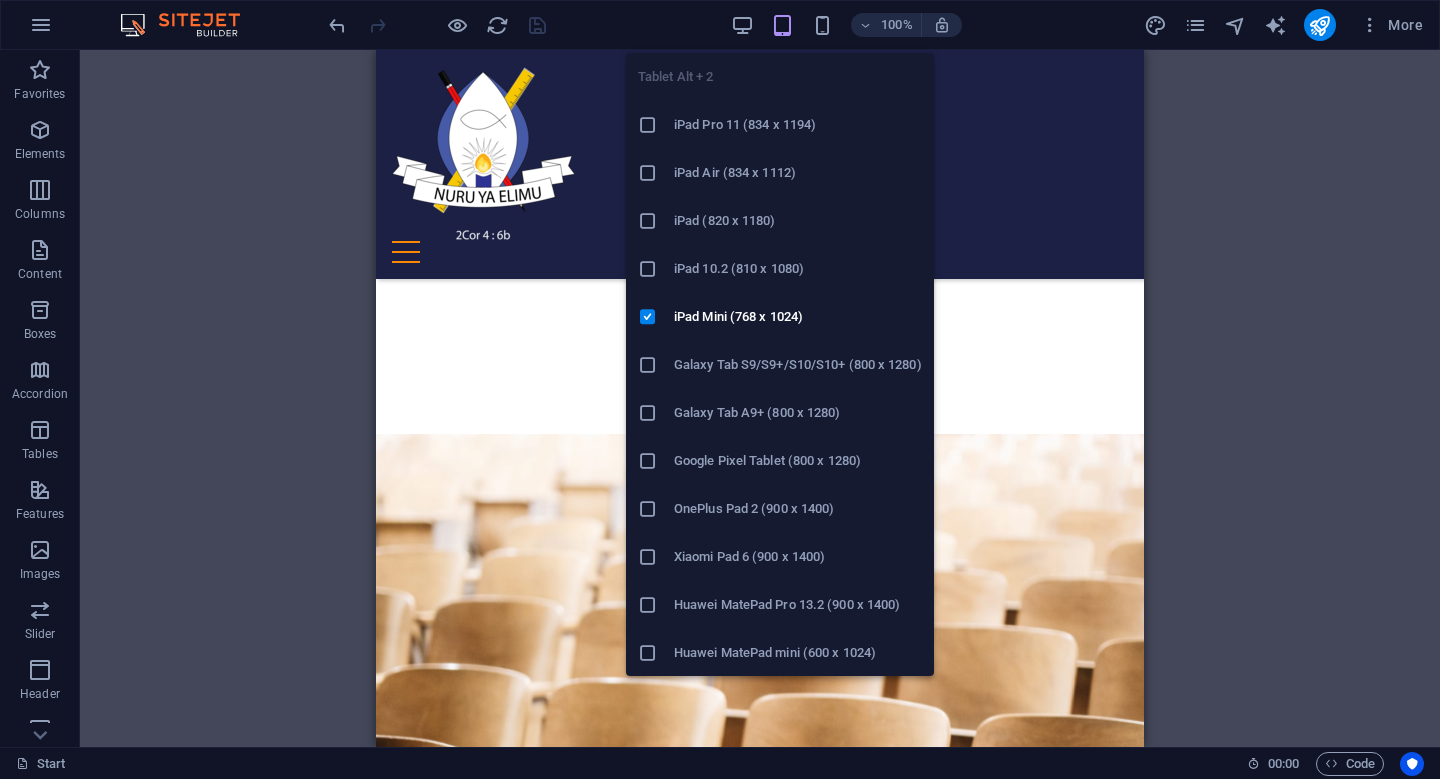 click on "iPad Pro 11 (834 x 1194)" at bounding box center [780, 125] 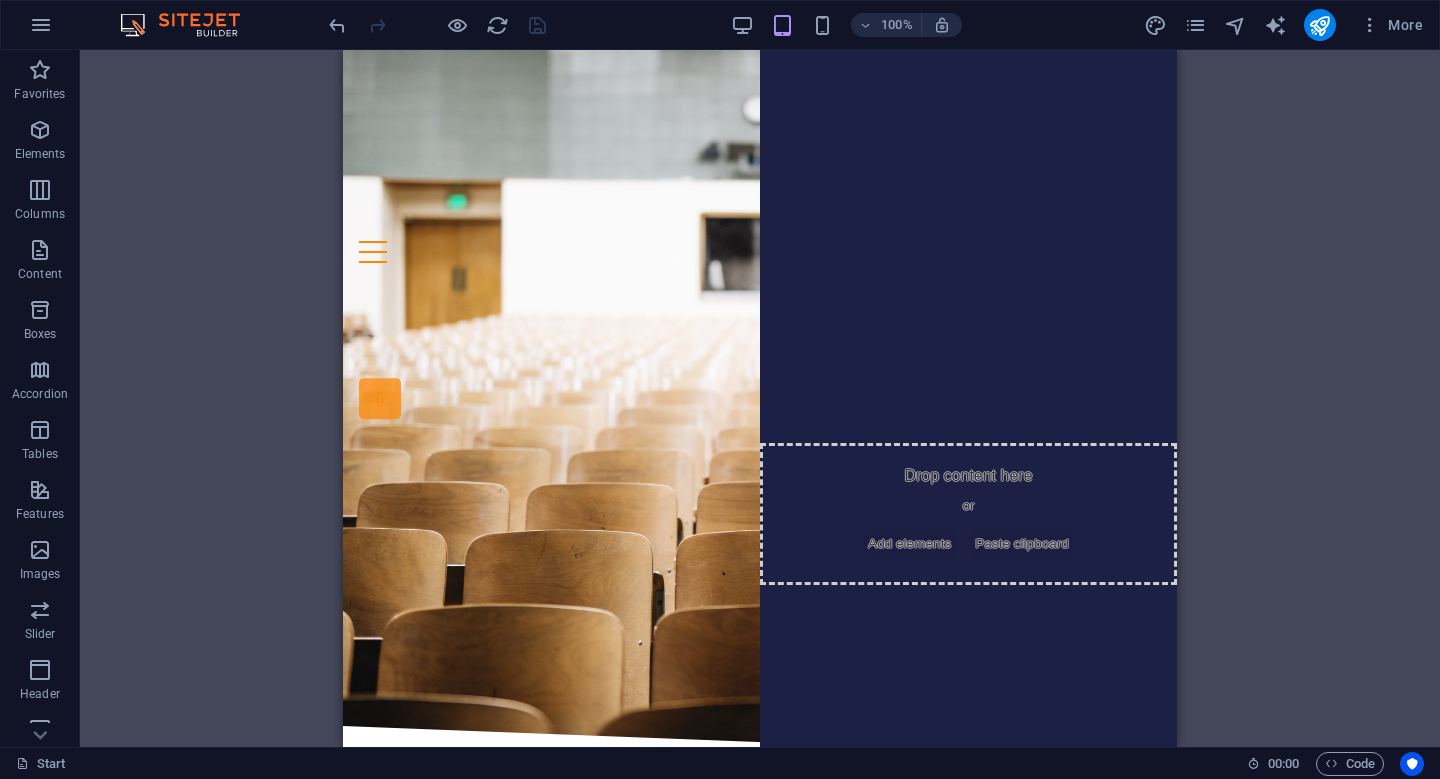 scroll, scrollTop: 0, scrollLeft: 0, axis: both 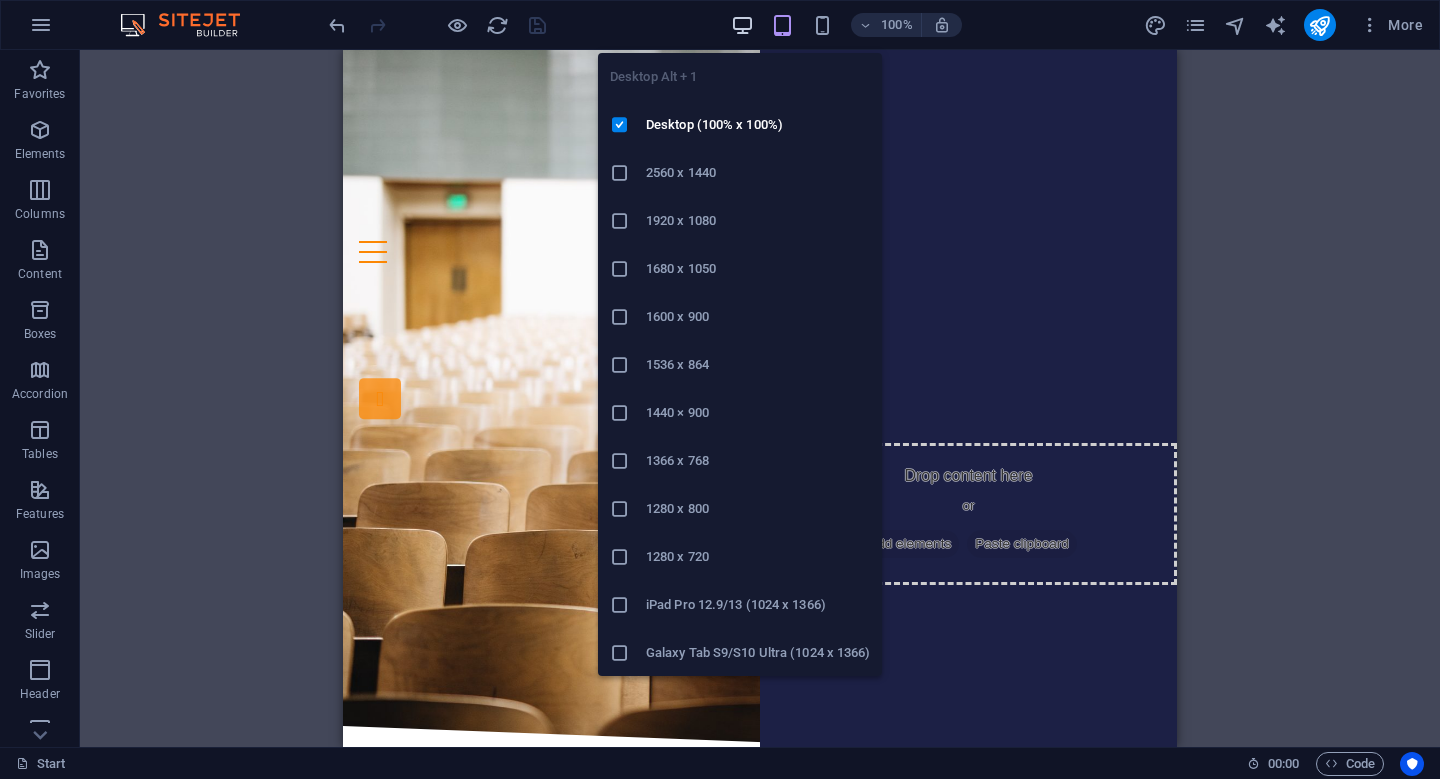 click at bounding box center [742, 25] 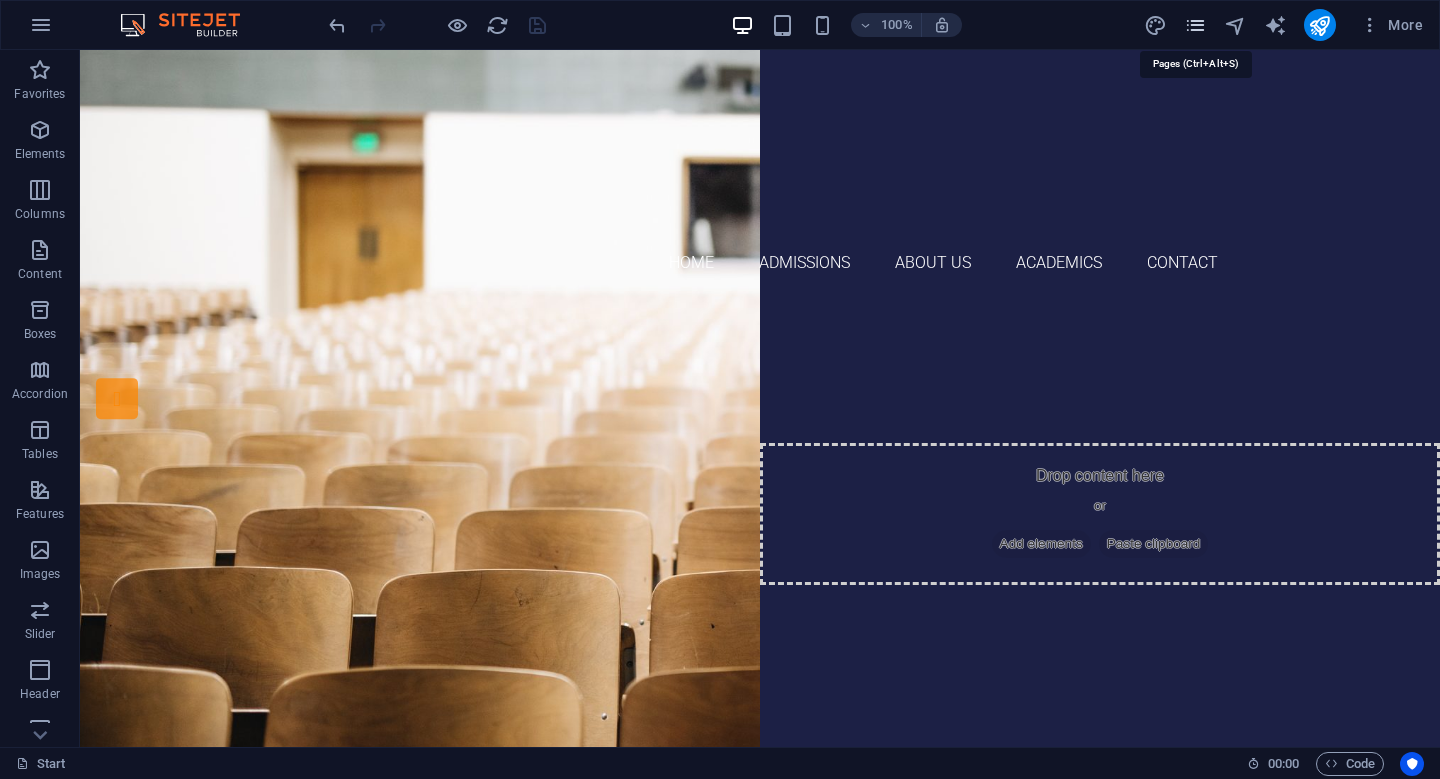 click at bounding box center (1195, 25) 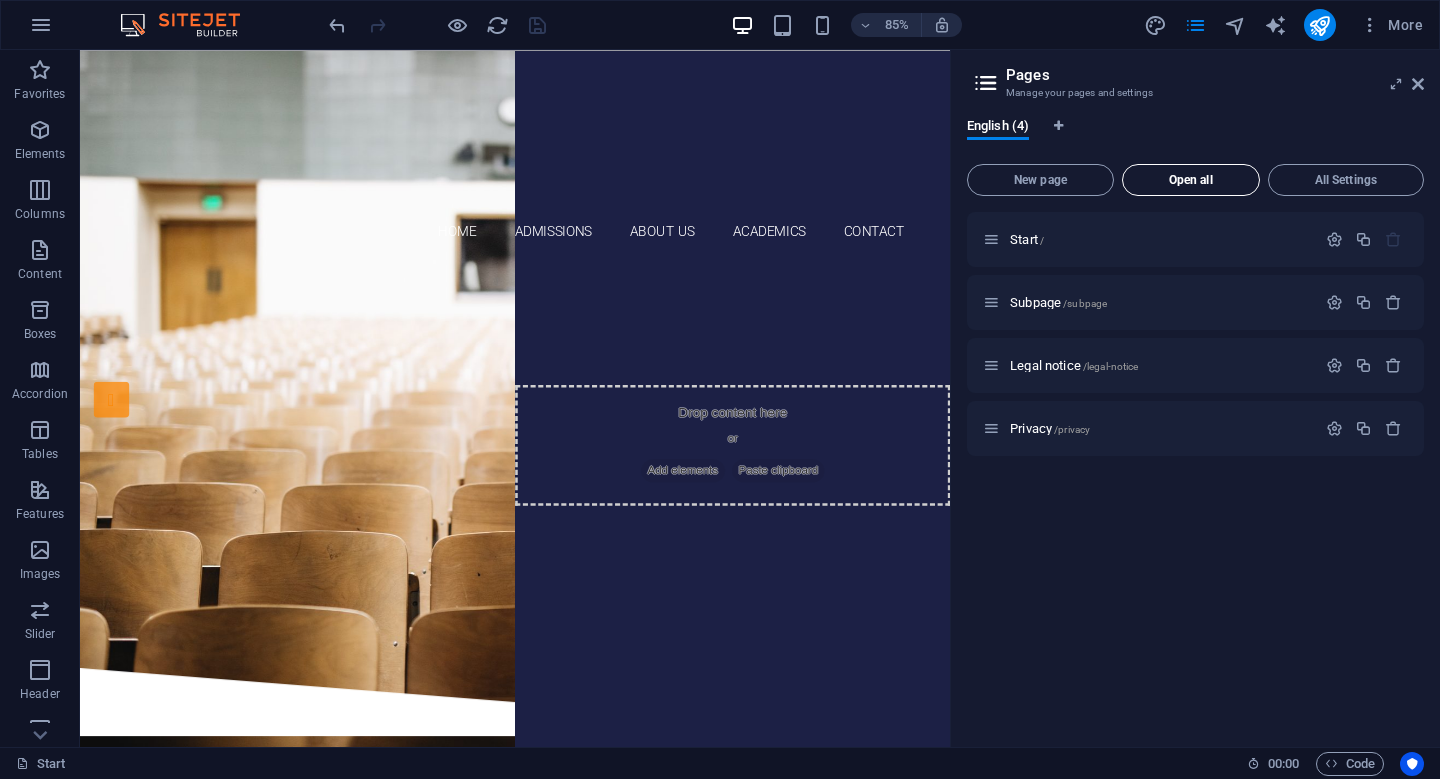 click on "Open all" at bounding box center (1191, 180) 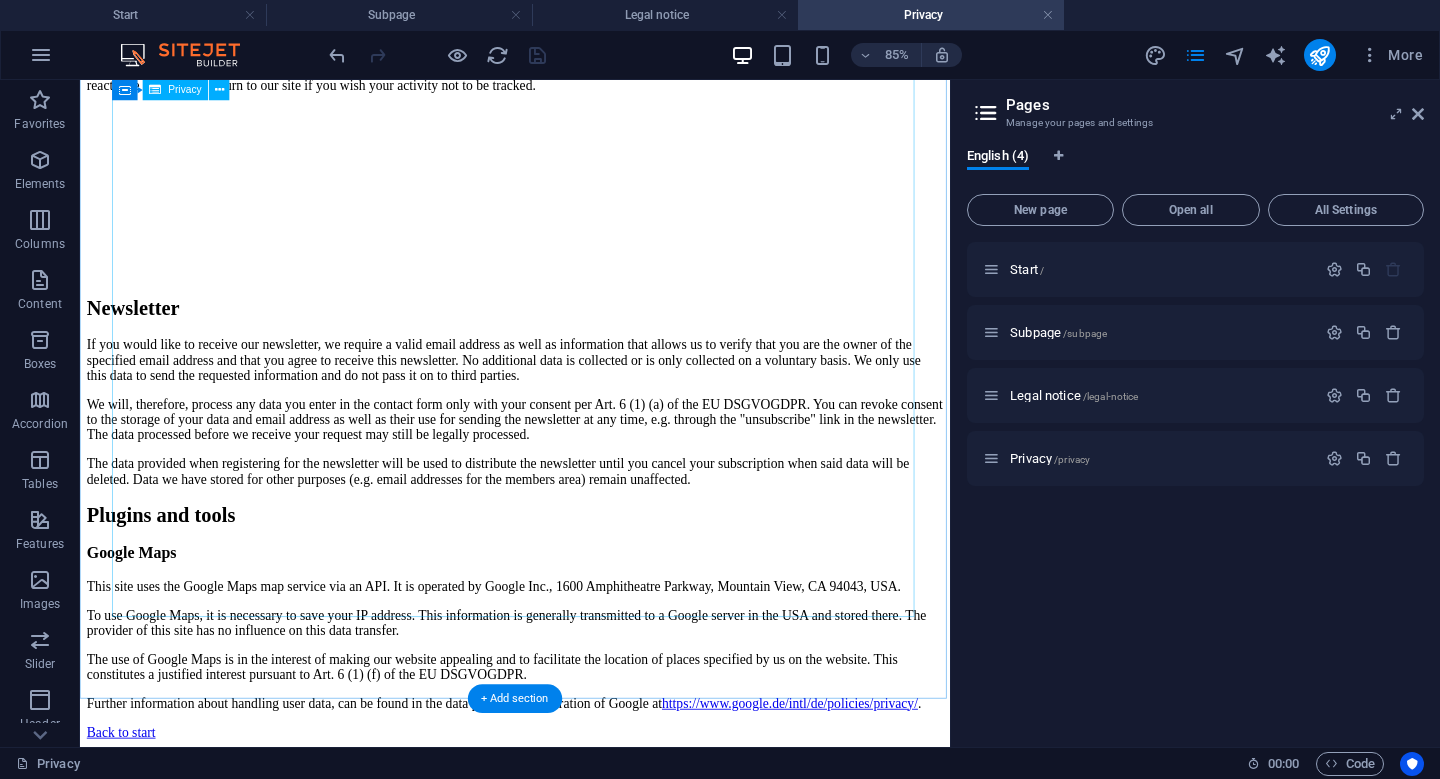 scroll, scrollTop: 5101, scrollLeft: 0, axis: vertical 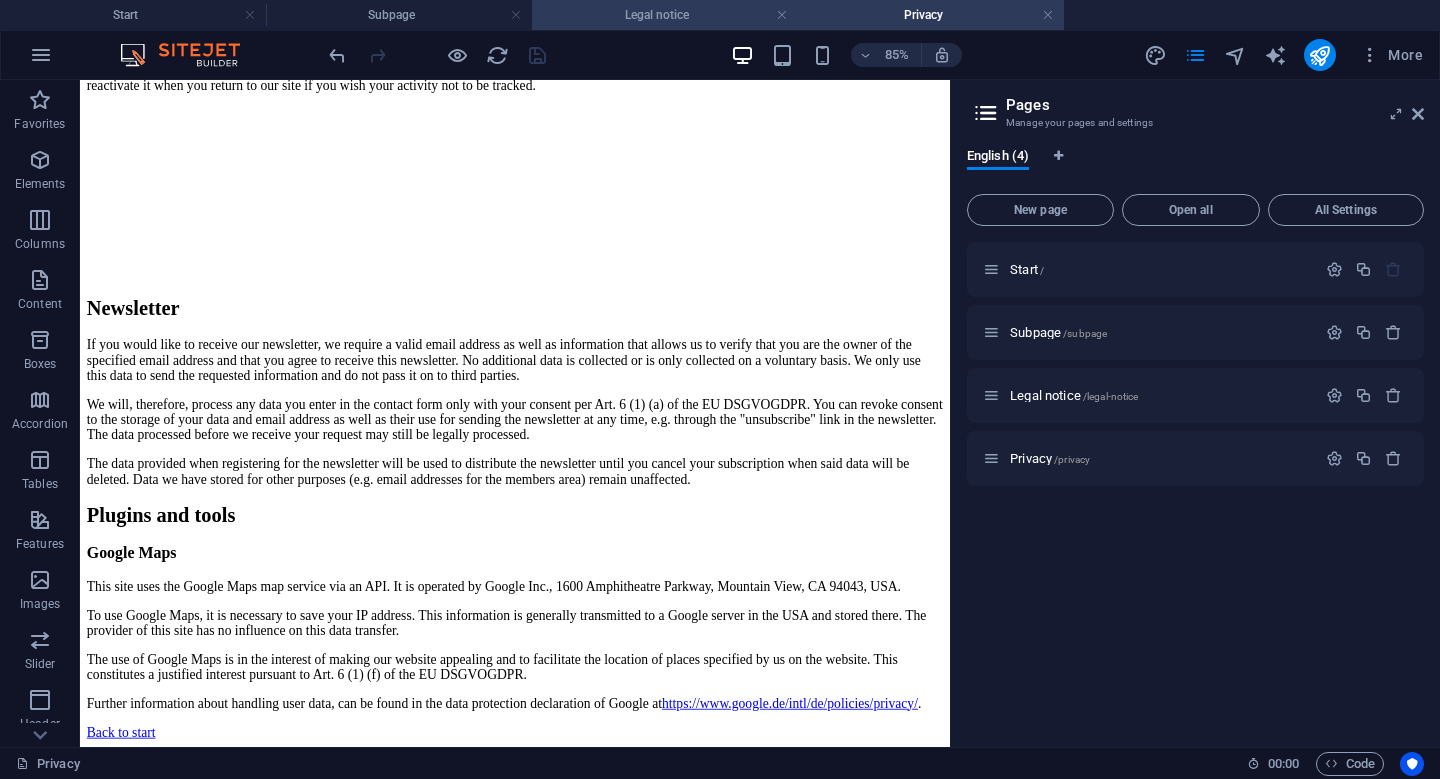click on "Legal notice" at bounding box center [665, 15] 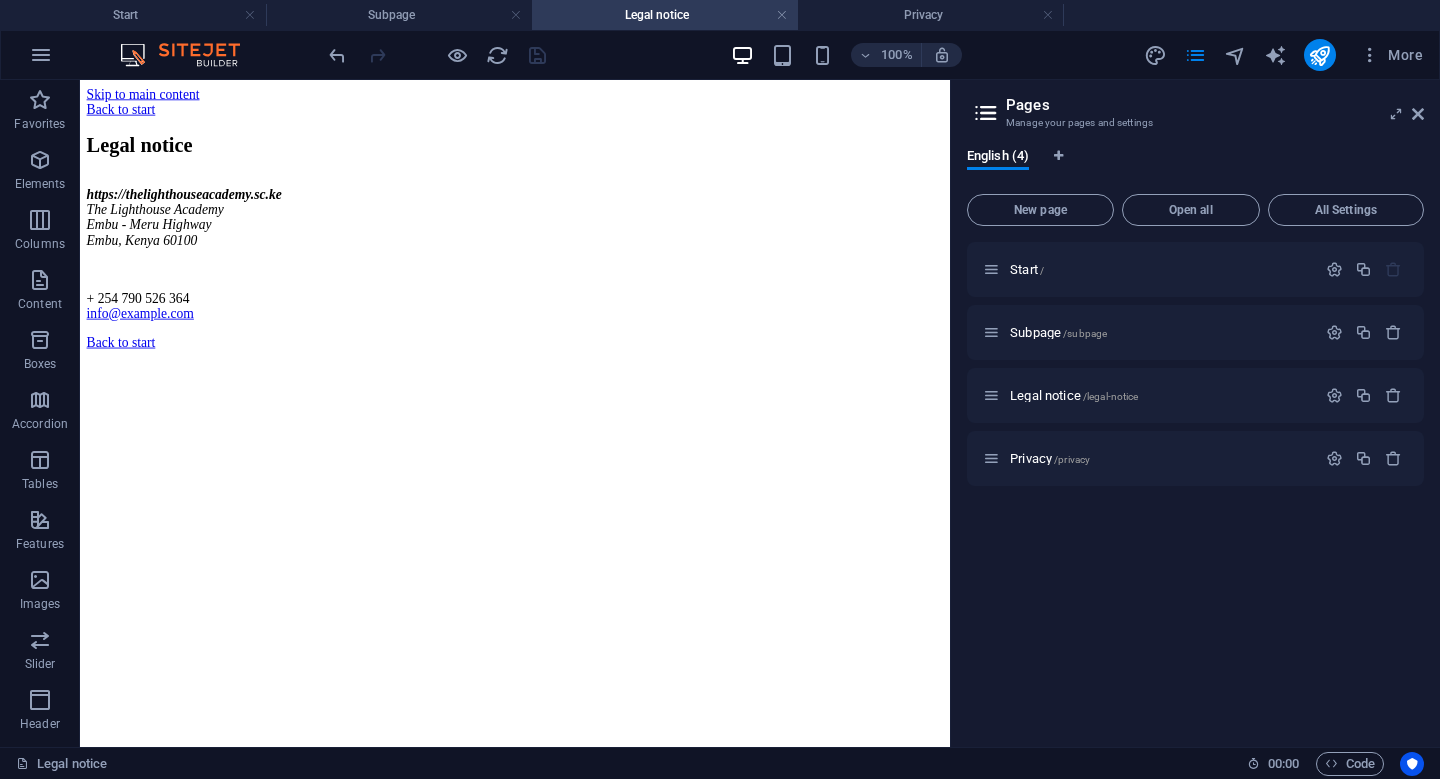 scroll, scrollTop: 0, scrollLeft: 0, axis: both 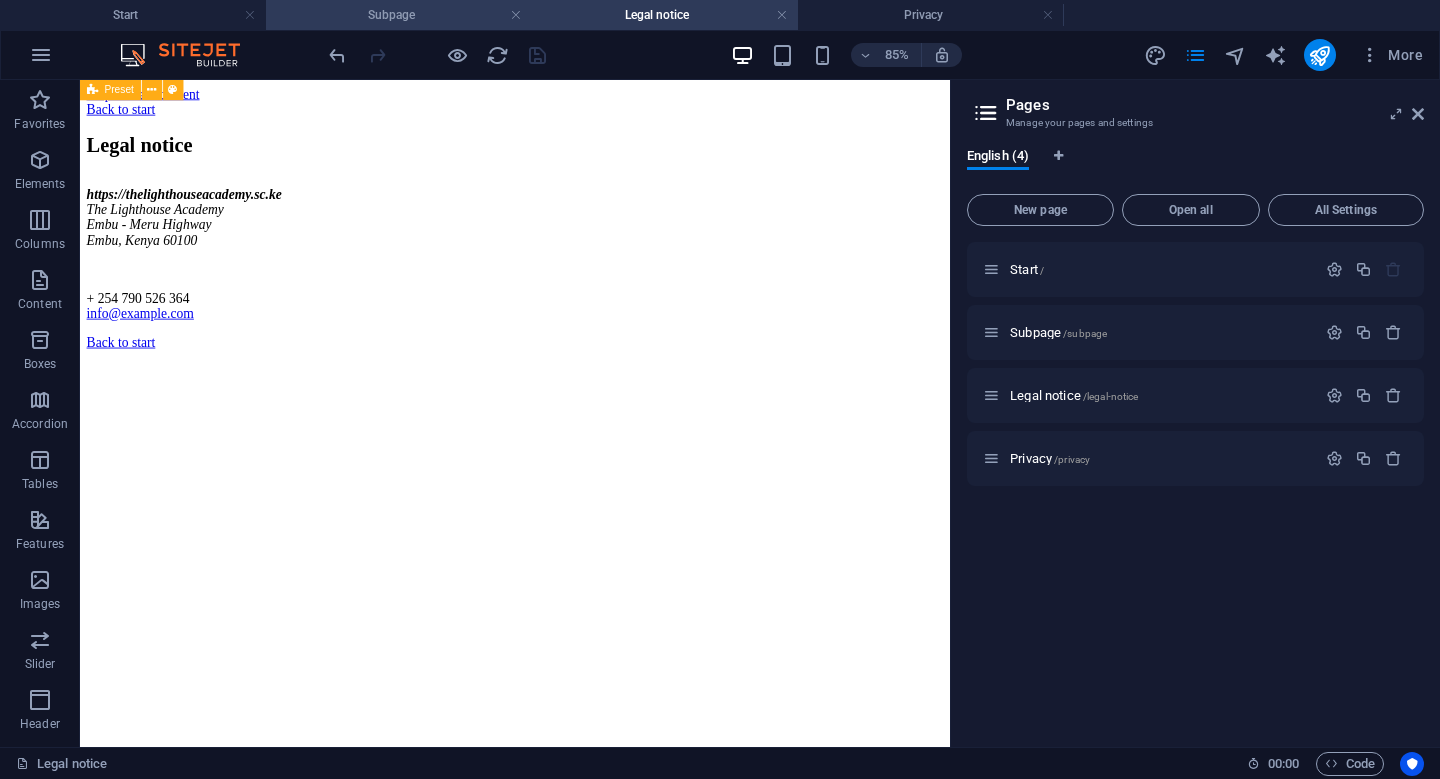 click on "Subpage" at bounding box center [399, 15] 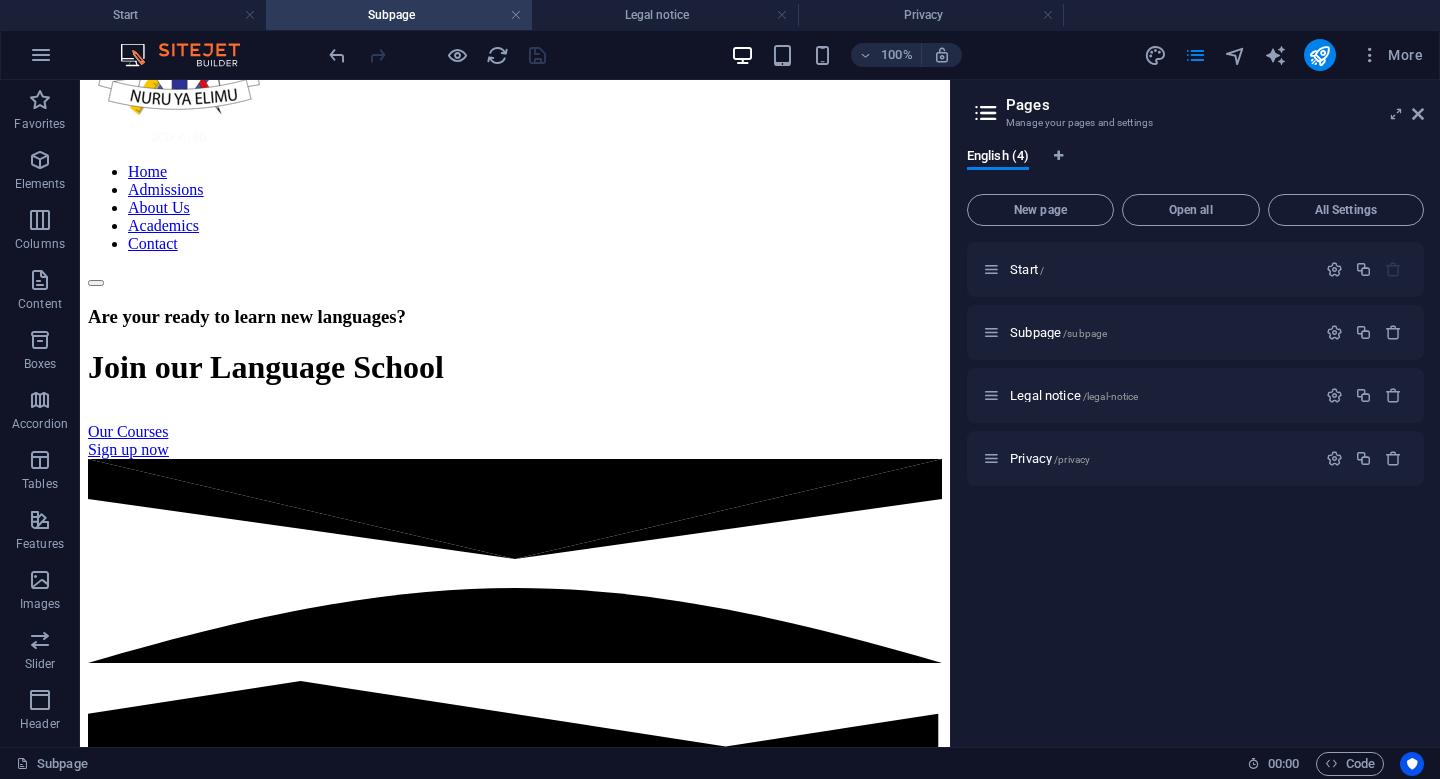 scroll, scrollTop: 0, scrollLeft: 0, axis: both 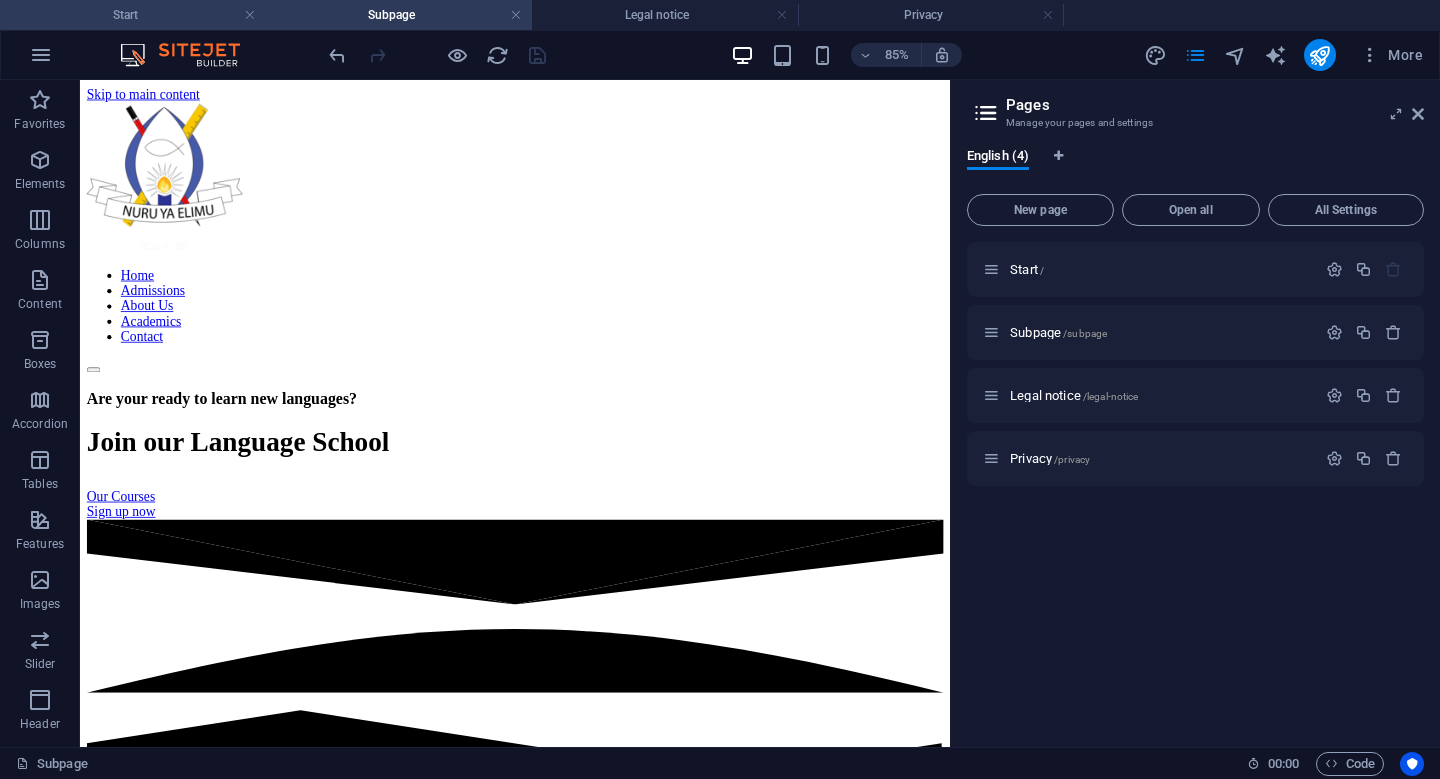 click on "Start" at bounding box center [133, 15] 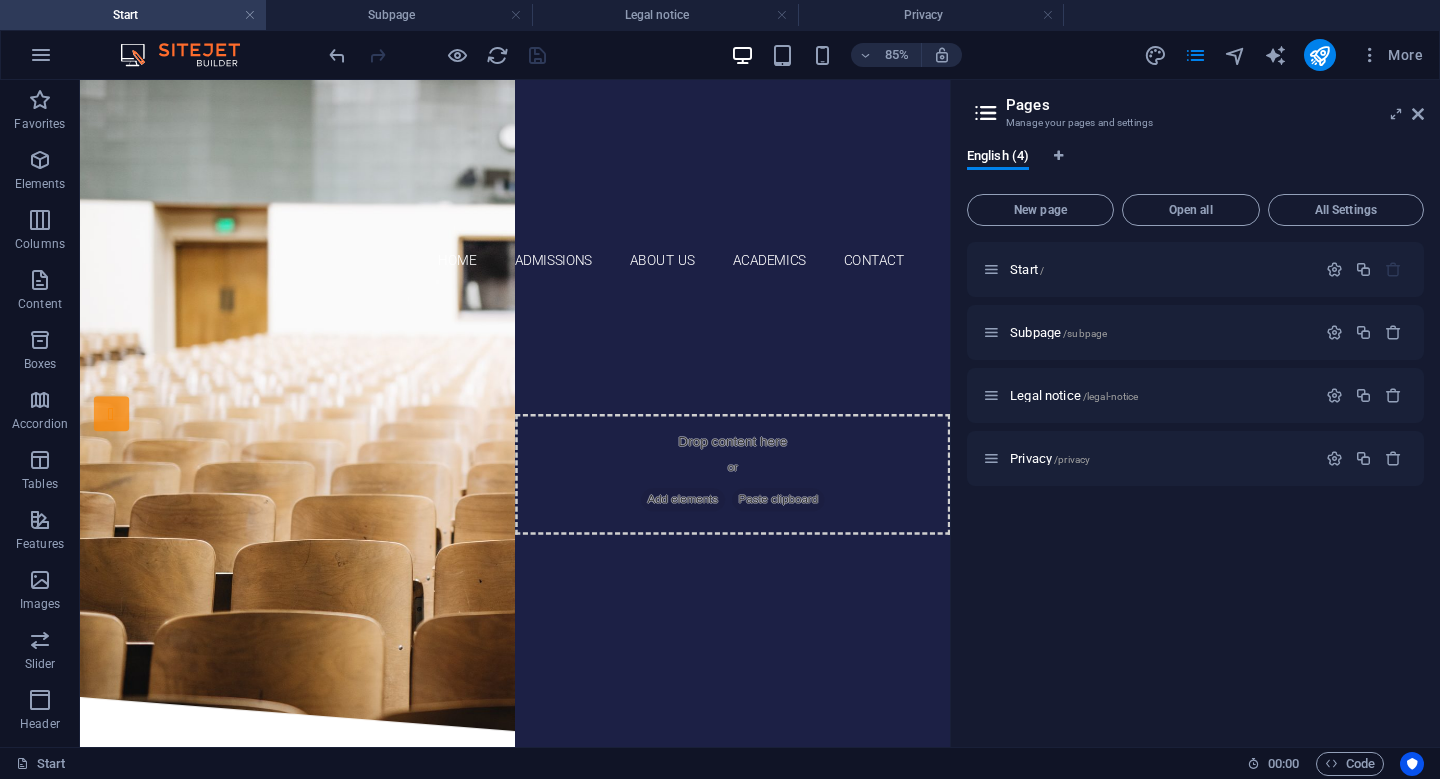 click on "Start" at bounding box center [133, 15] 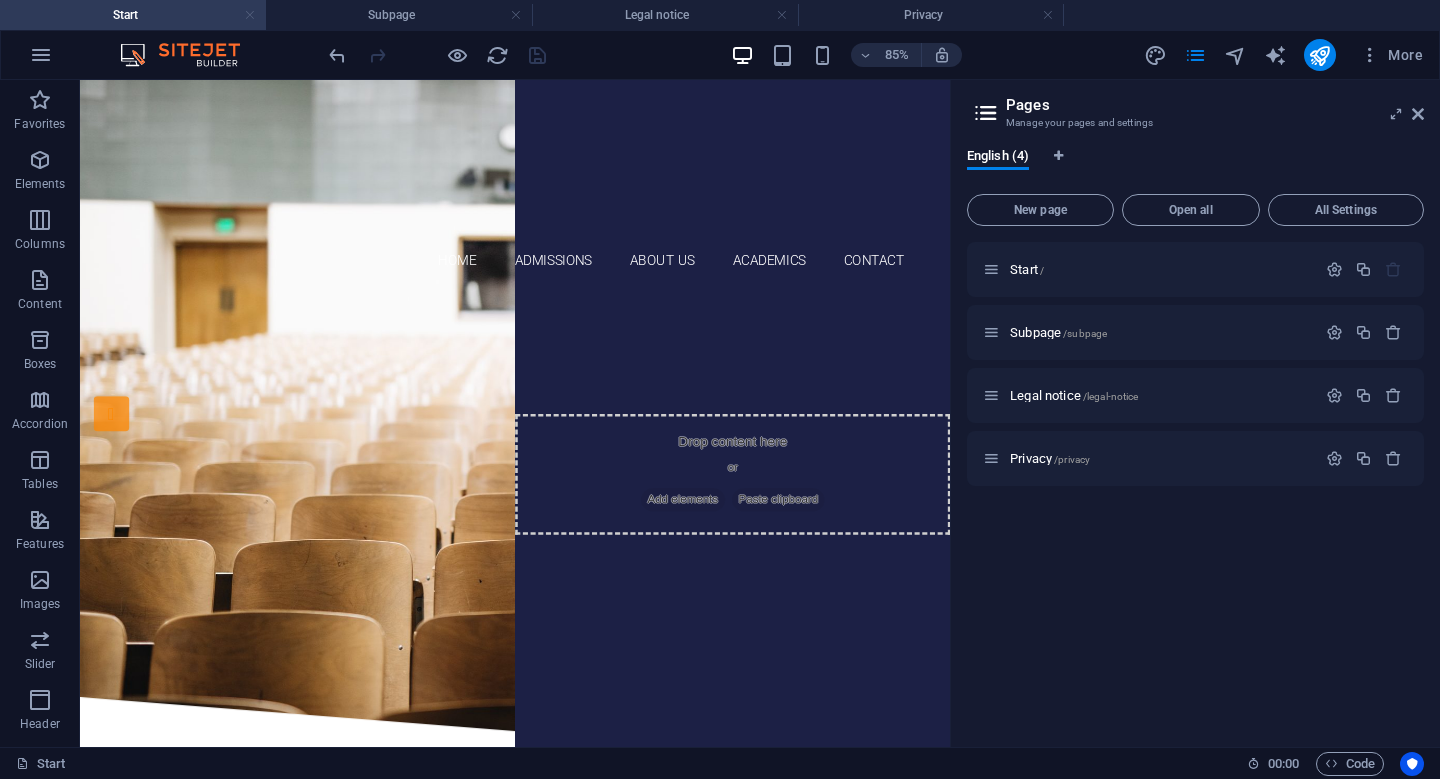 click at bounding box center (250, 15) 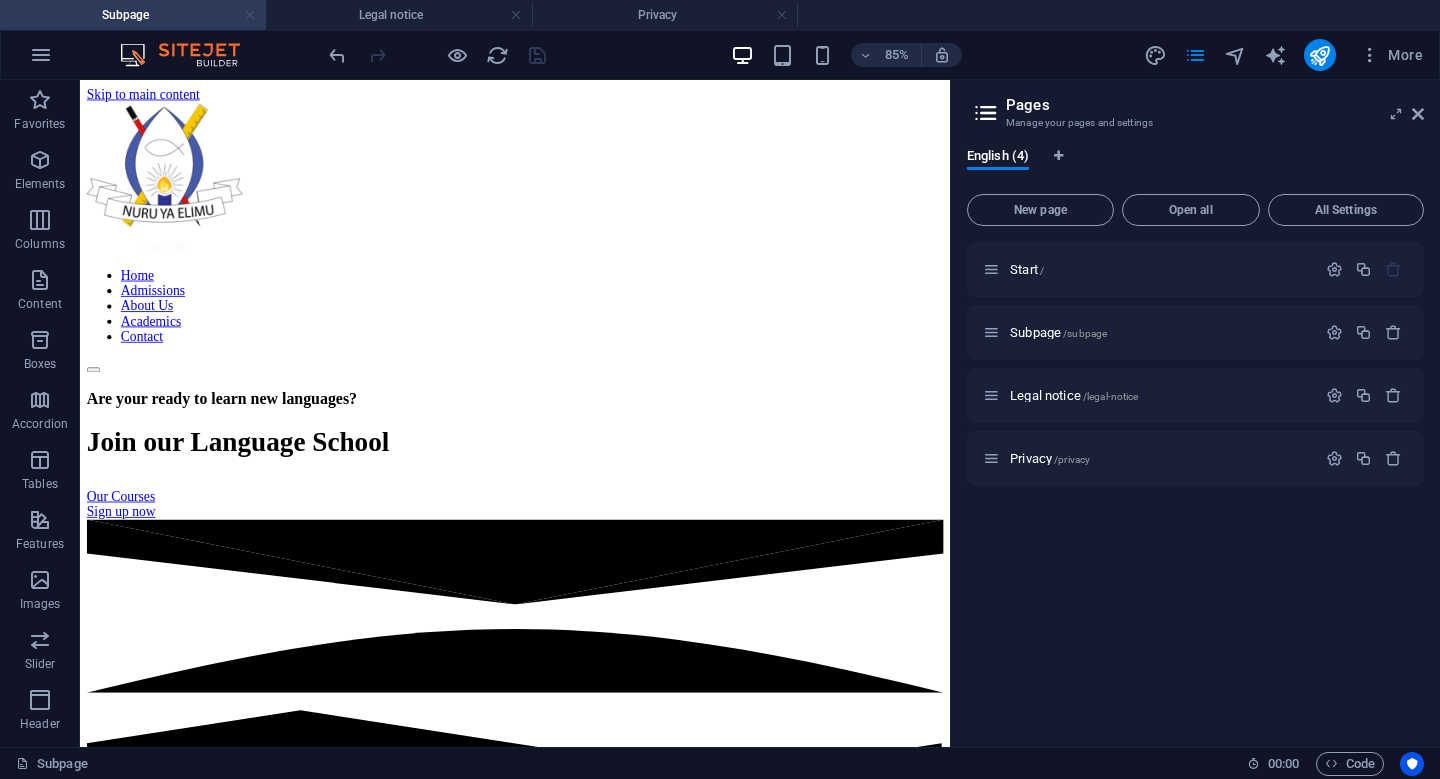 click at bounding box center (250, 15) 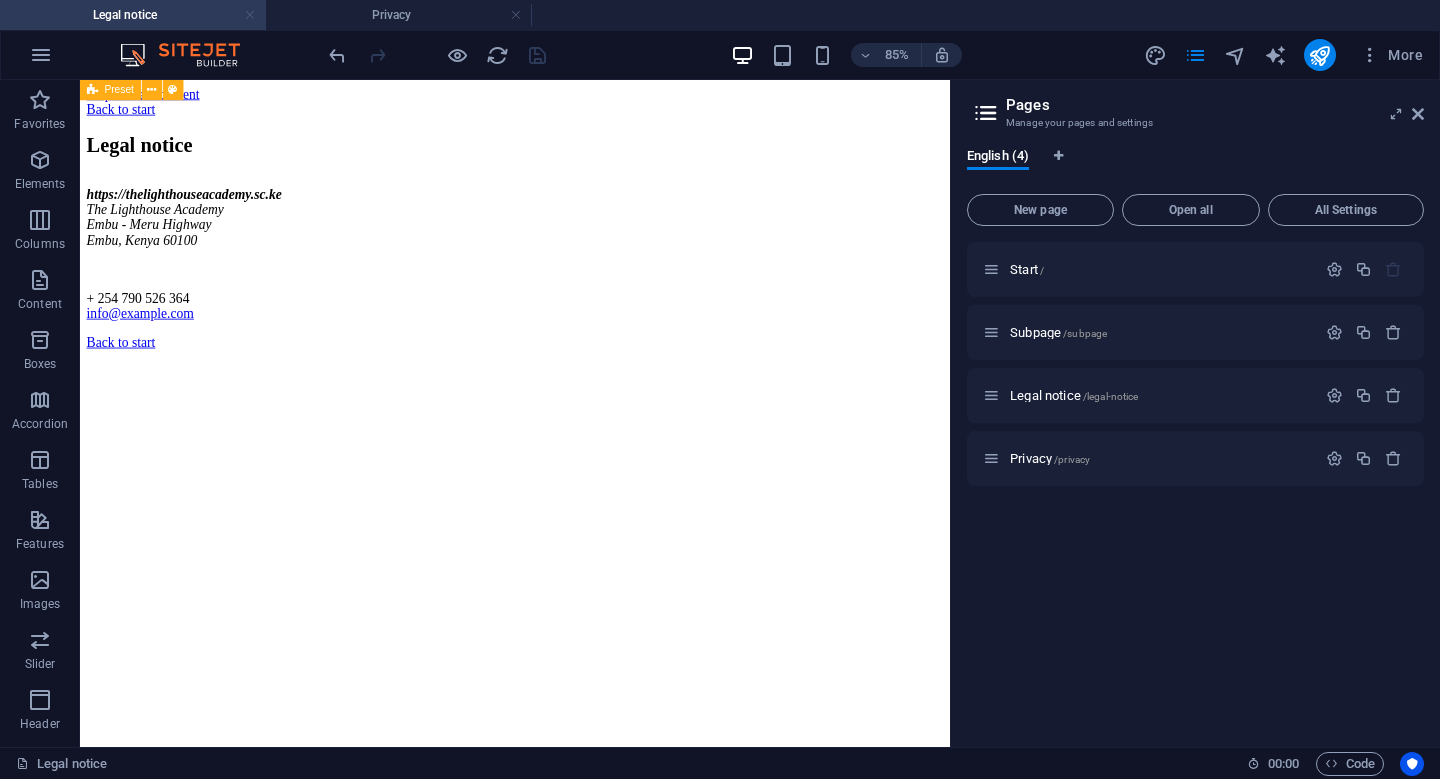 click at bounding box center [250, 15] 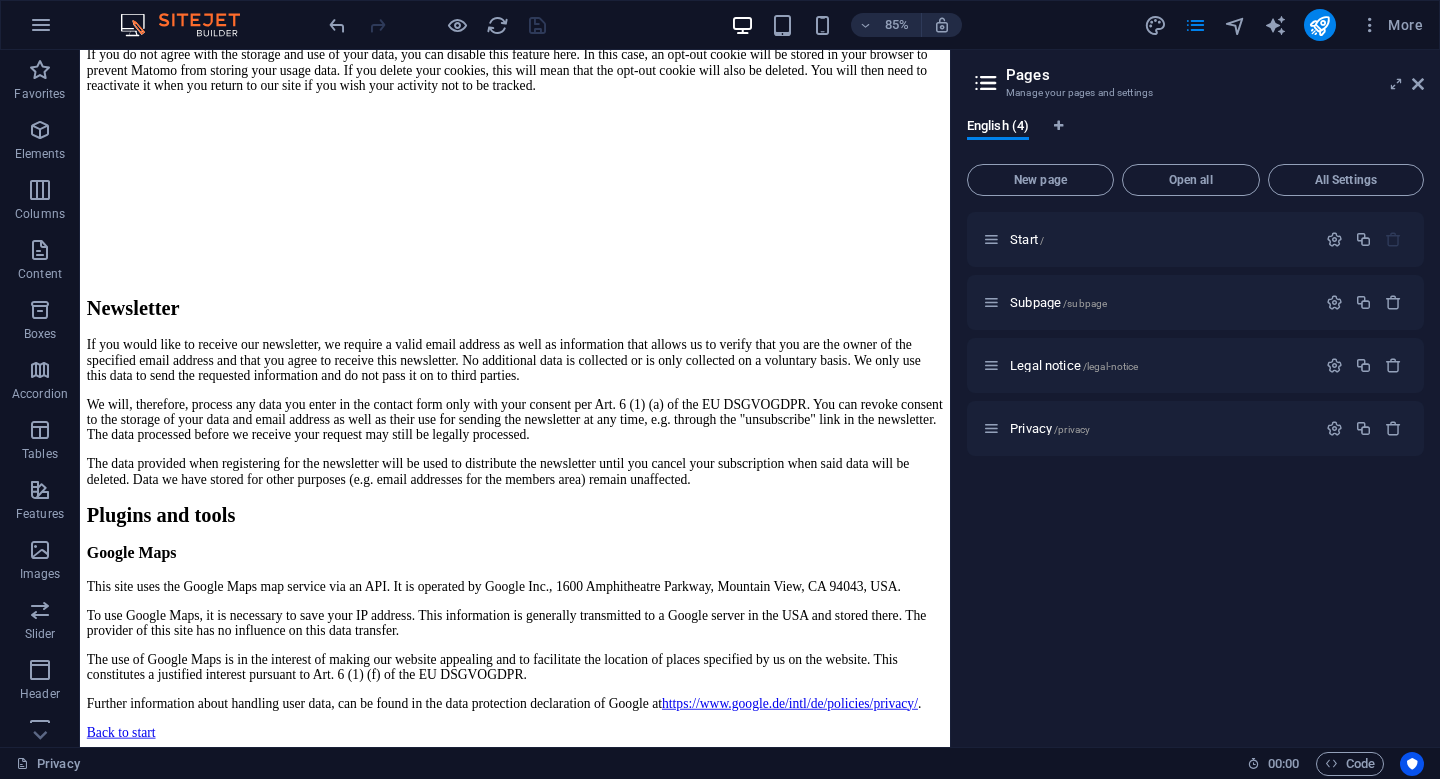 scroll, scrollTop: 5066, scrollLeft: 0, axis: vertical 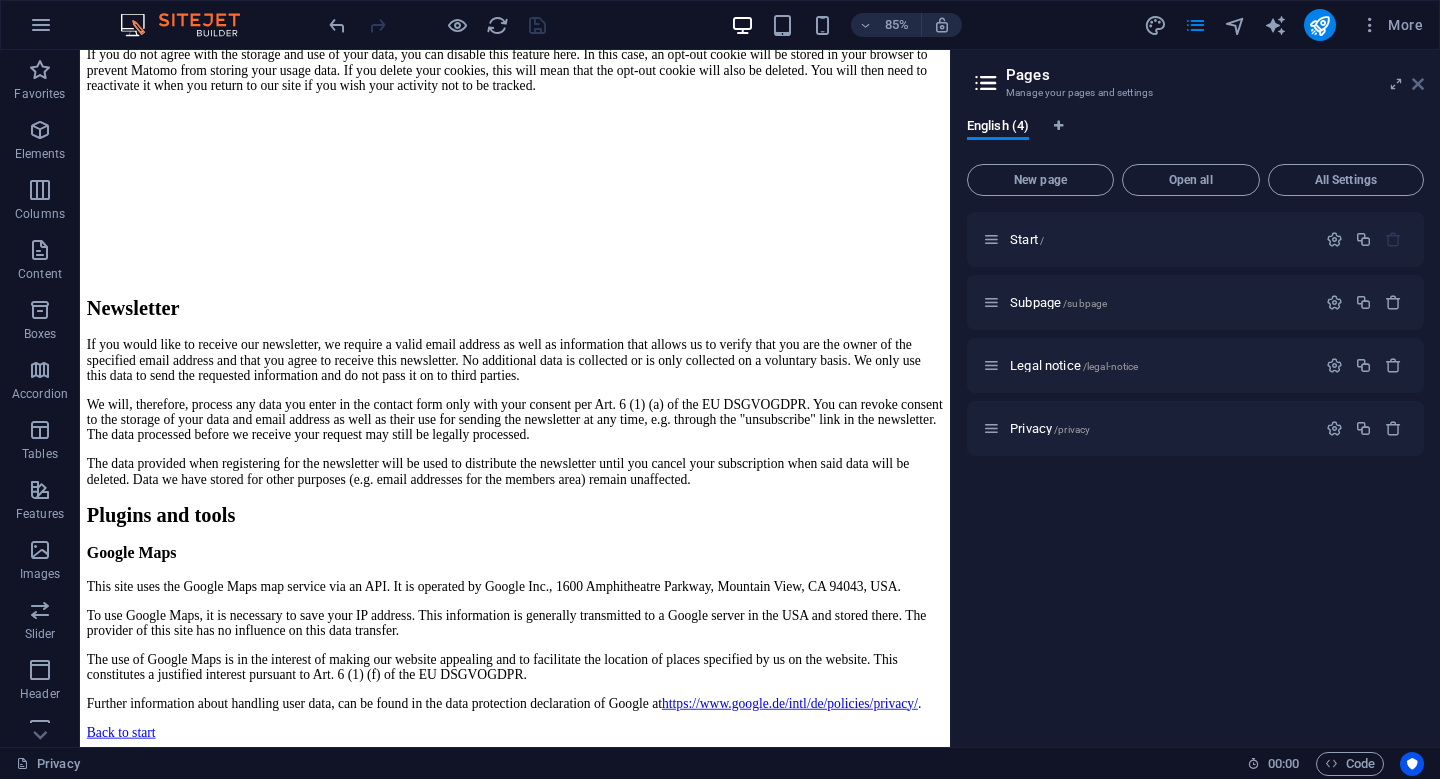 click at bounding box center [1418, 84] 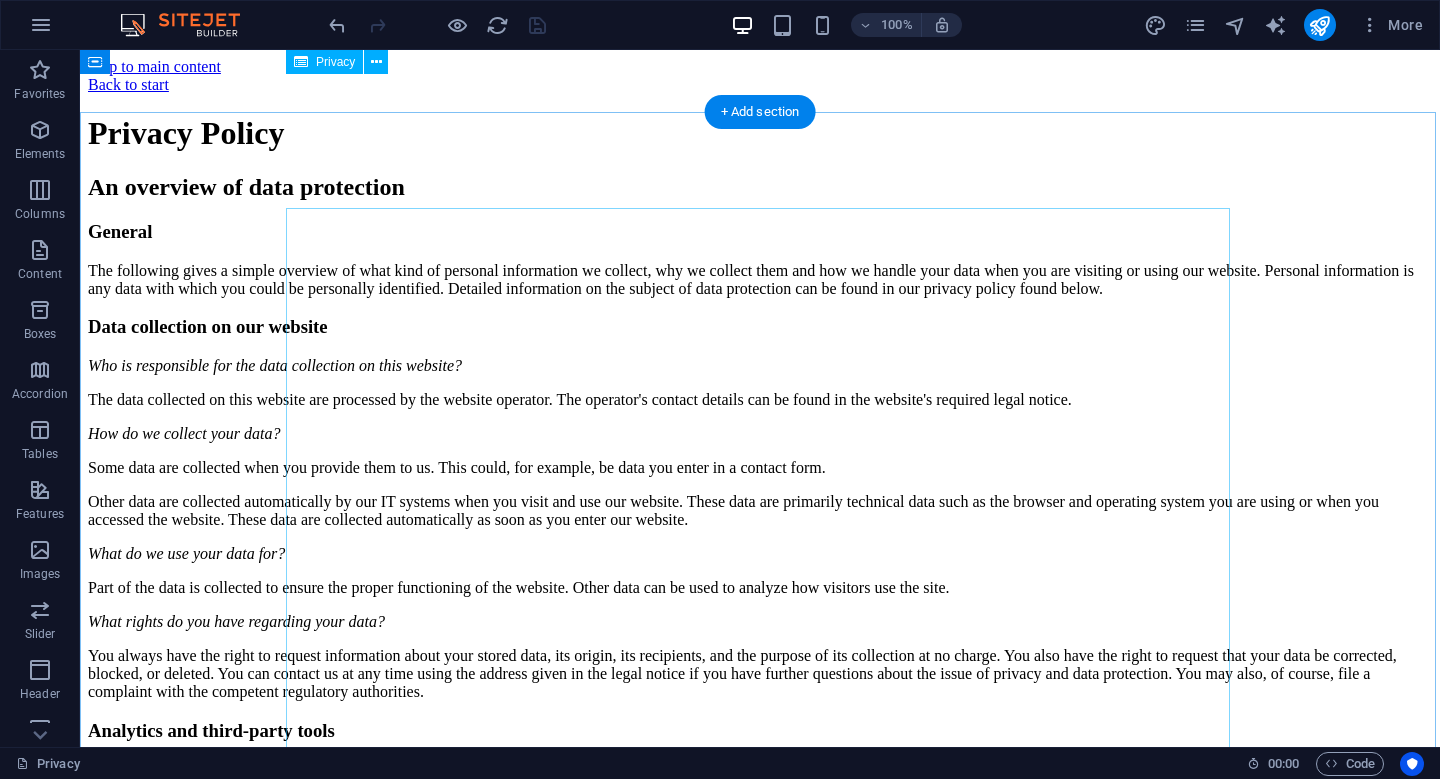 scroll, scrollTop: 0, scrollLeft: 0, axis: both 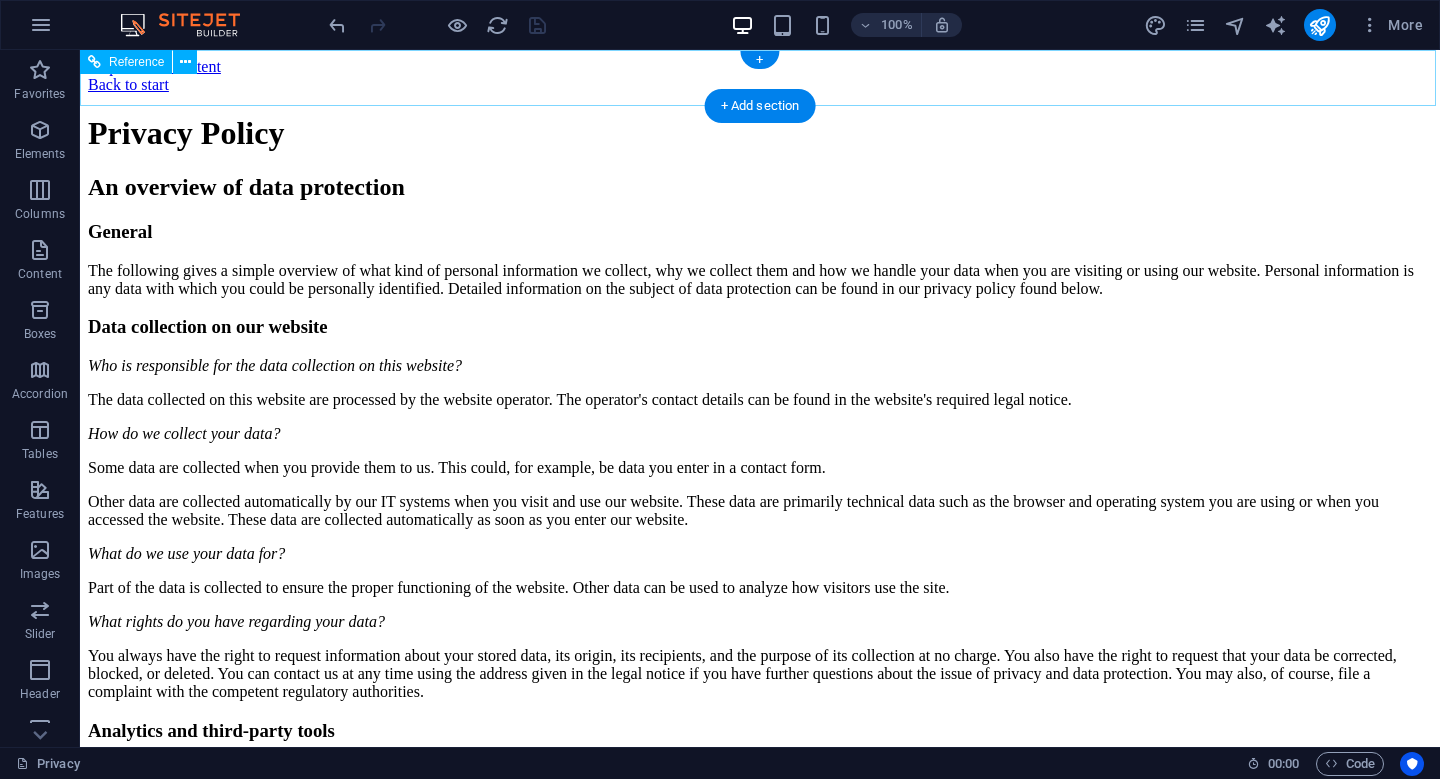 click on "Back to start" at bounding box center [760, 85] 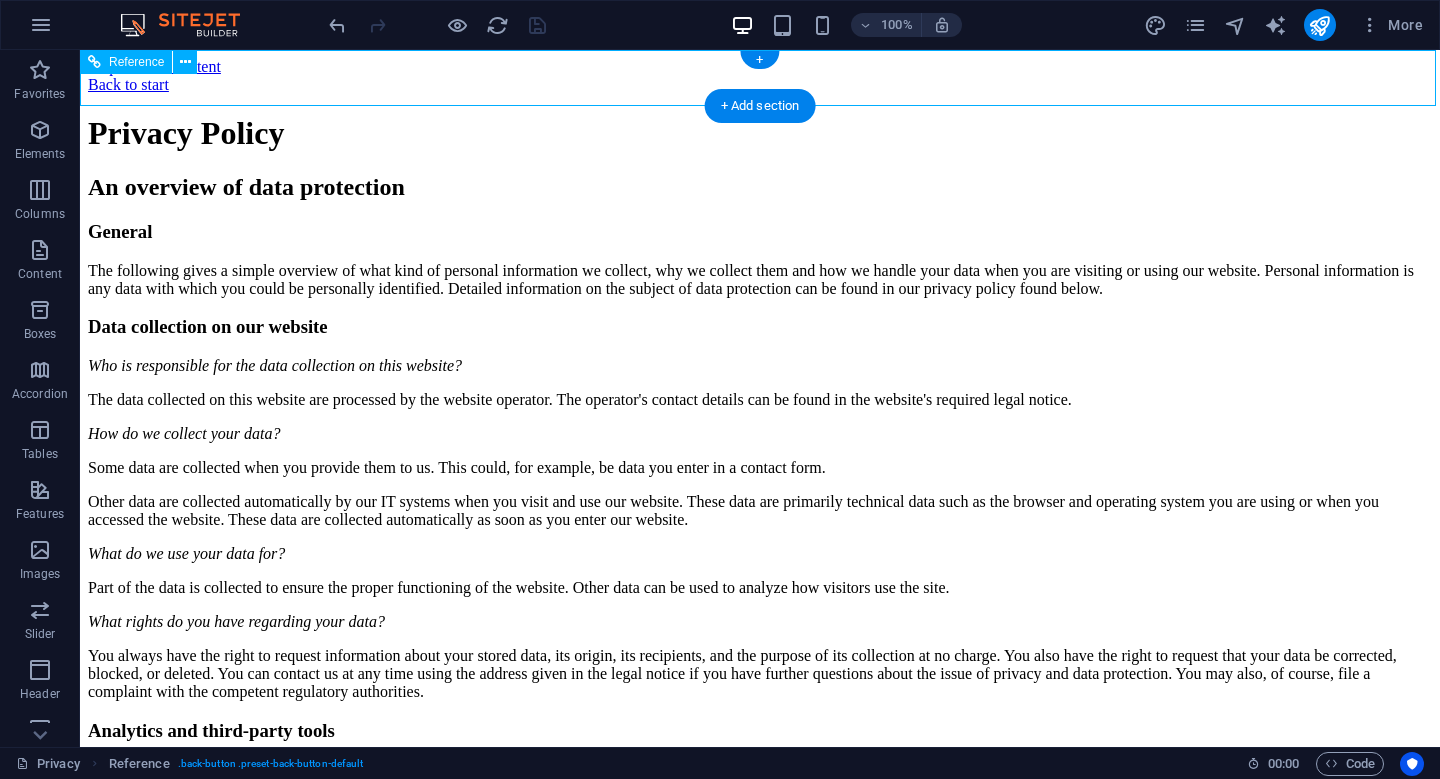 click on "Back to start" at bounding box center [760, 85] 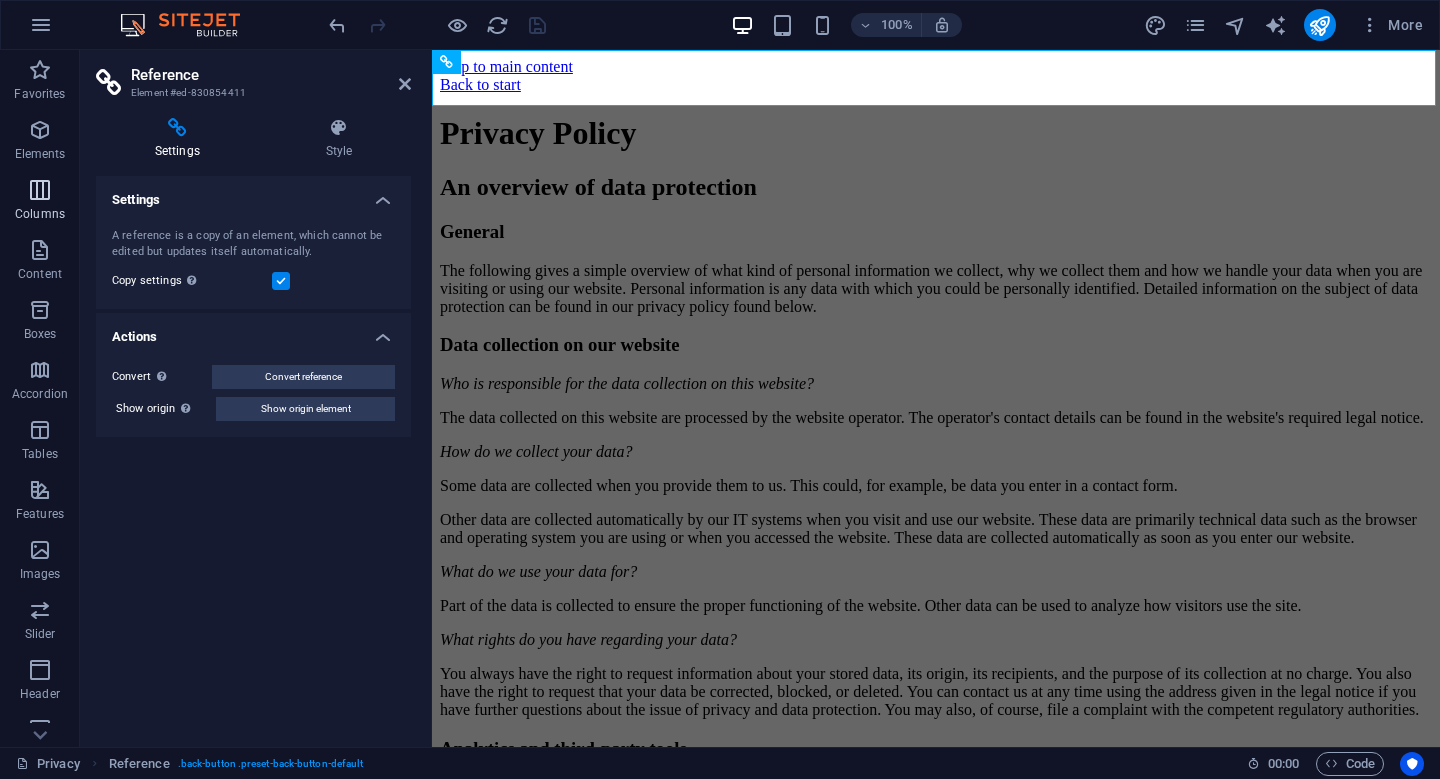 click at bounding box center [40, 190] 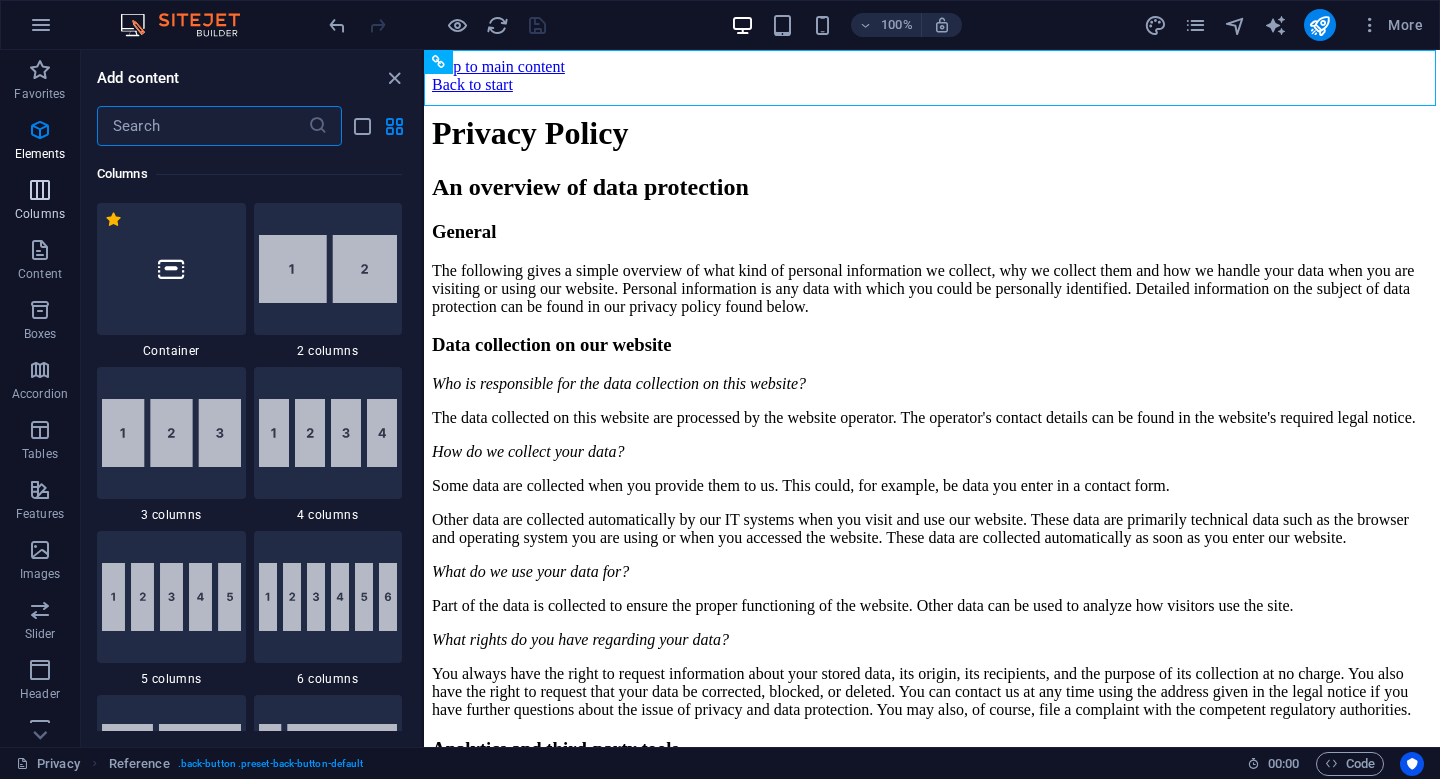 scroll, scrollTop: 990, scrollLeft: 0, axis: vertical 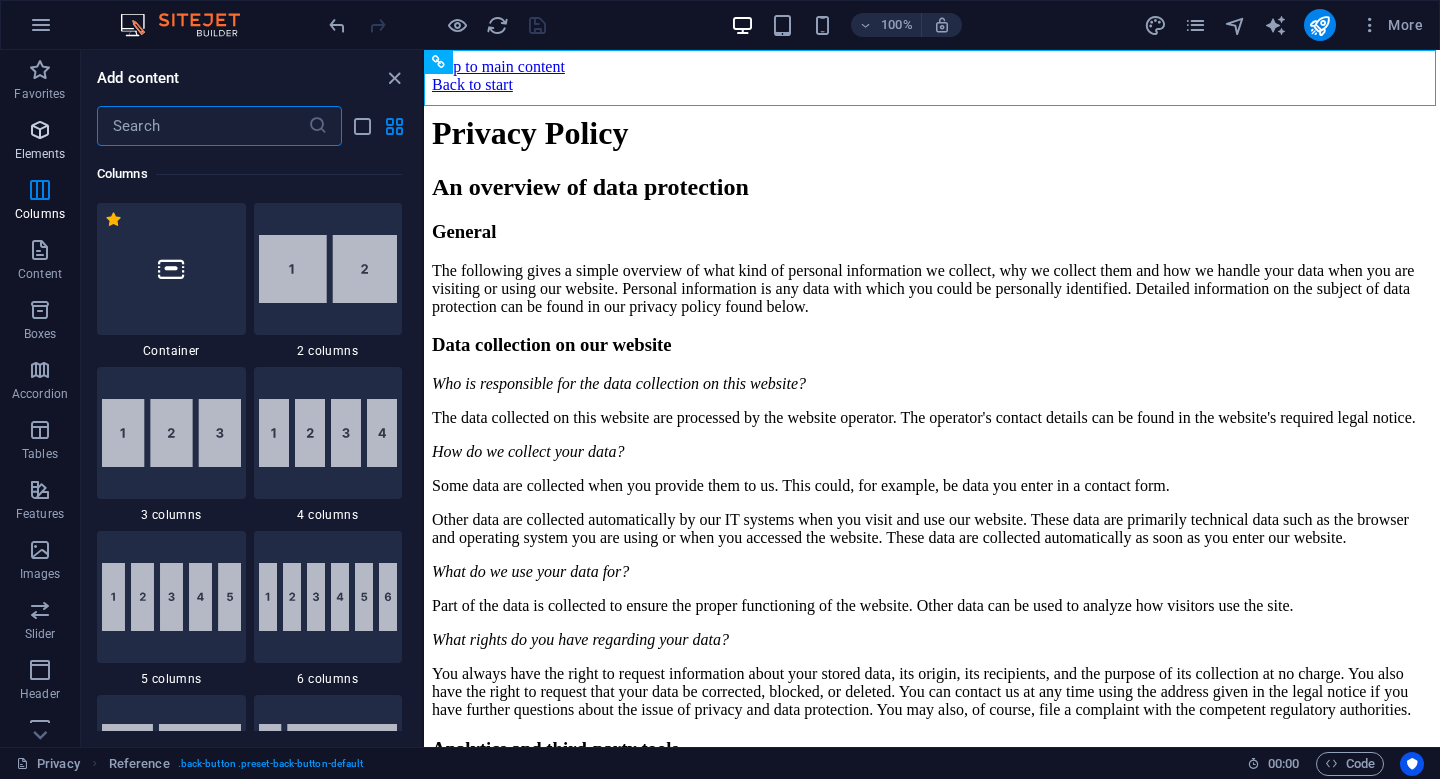 click at bounding box center (40, 130) 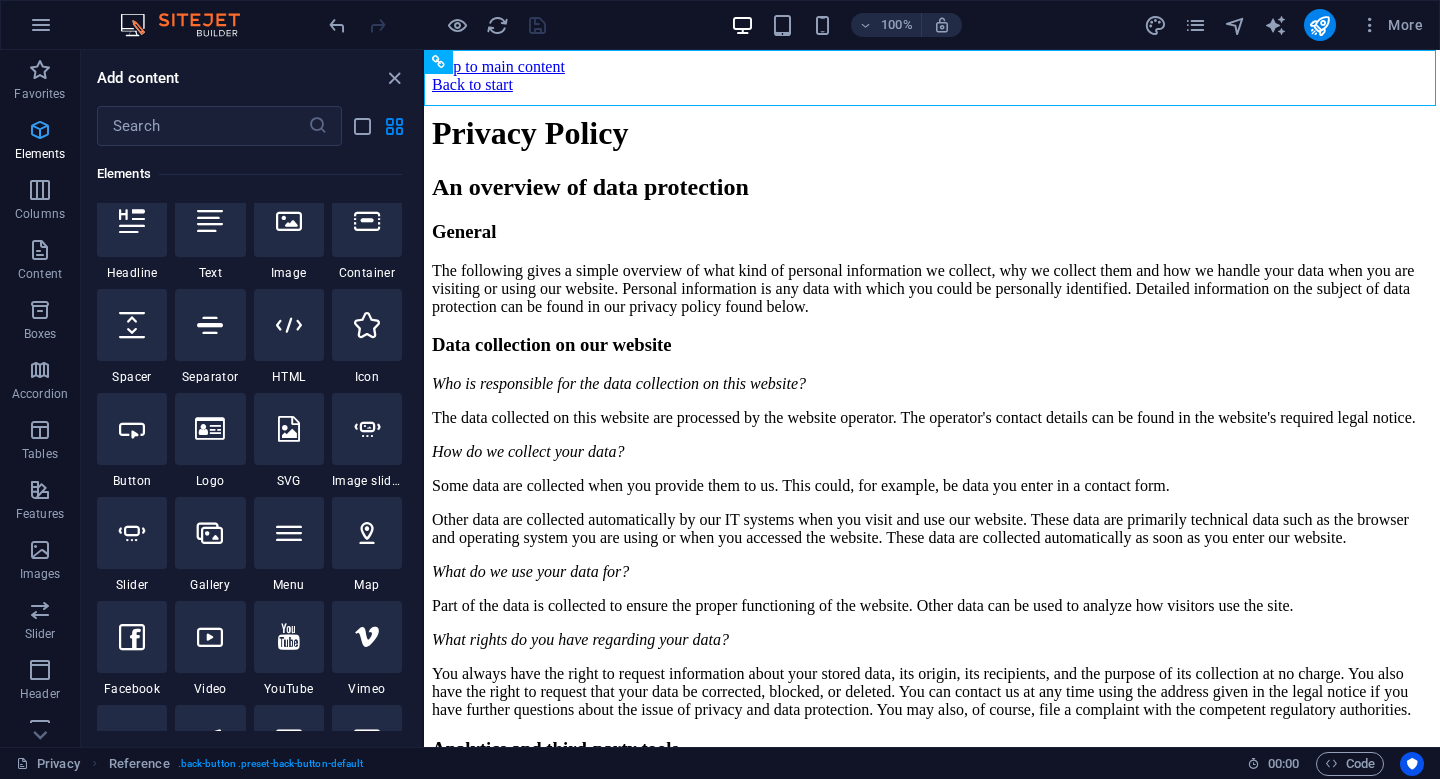 scroll, scrollTop: 213, scrollLeft: 0, axis: vertical 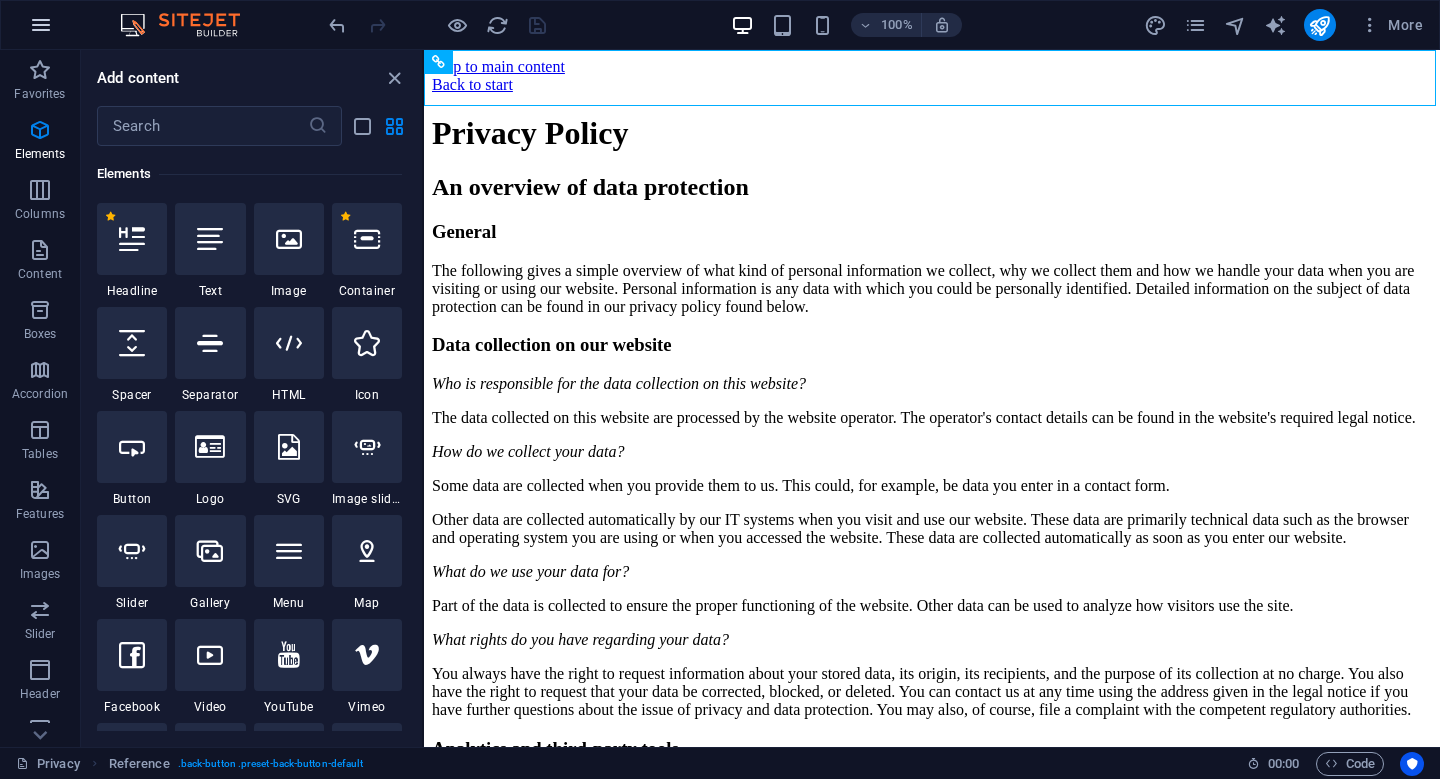 click at bounding box center (41, 25) 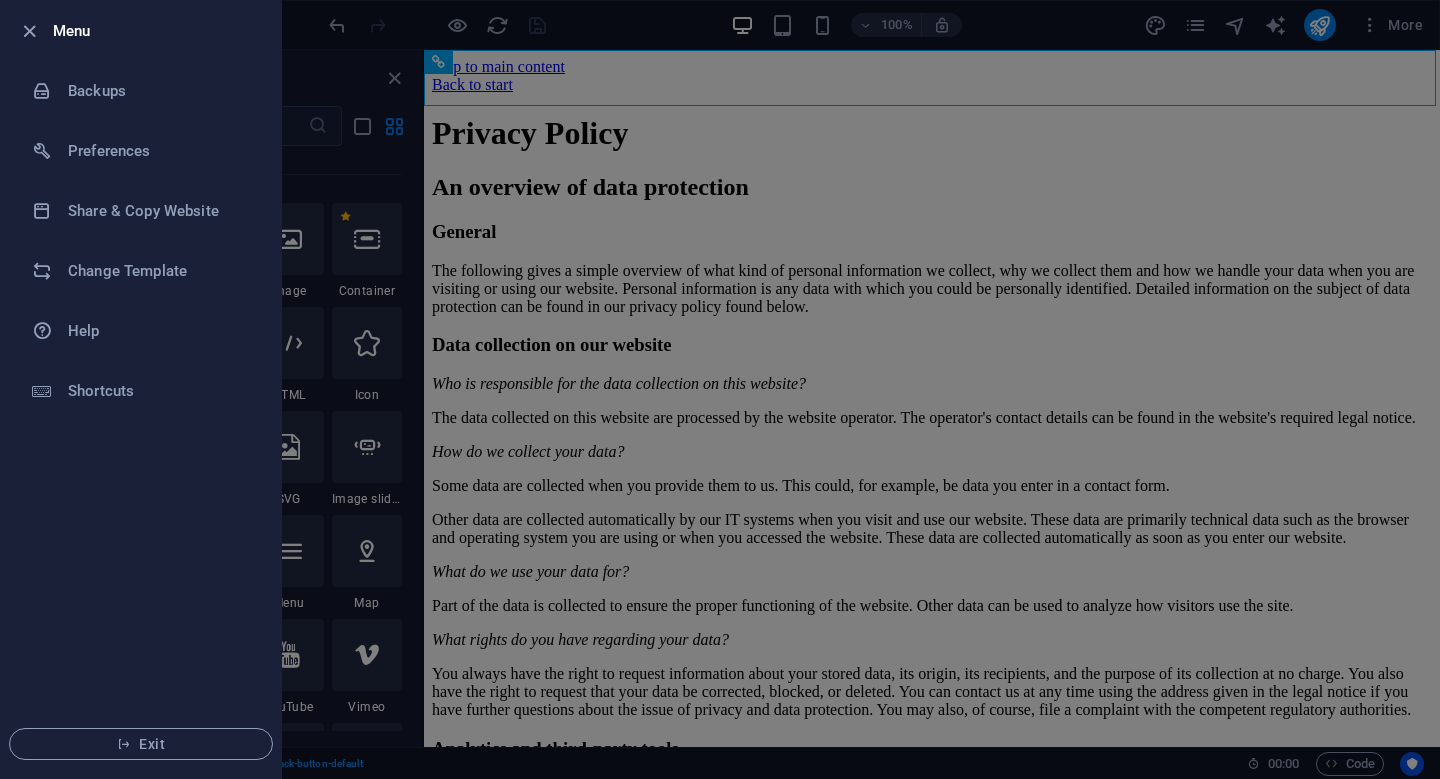 click on "Menu" at bounding box center [159, 31] 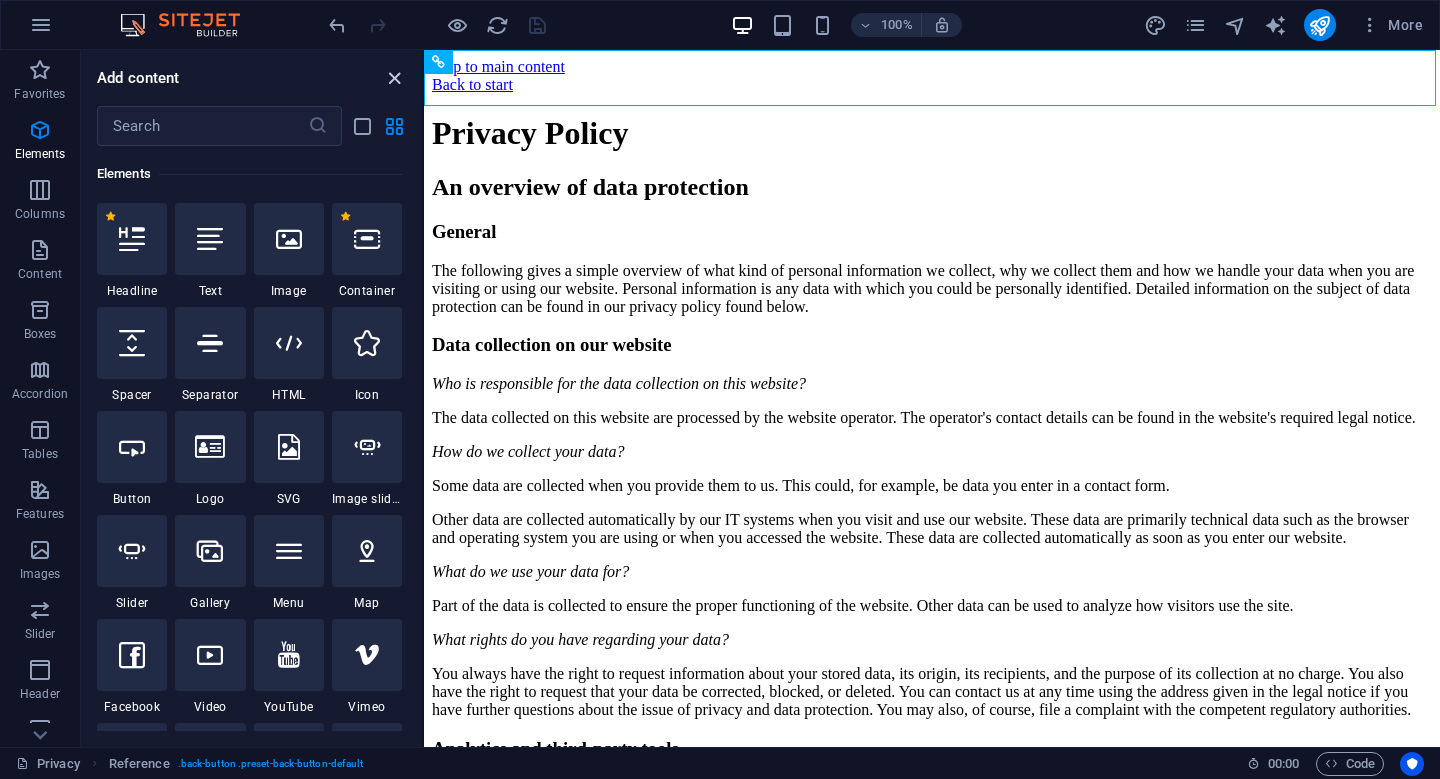 click at bounding box center [394, 78] 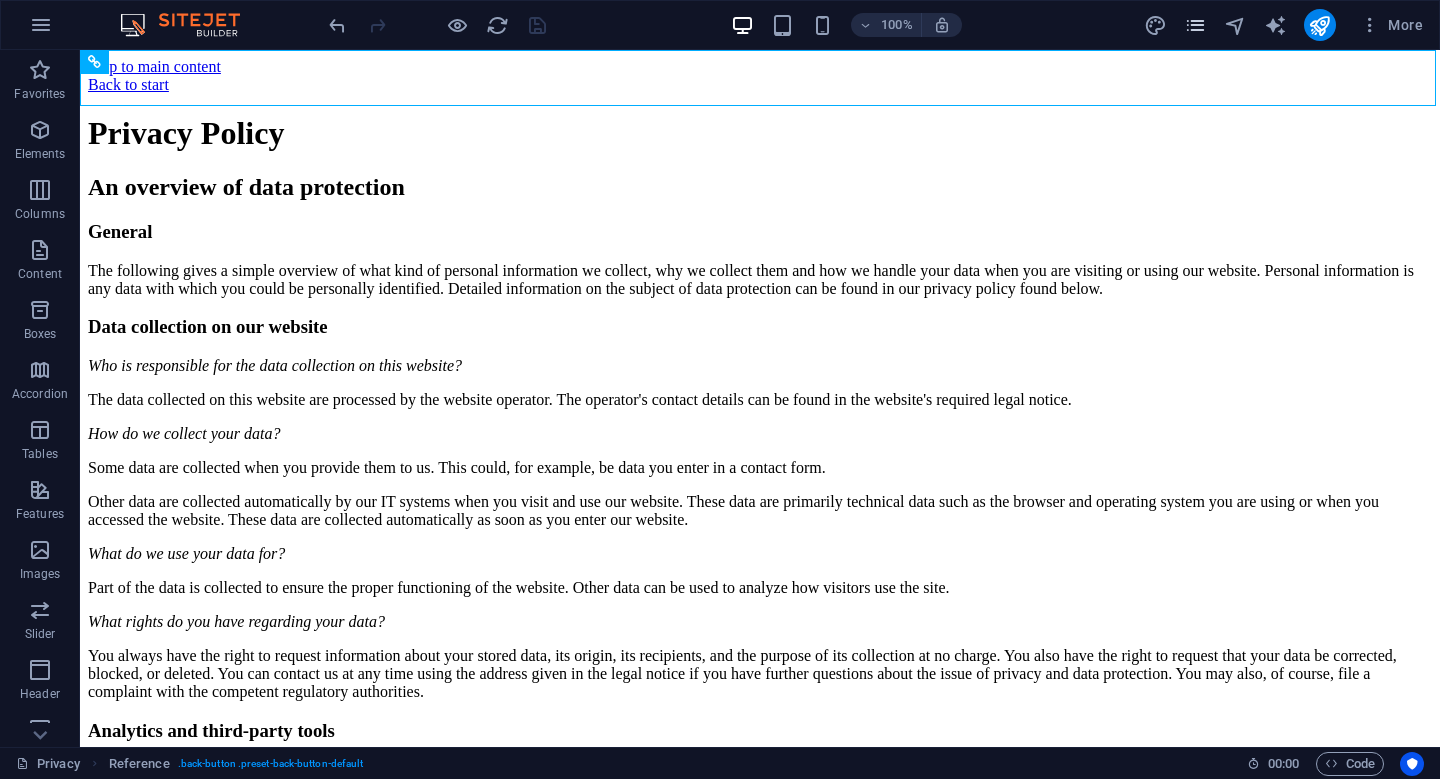 click at bounding box center (1196, 25) 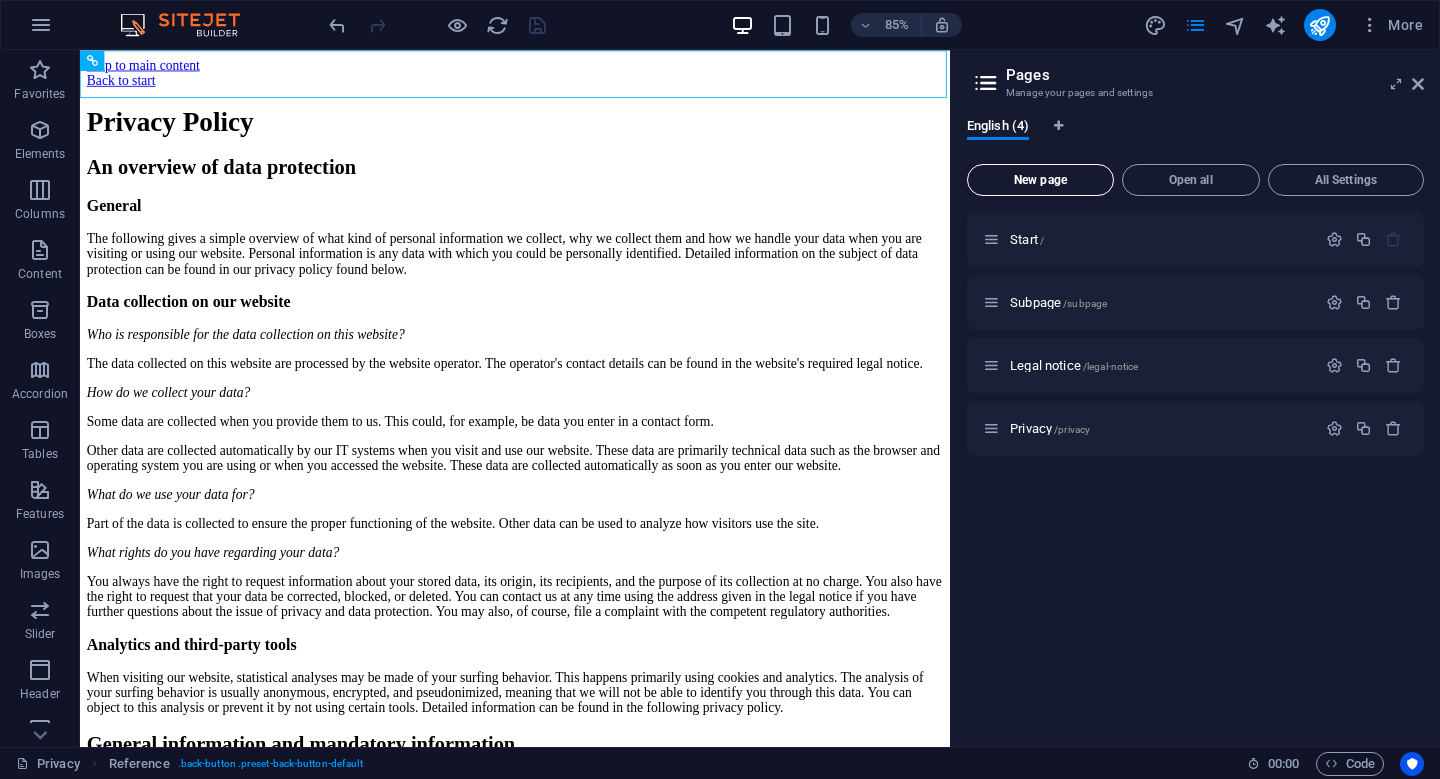 click on "New page" at bounding box center (1040, 180) 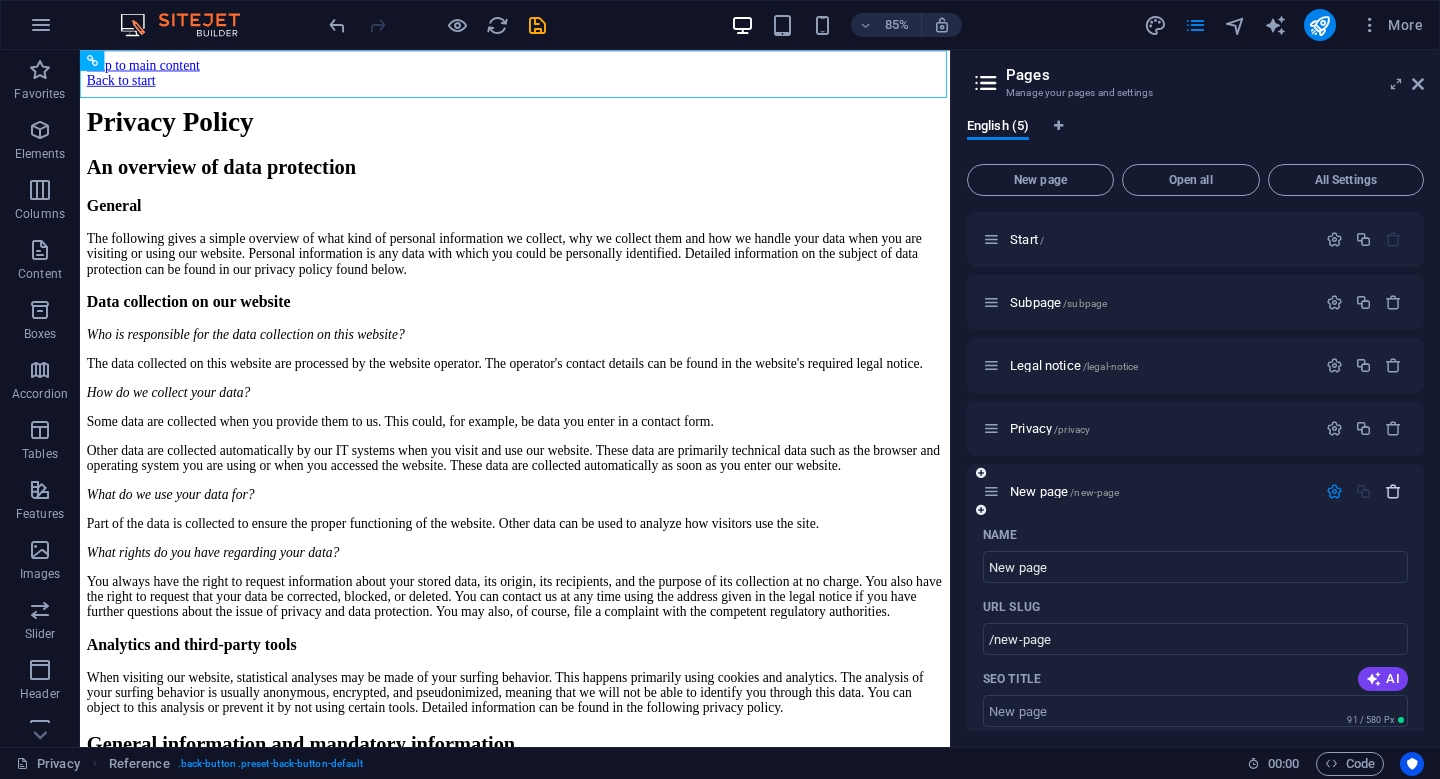 click at bounding box center (1393, 491) 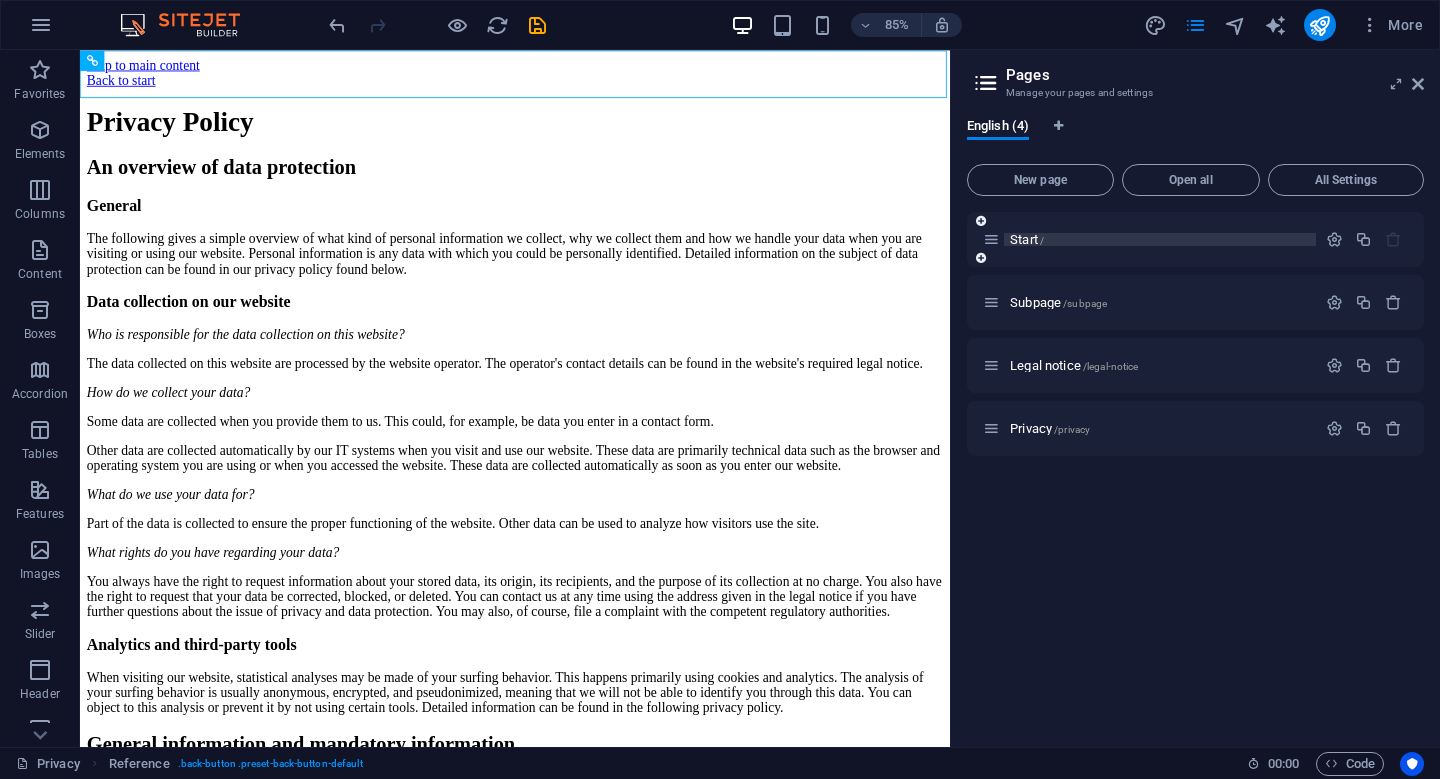 click on "Start /" at bounding box center (1160, 239) 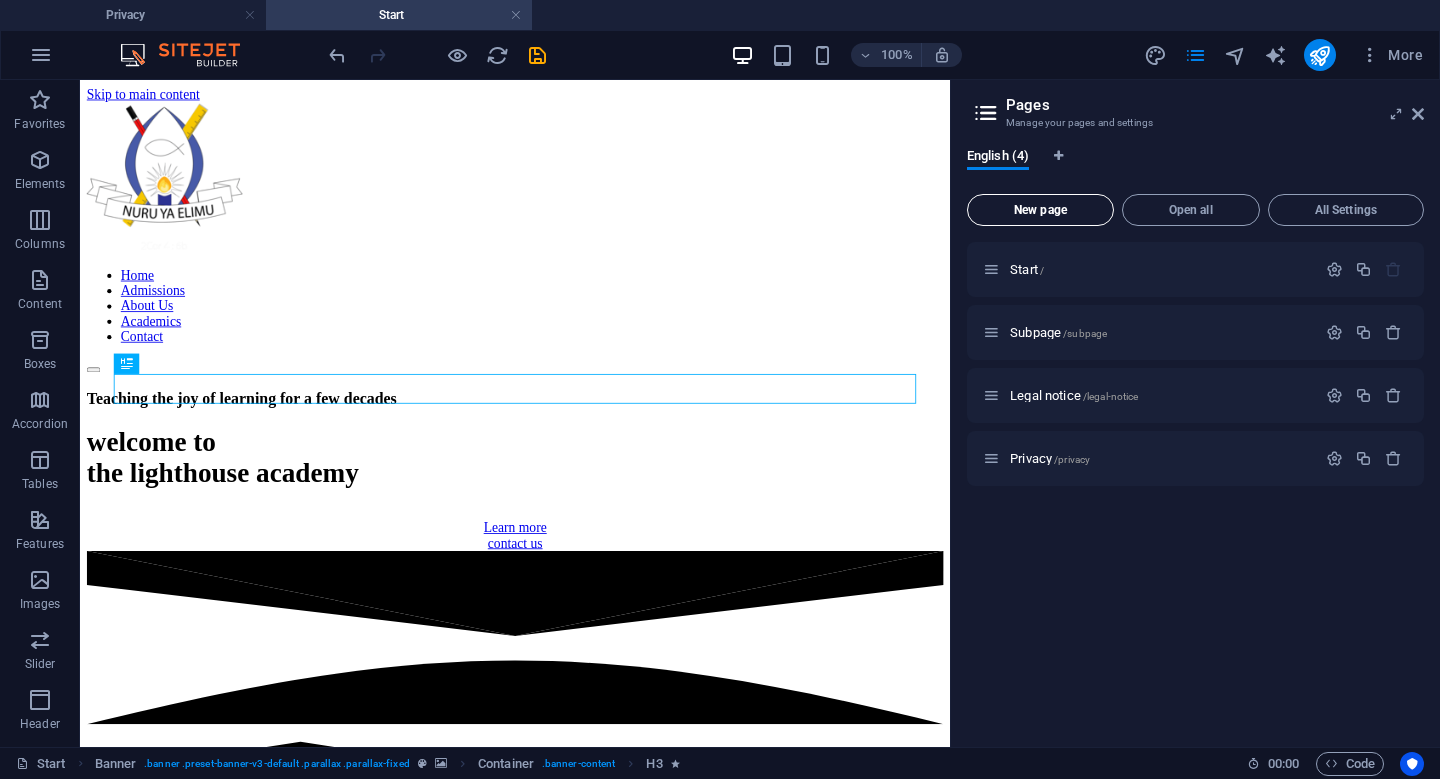 scroll, scrollTop: 0, scrollLeft: 0, axis: both 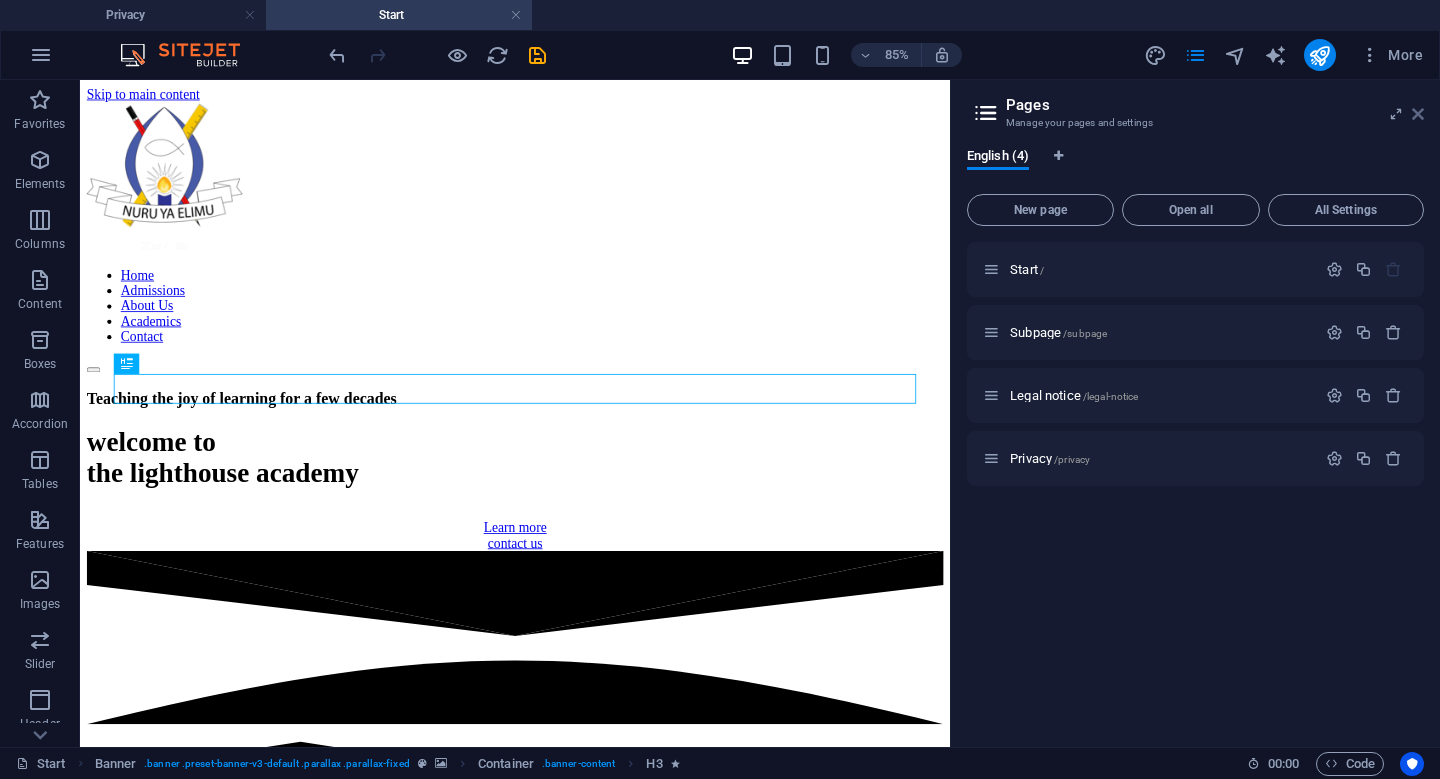 click at bounding box center [1418, 114] 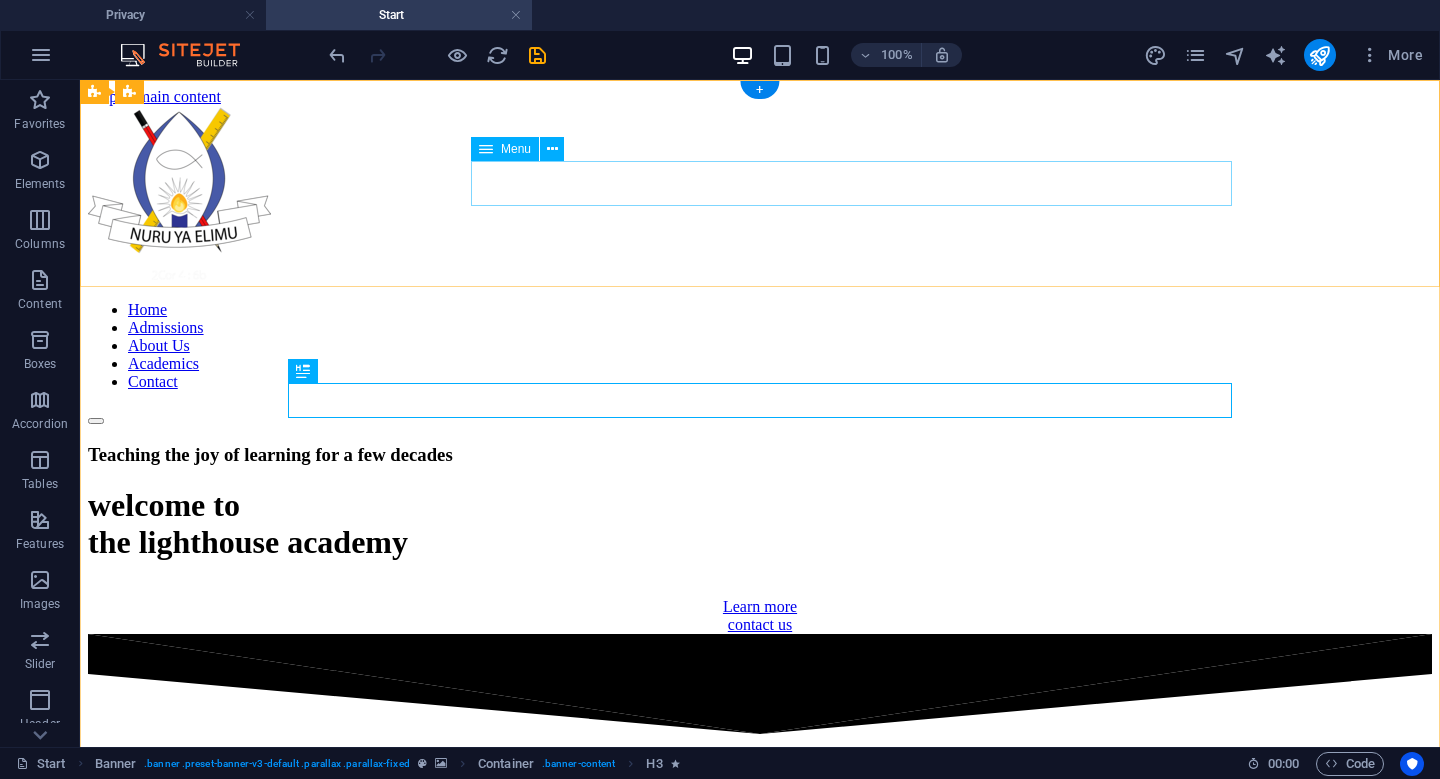 click on "Home Admissions About Us Academics Contact" at bounding box center (760, 346) 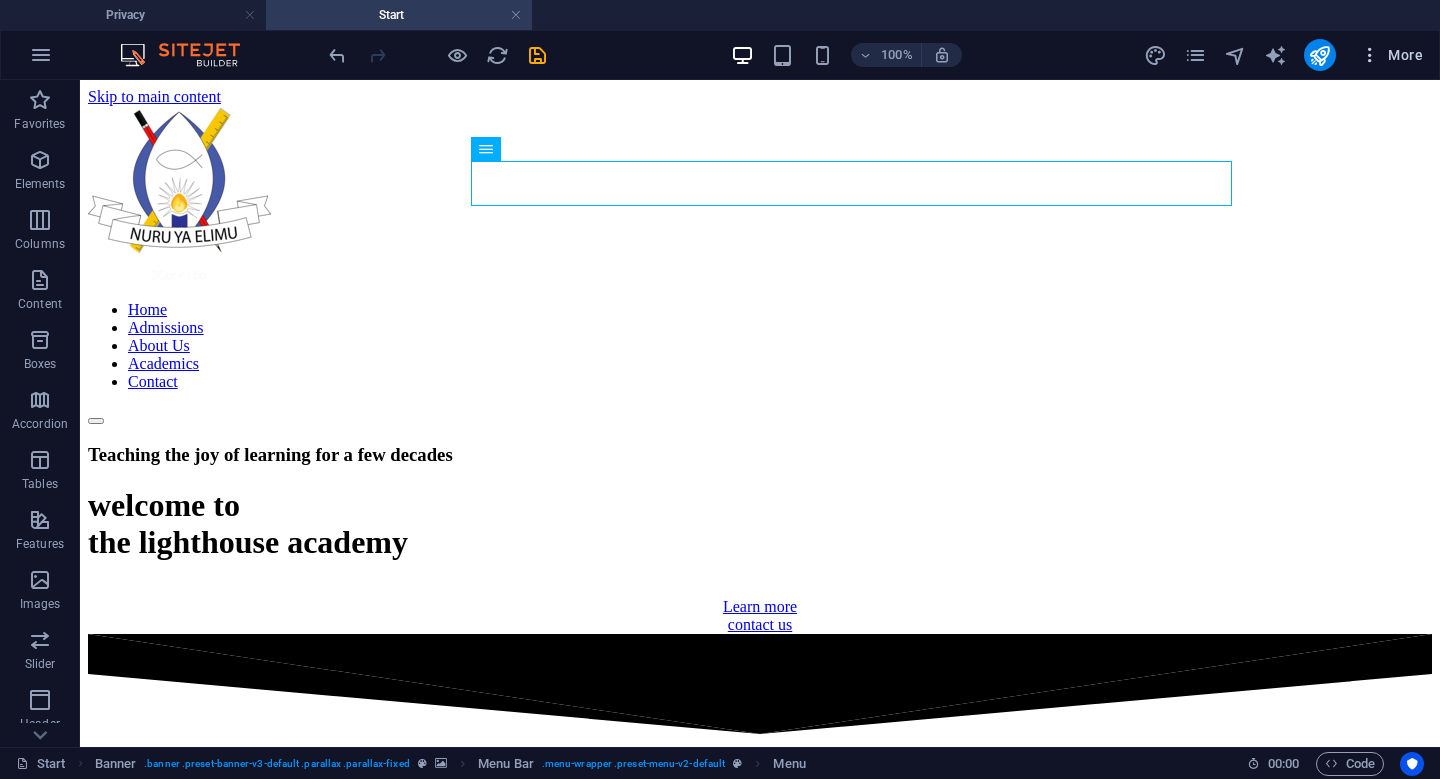 click on "More" at bounding box center [1391, 55] 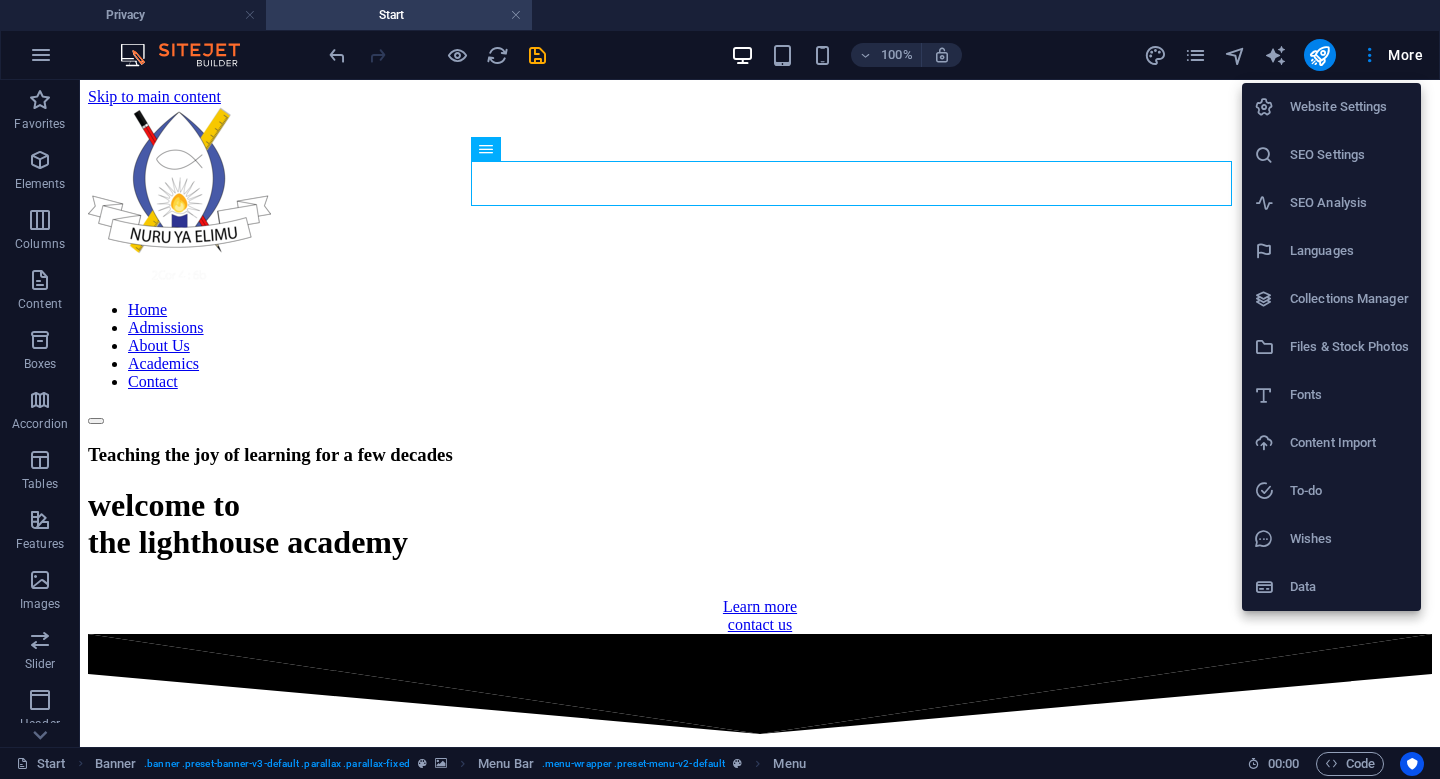 click on "Website Settings" at bounding box center (1349, 107) 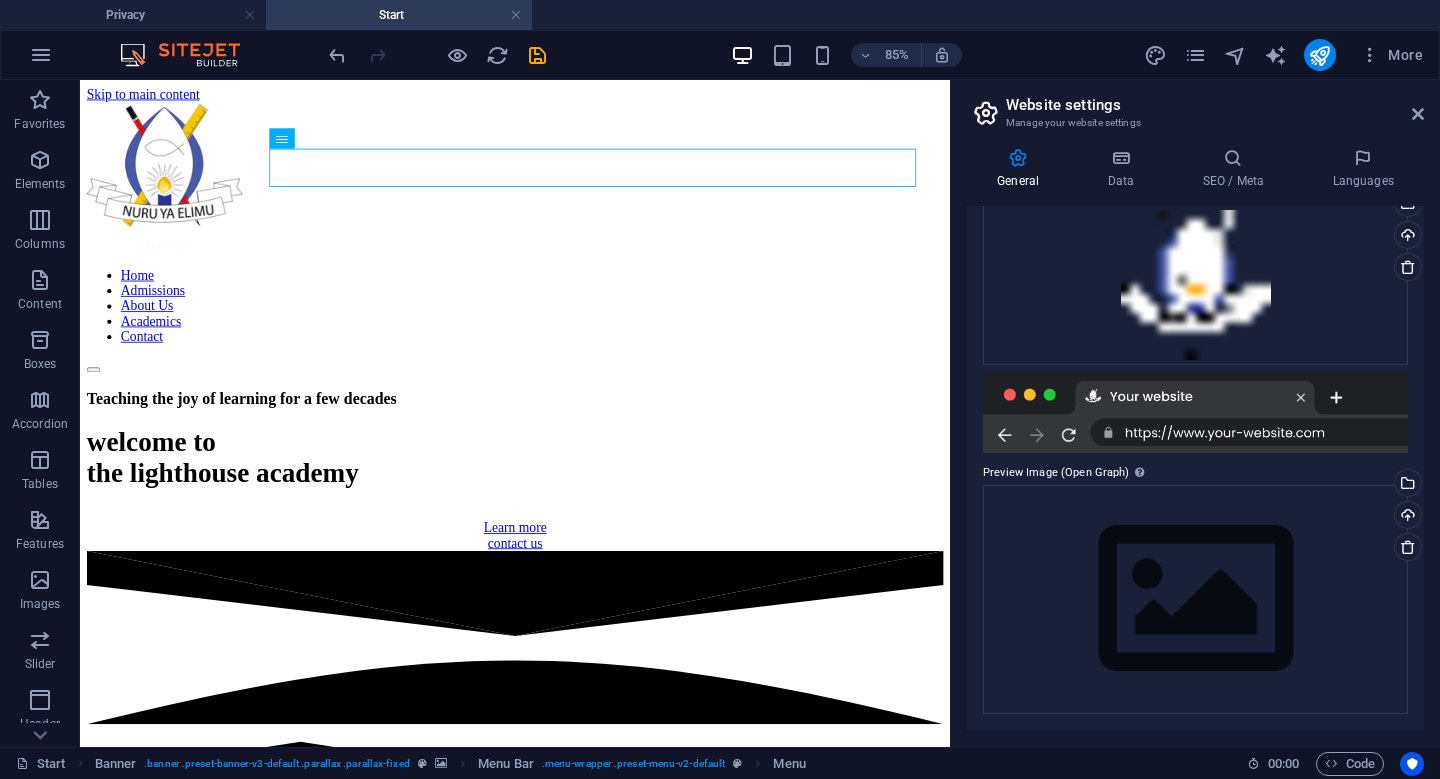 scroll, scrollTop: 281, scrollLeft: 0, axis: vertical 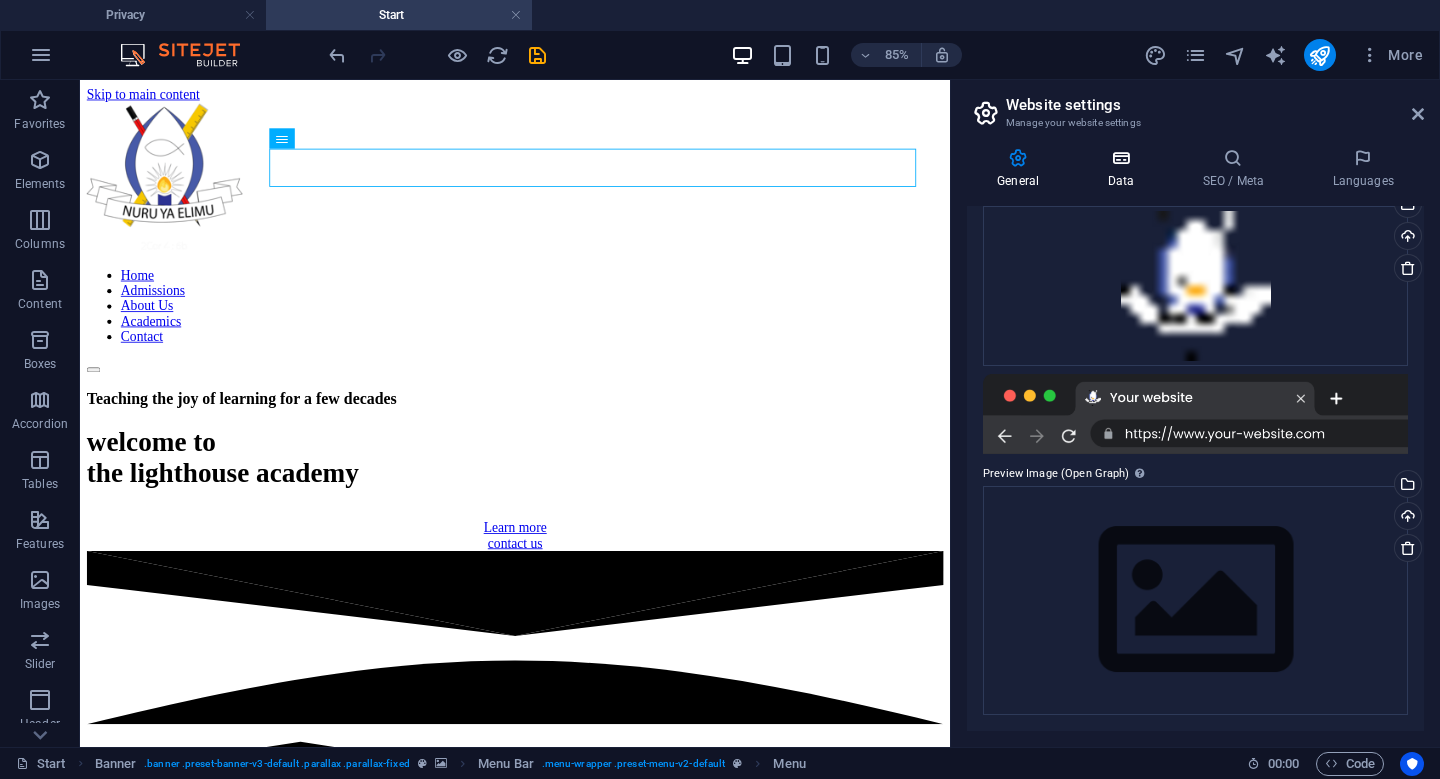 click at bounding box center (1120, 158) 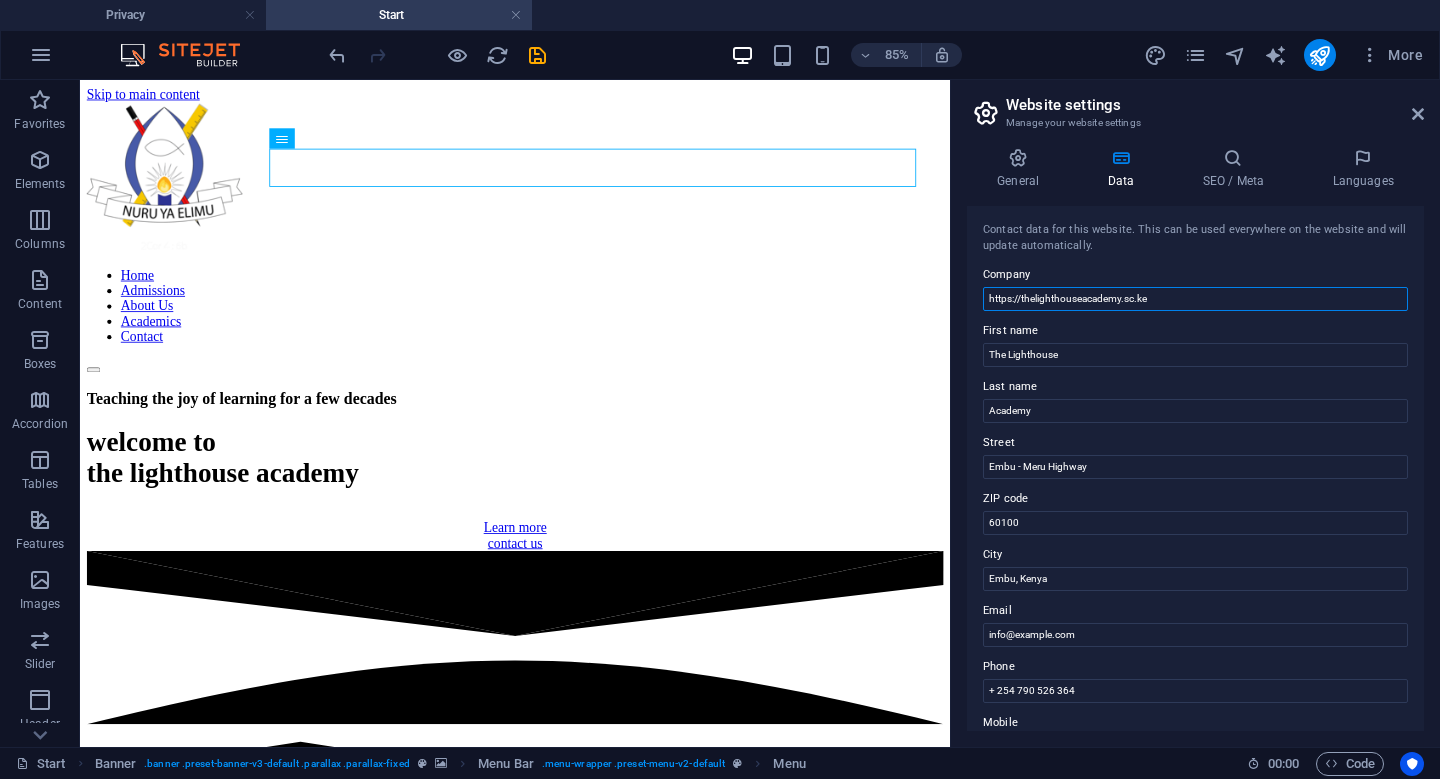 click on "https://thelighthouseacademy.sc.ke" at bounding box center (1195, 299) 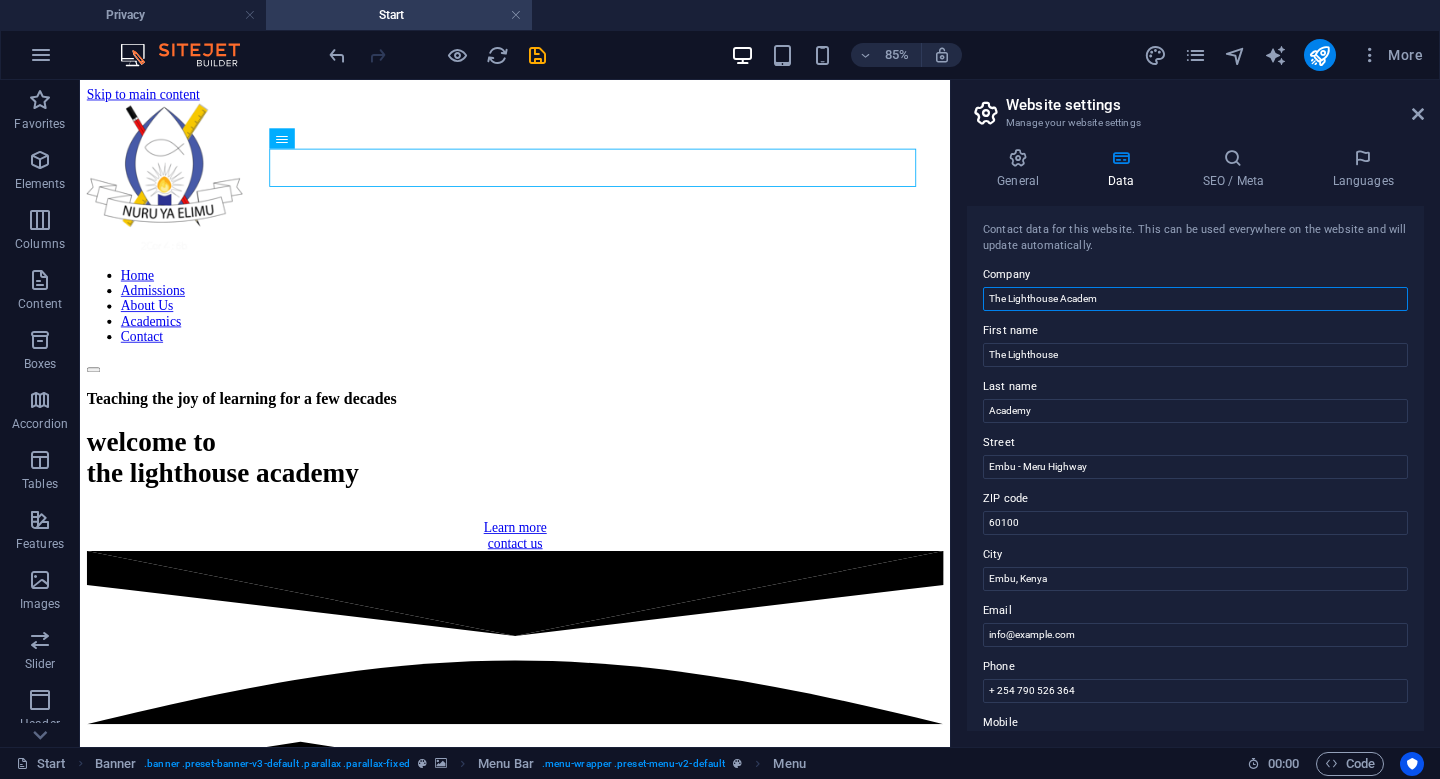 type on "The Lighthouse Academy" 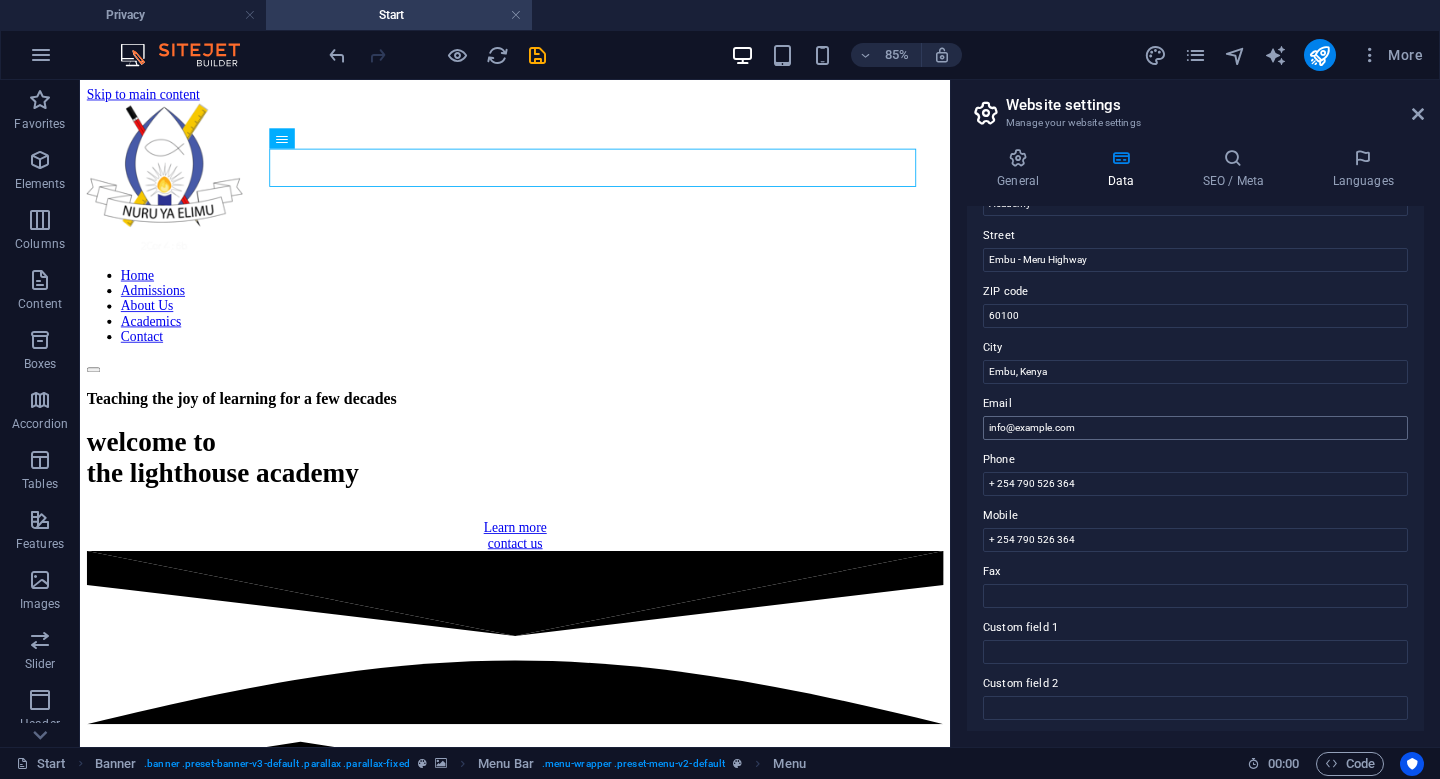 scroll, scrollTop: 225, scrollLeft: 0, axis: vertical 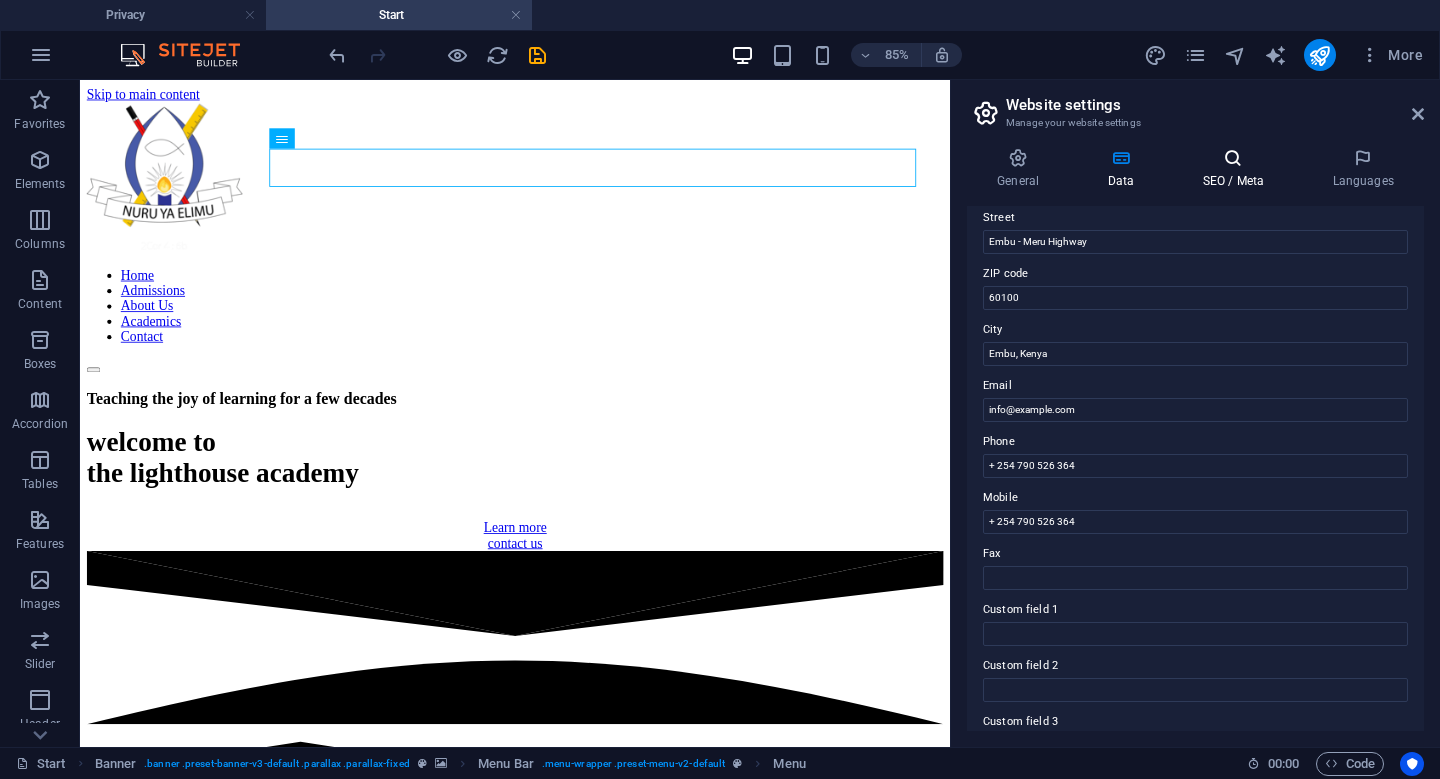 click at bounding box center [1233, 158] 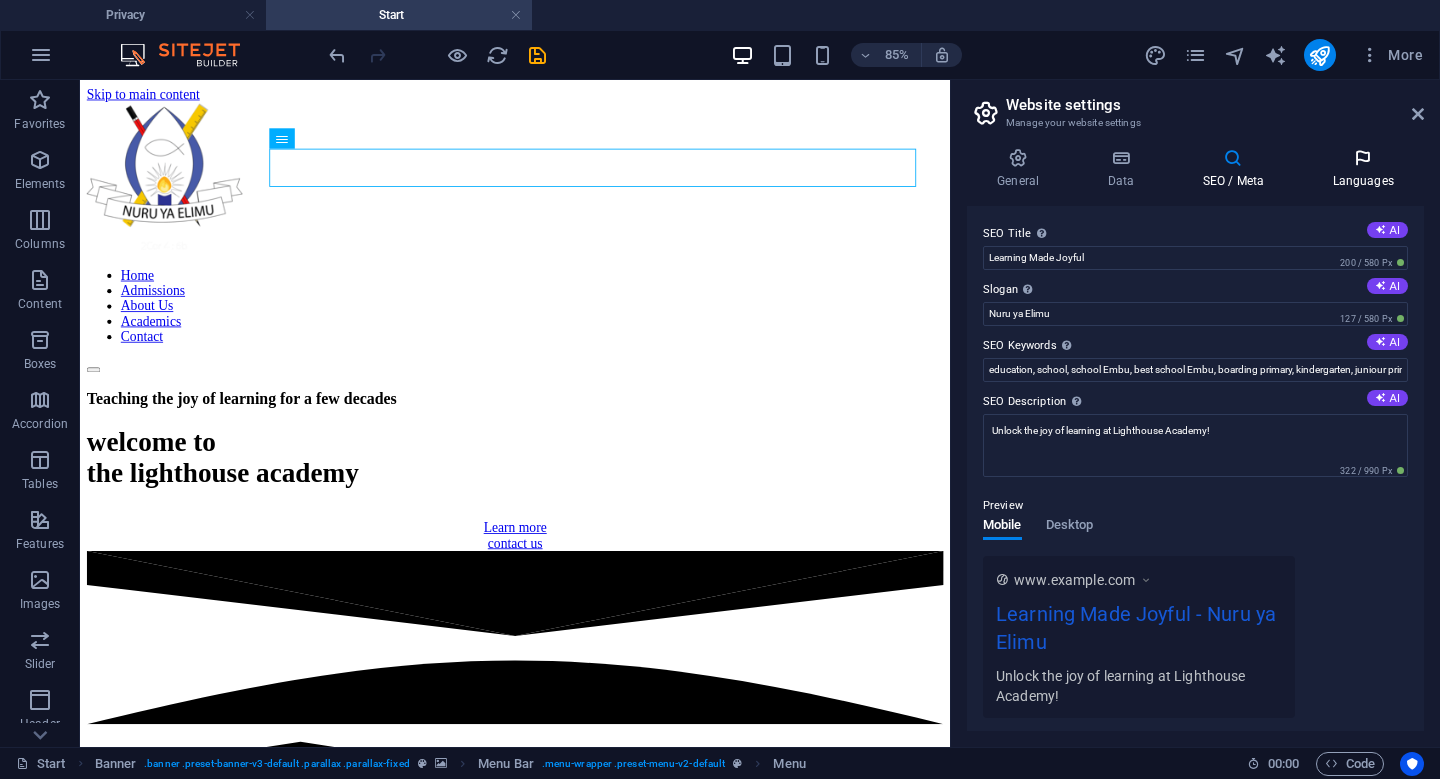 click at bounding box center [1363, 158] 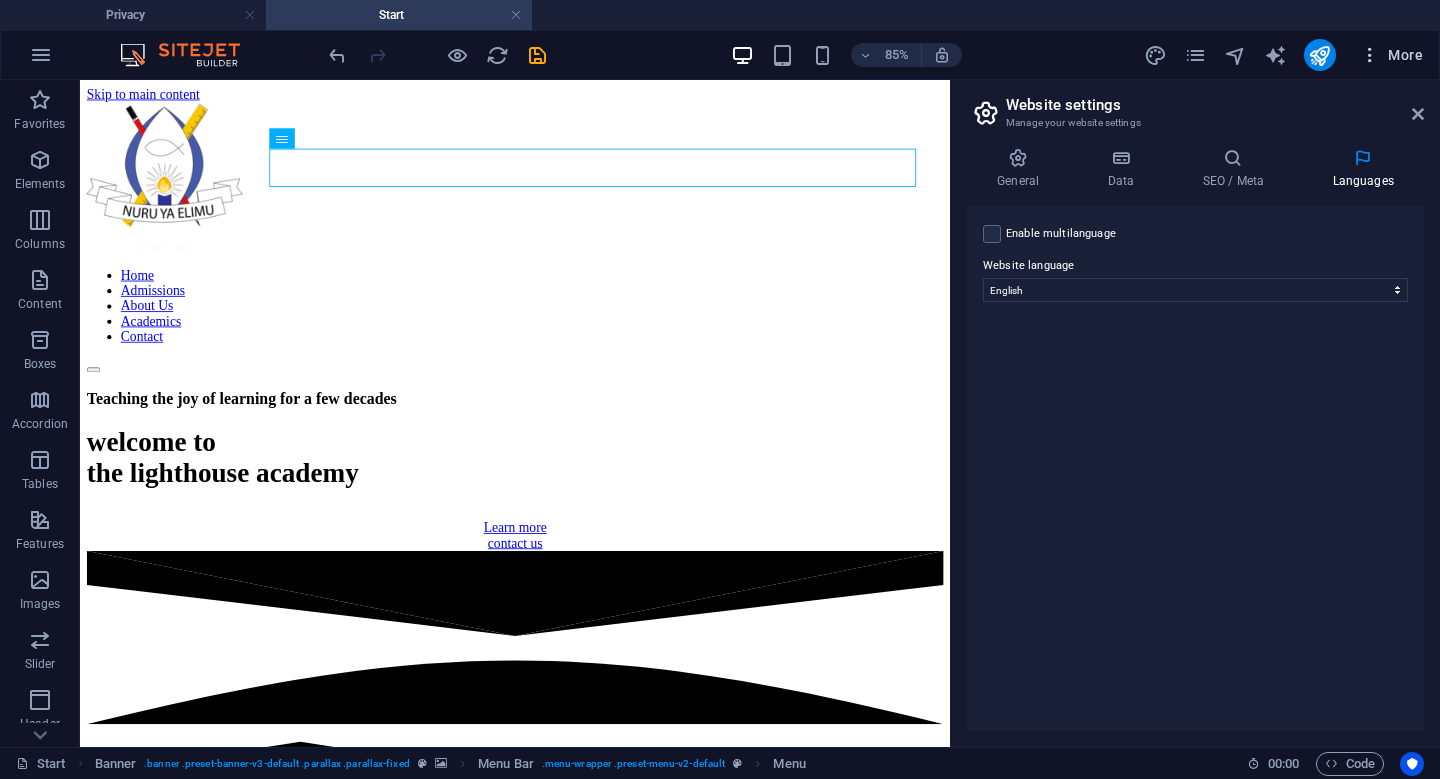 click on "More" at bounding box center (1391, 55) 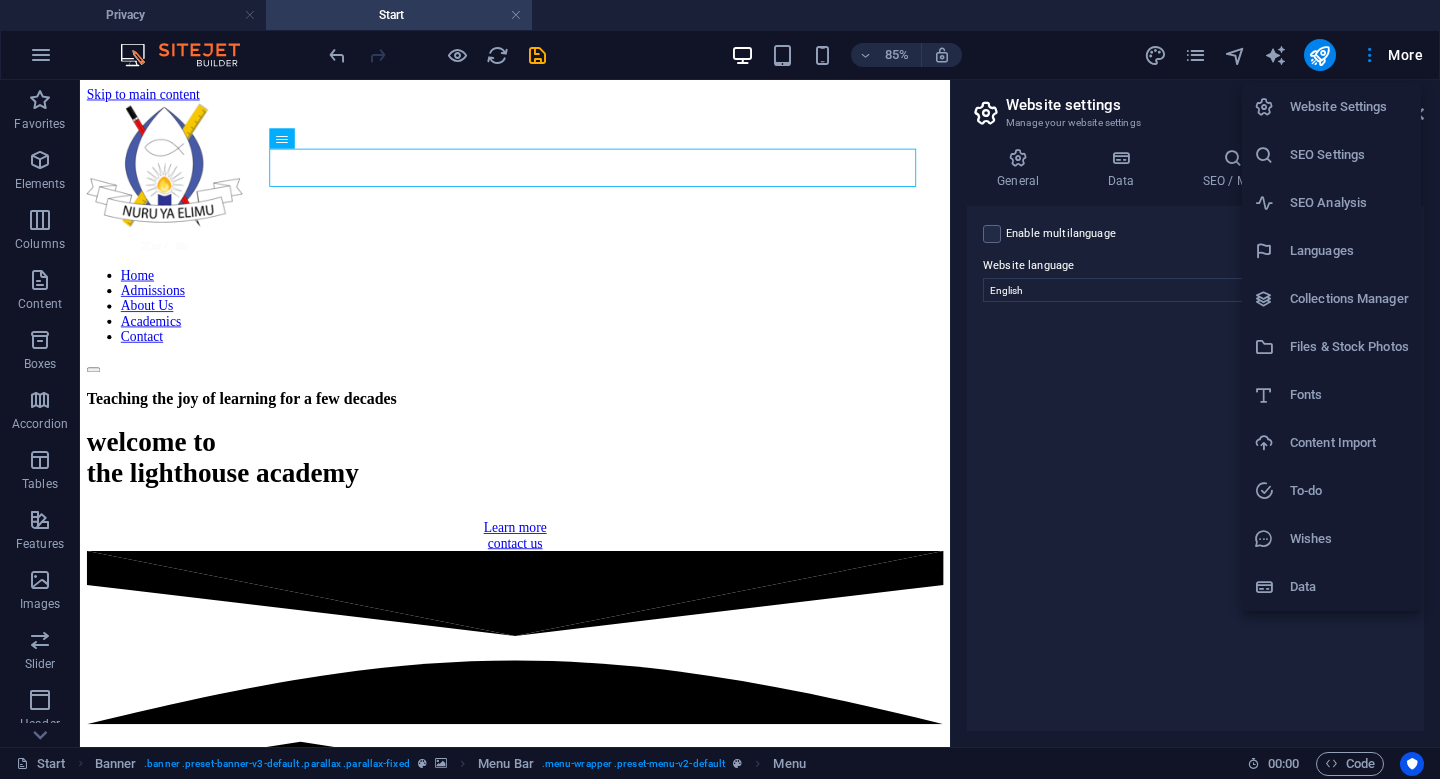 click on "SEO Analysis" at bounding box center [1349, 203] 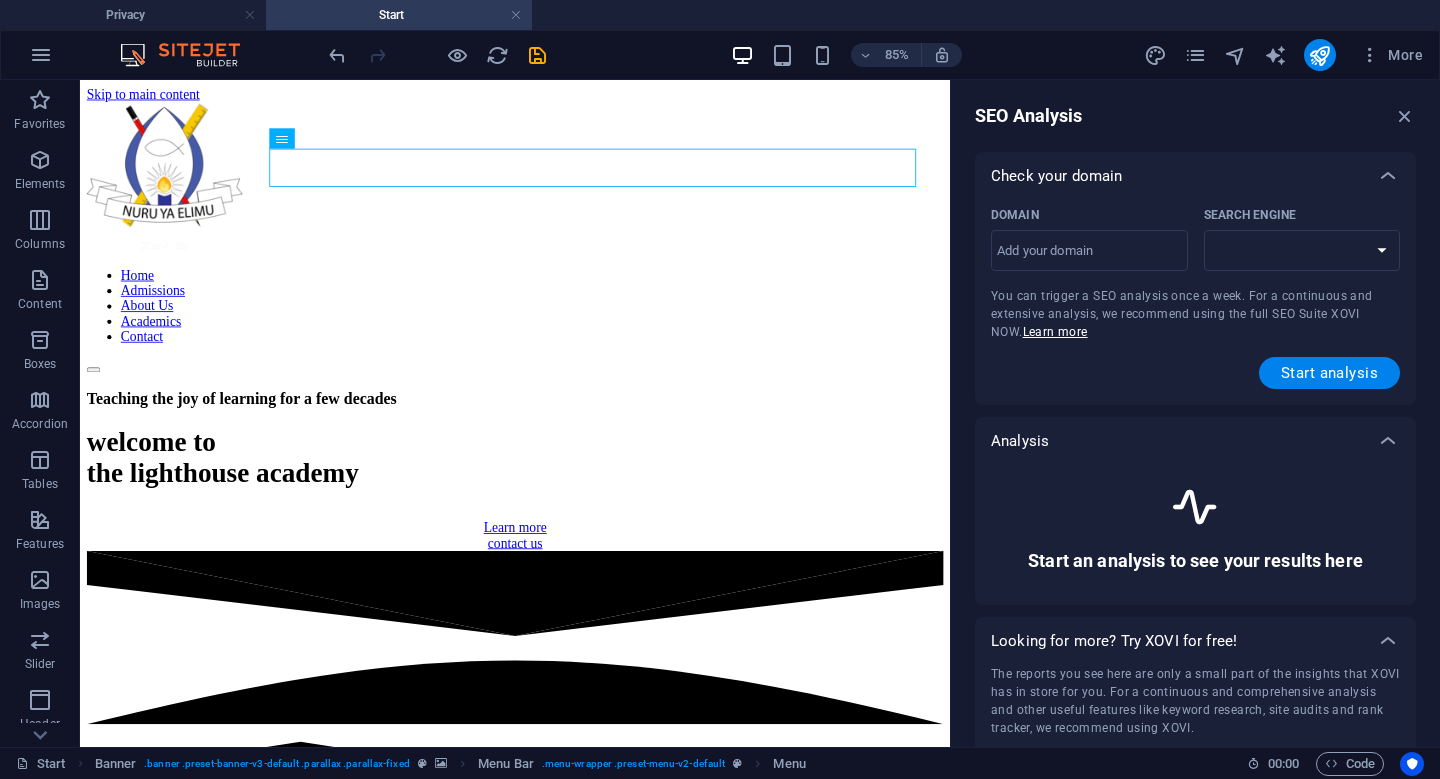 click on "SEO Analysis Check your domain Domain ​​Search Engine You can trigger a SEO analysis once a week. For a continuous and extensive analysis, we recommend using the full SEO Suite XOVI NOW.  Learn more Start analysis Analysis Start an analysis to see your results here Looking for more? Try XOVI for free! The reports you see here are only a small part of the insights that XOVI has in store for you. For a continuous and comprehensive analysis and other useful features like keyword research, site audits and rank tracker, we recommend using XOVI. Register now and explore XOVI free for 14 days! Don’t forget to use the code "sitejet" for an exclusive 20% discount! Get Started" at bounding box center [1195, 413] 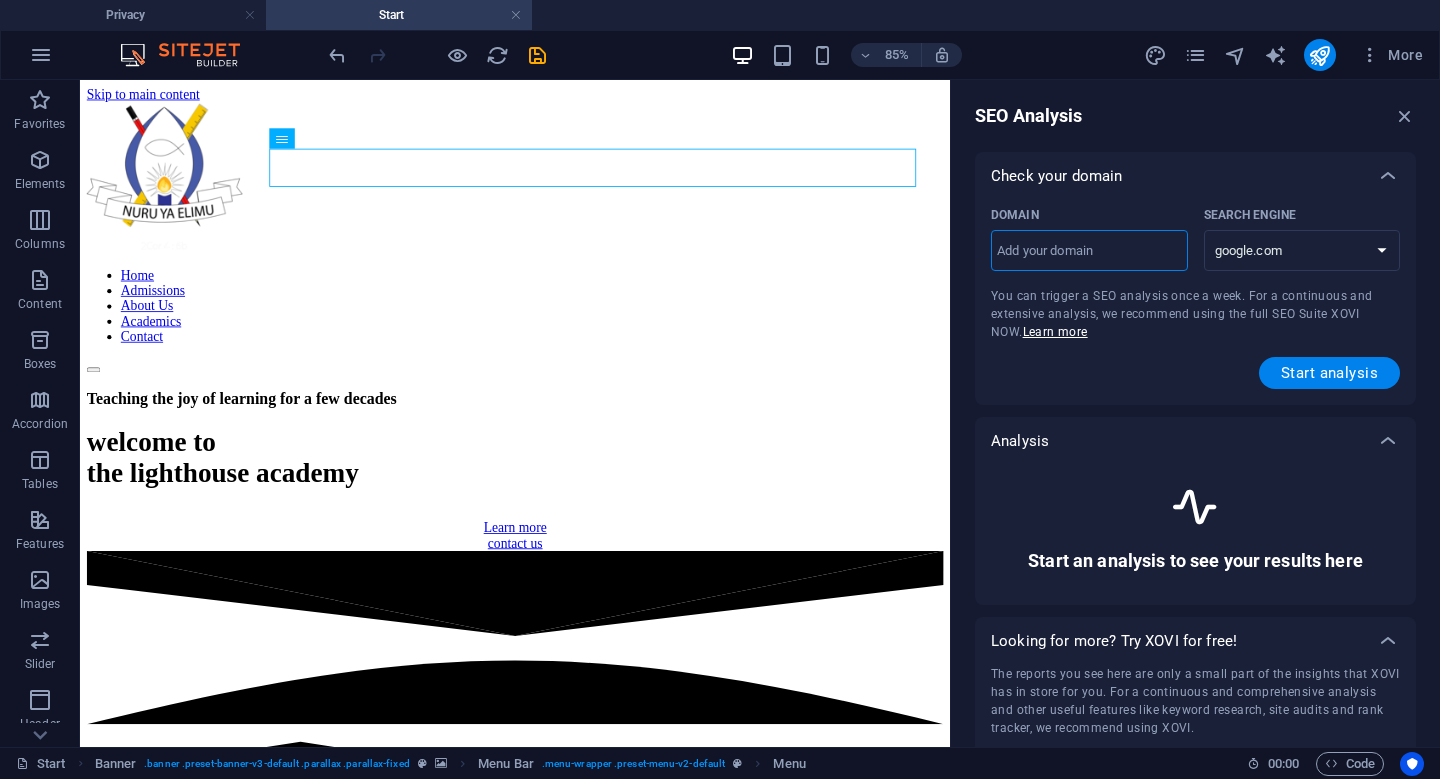 click on "Domain ​" at bounding box center (1089, 251) 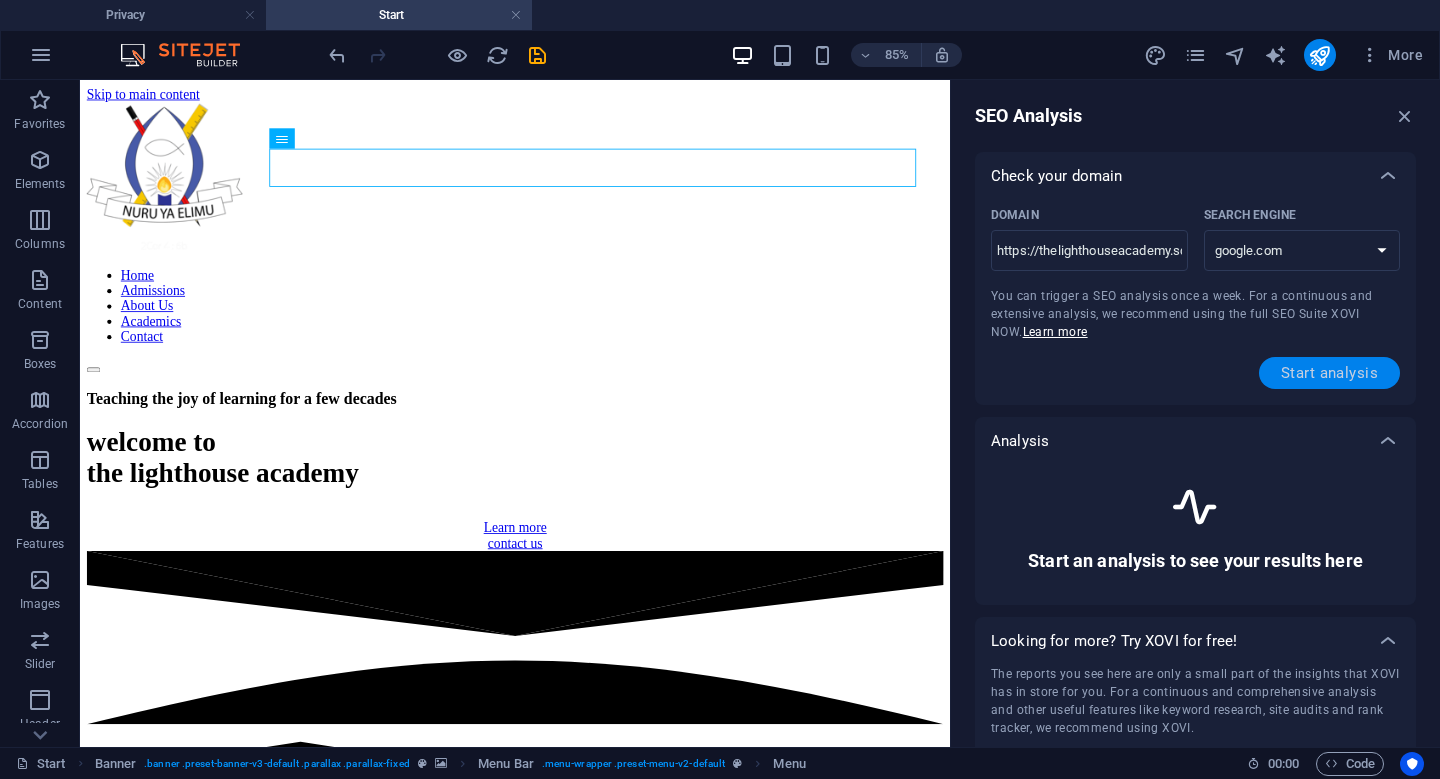 click on "Start analysis" at bounding box center (1329, 373) 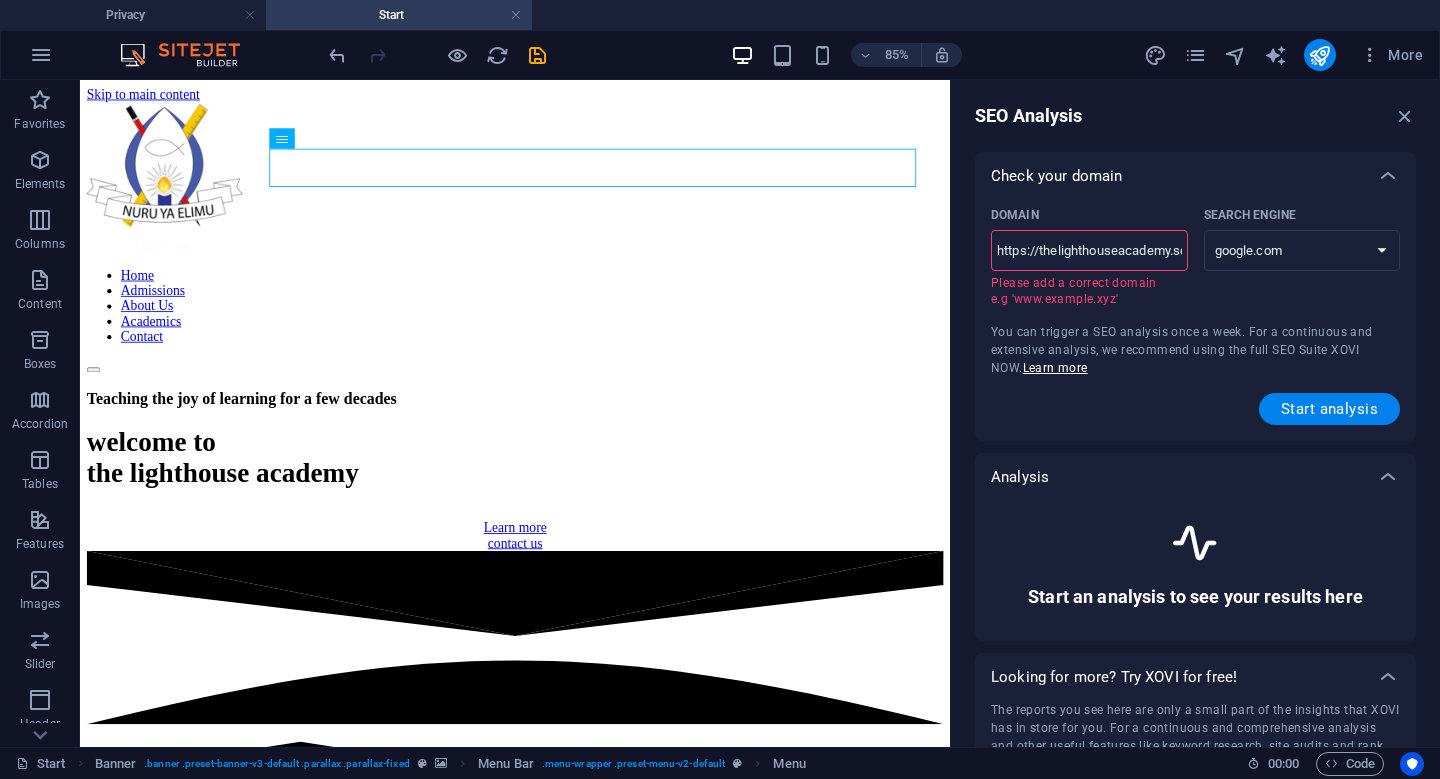click on "https://thelighthouseacademy.sc.ke" at bounding box center (1089, 251) 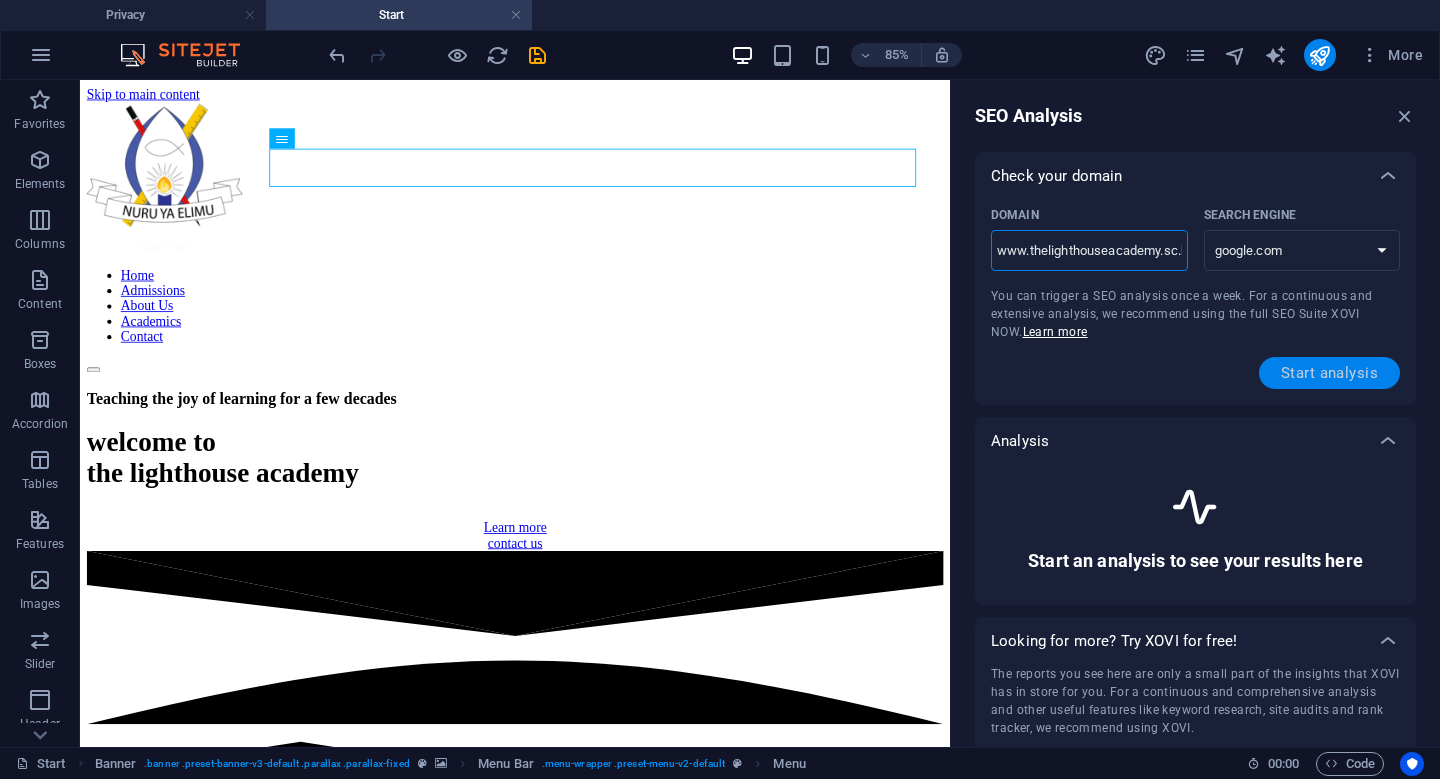 type on "www.thelighthouseacademy.sc.ke" 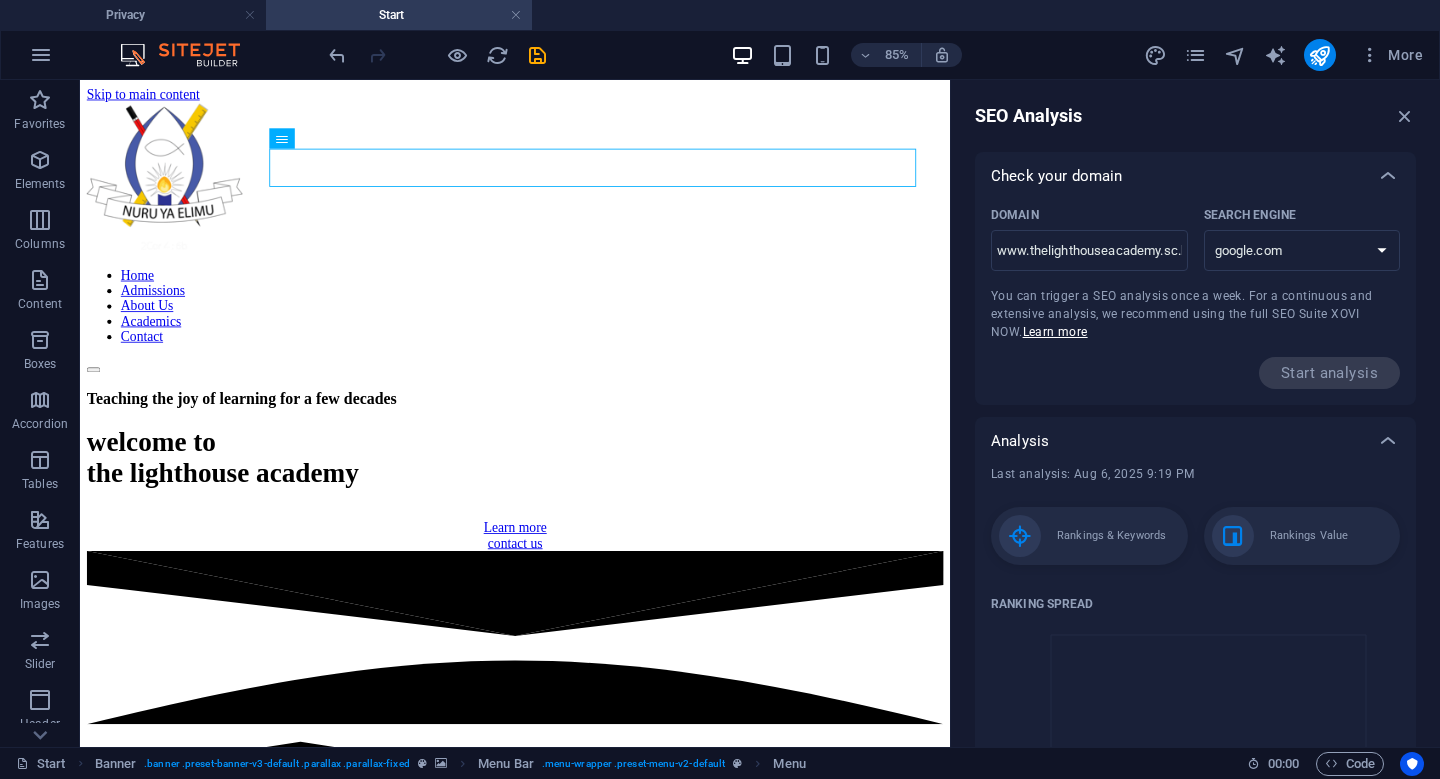 scroll, scrollTop: 0, scrollLeft: 0, axis: both 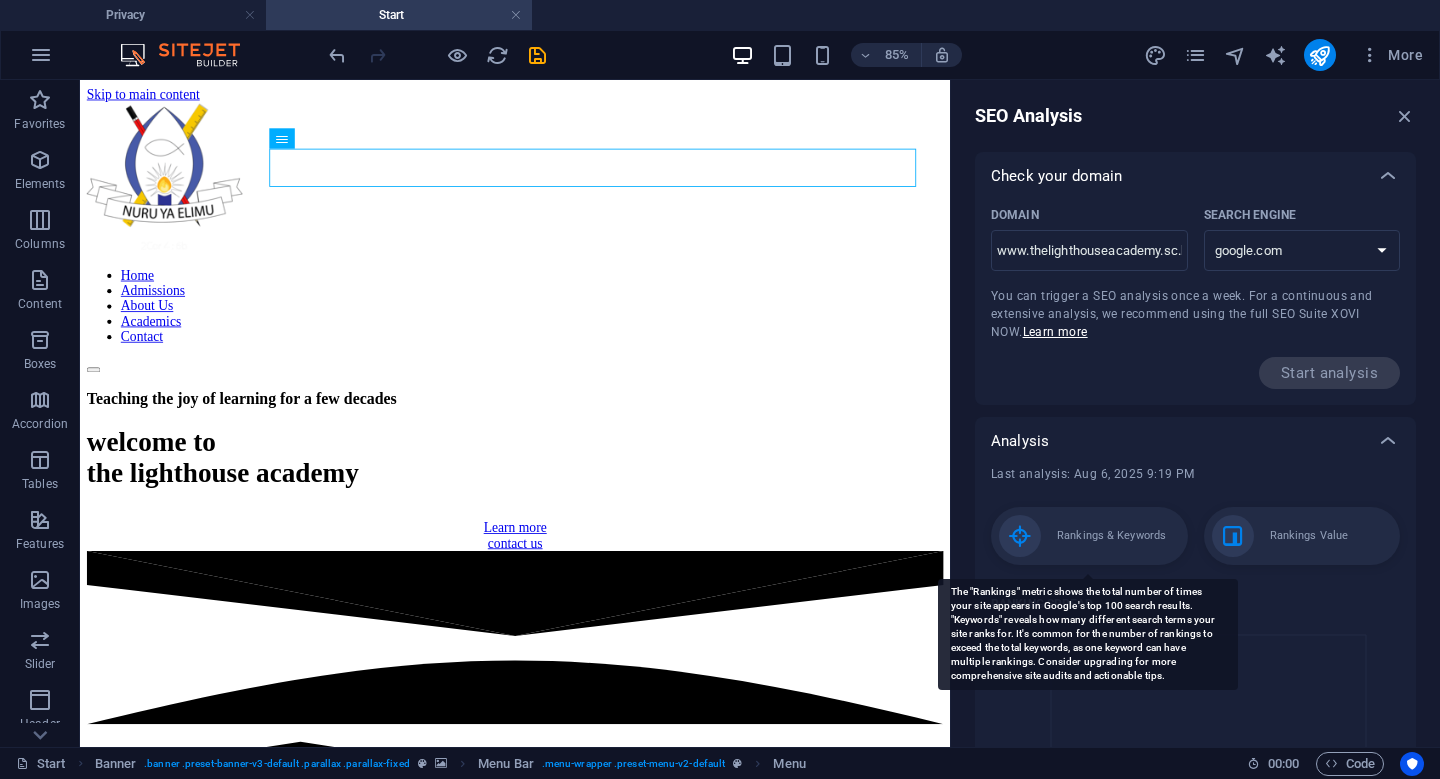 click on "Rankings & Keywords" at bounding box center [1111, 536] 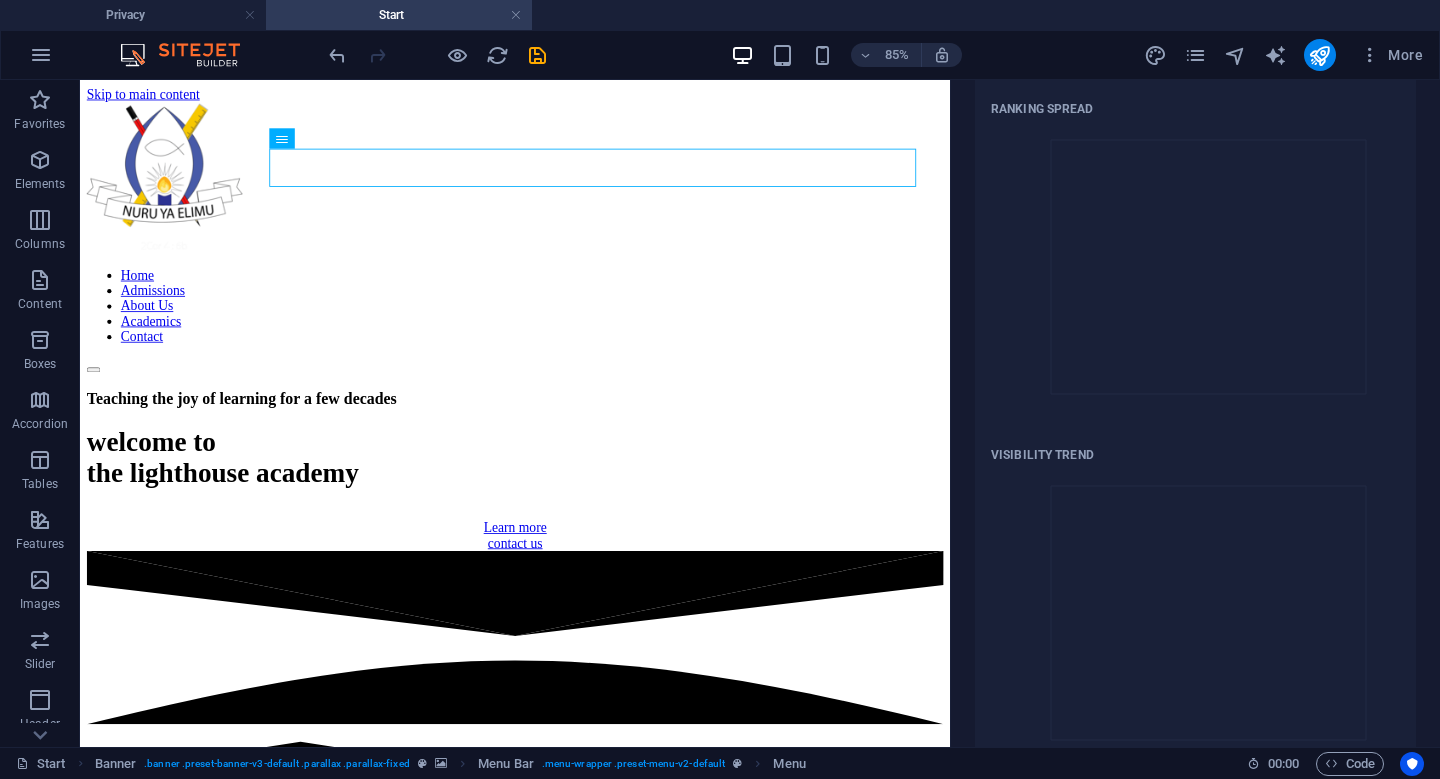 scroll, scrollTop: 524, scrollLeft: 0, axis: vertical 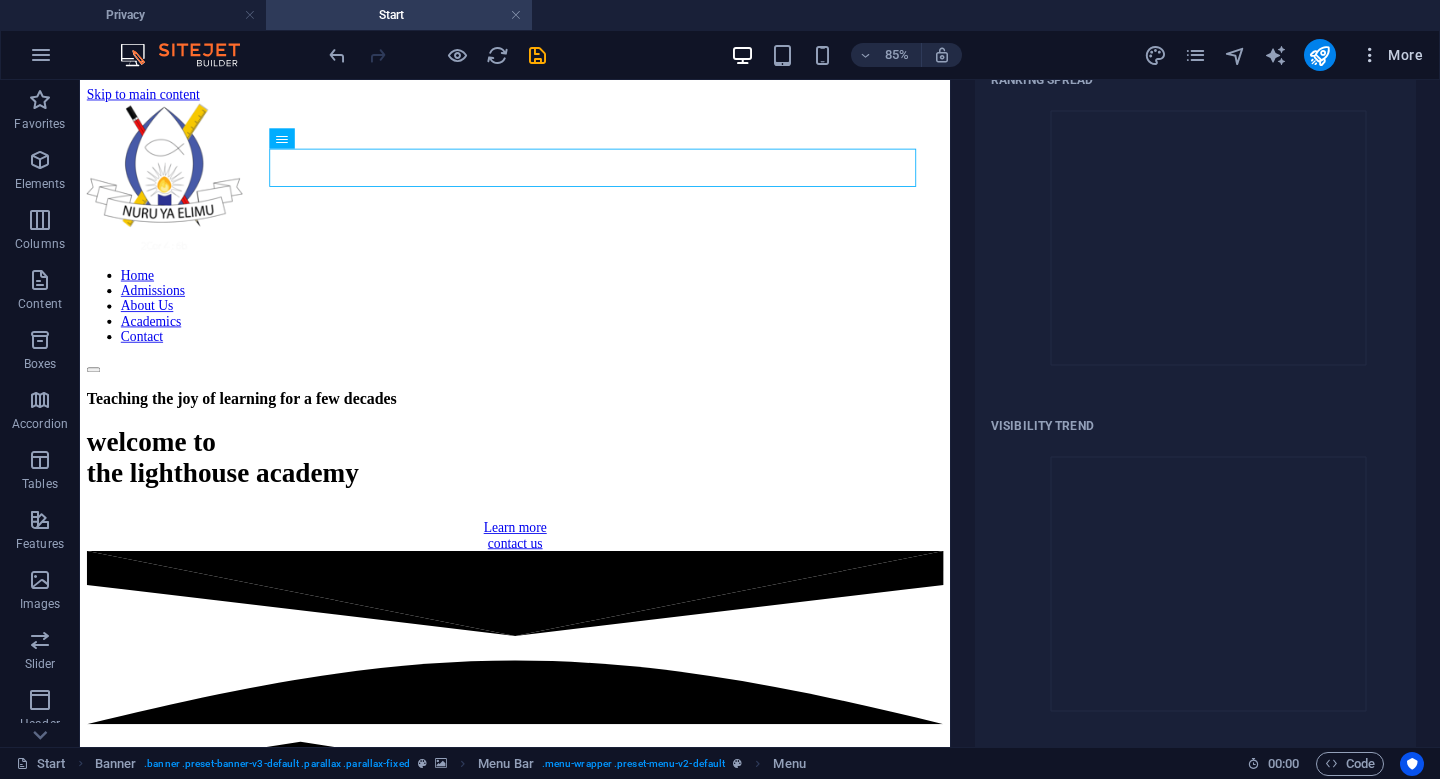 click on "More" at bounding box center [1391, 55] 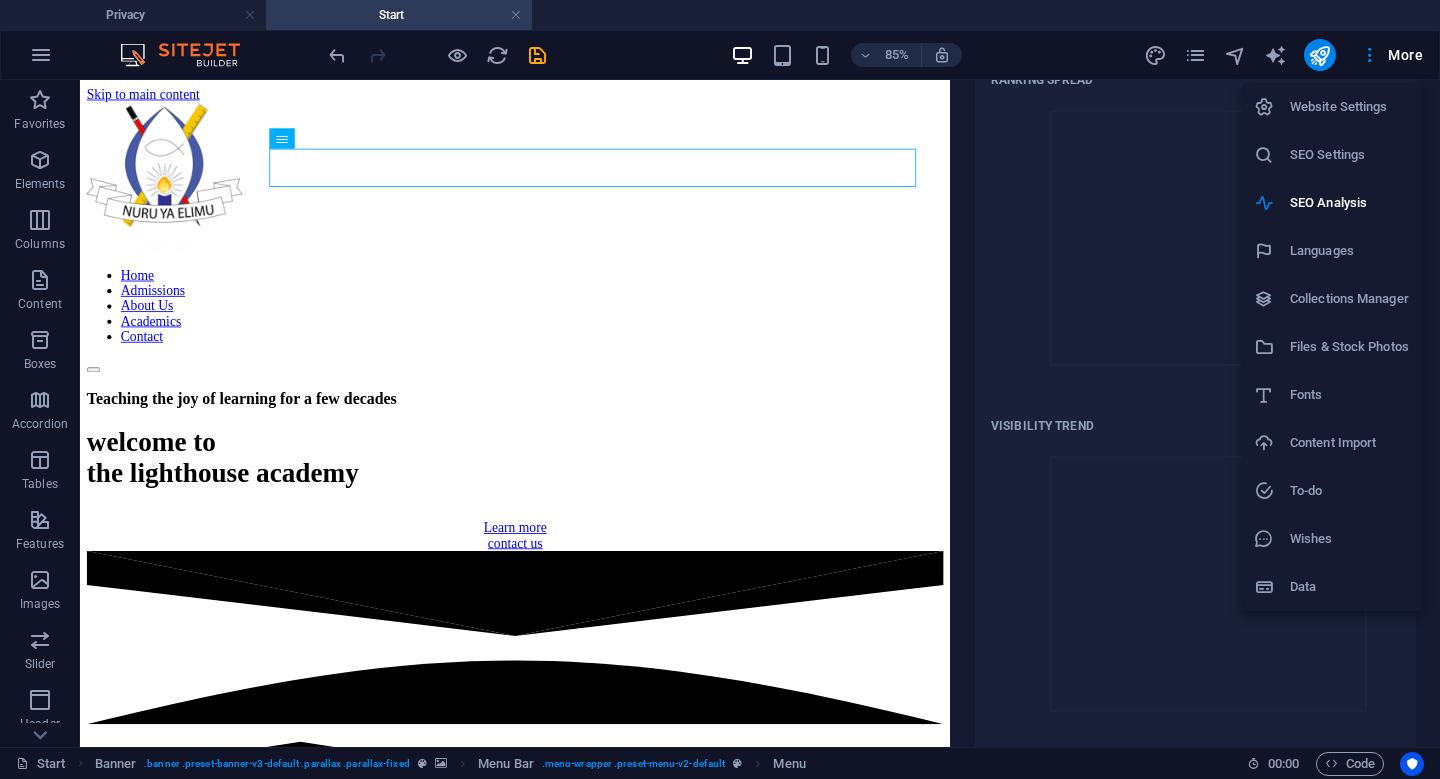 click on "SEO Settings" at bounding box center (1349, 155) 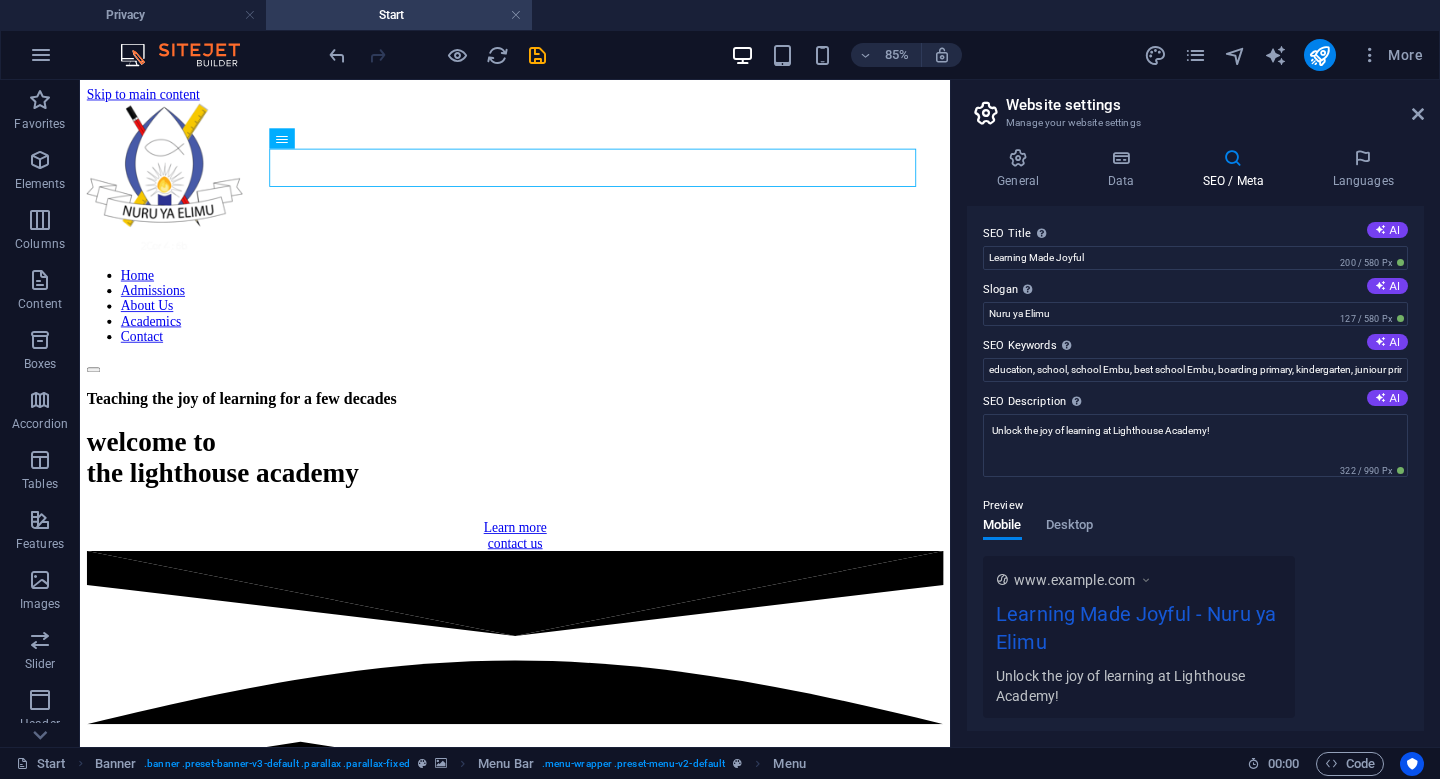 scroll, scrollTop: 0, scrollLeft: 0, axis: both 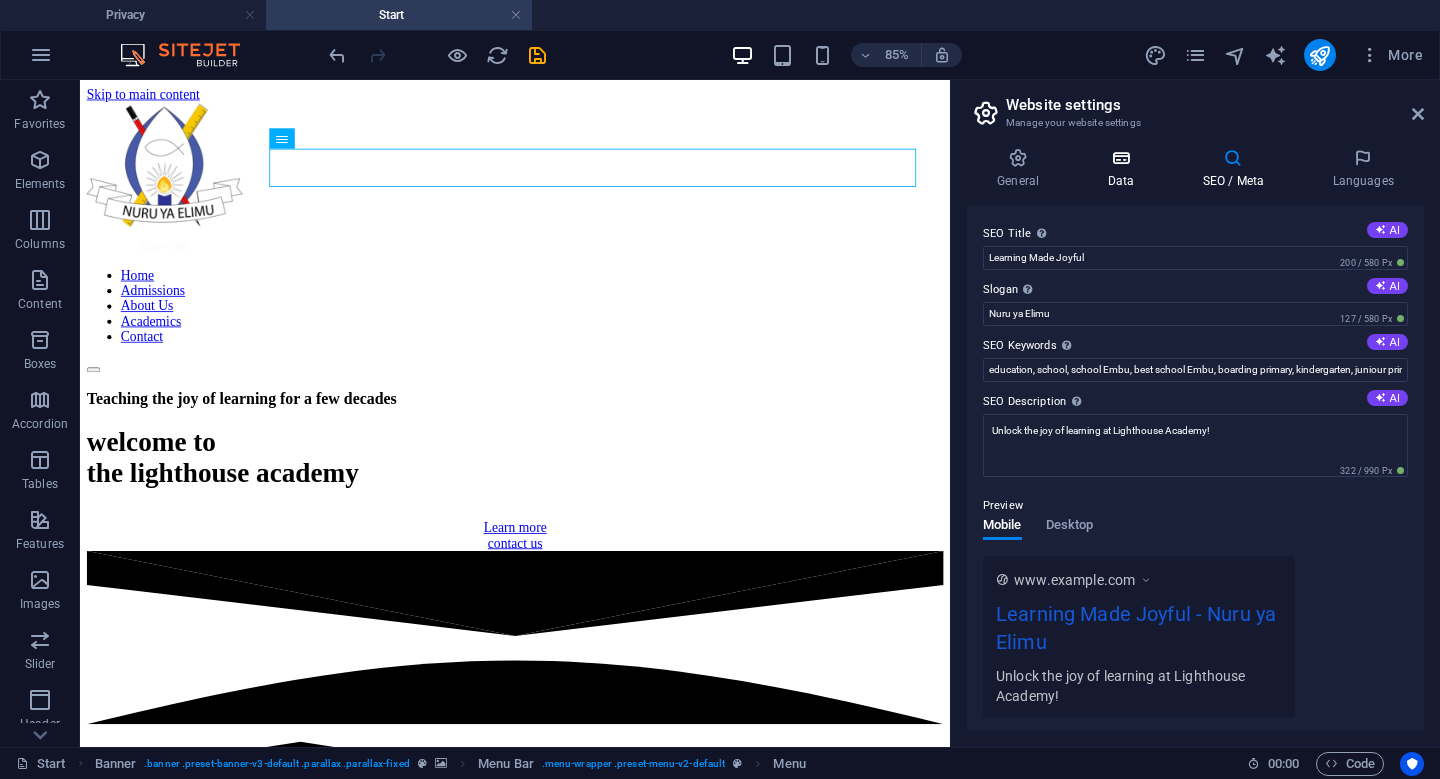 click on "Data" at bounding box center [1124, 169] 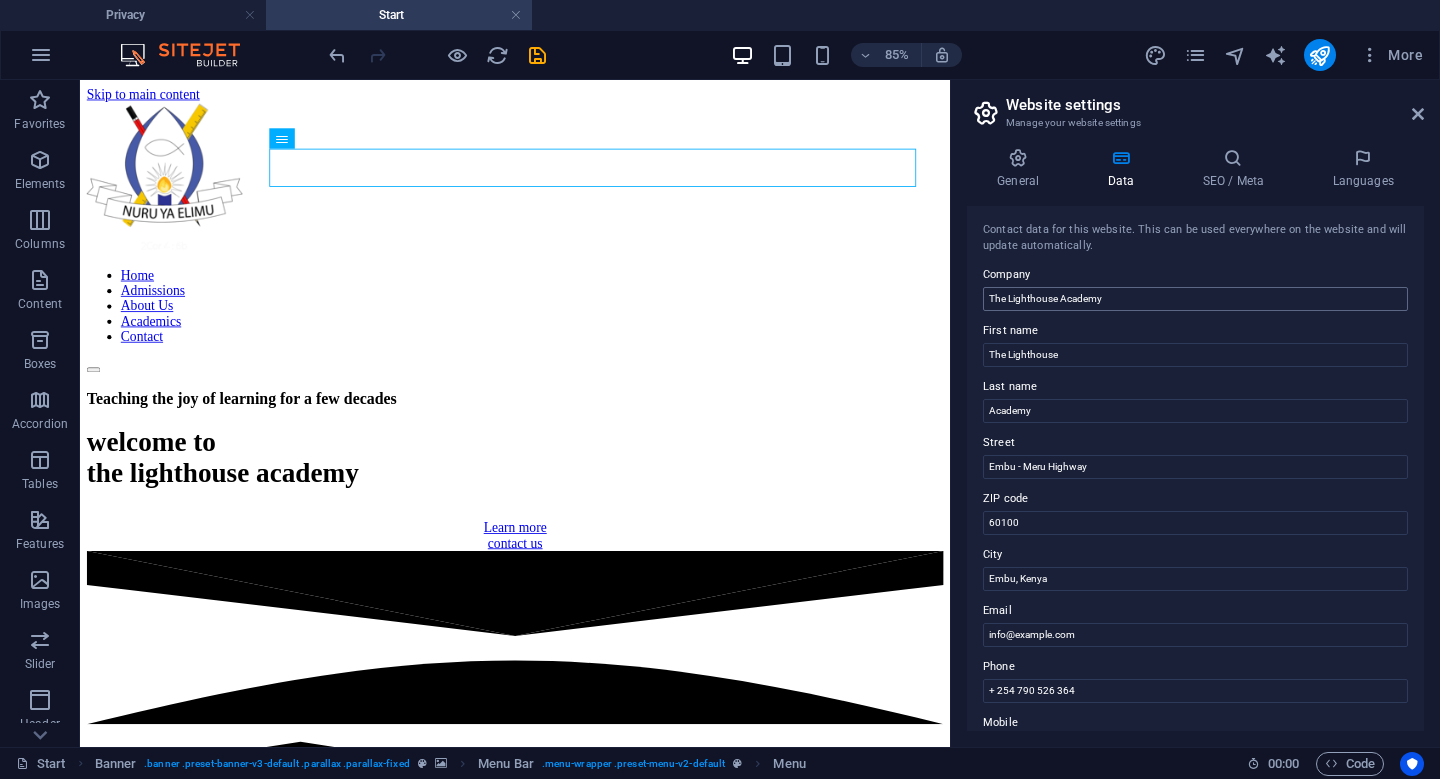 scroll, scrollTop: 0, scrollLeft: 0, axis: both 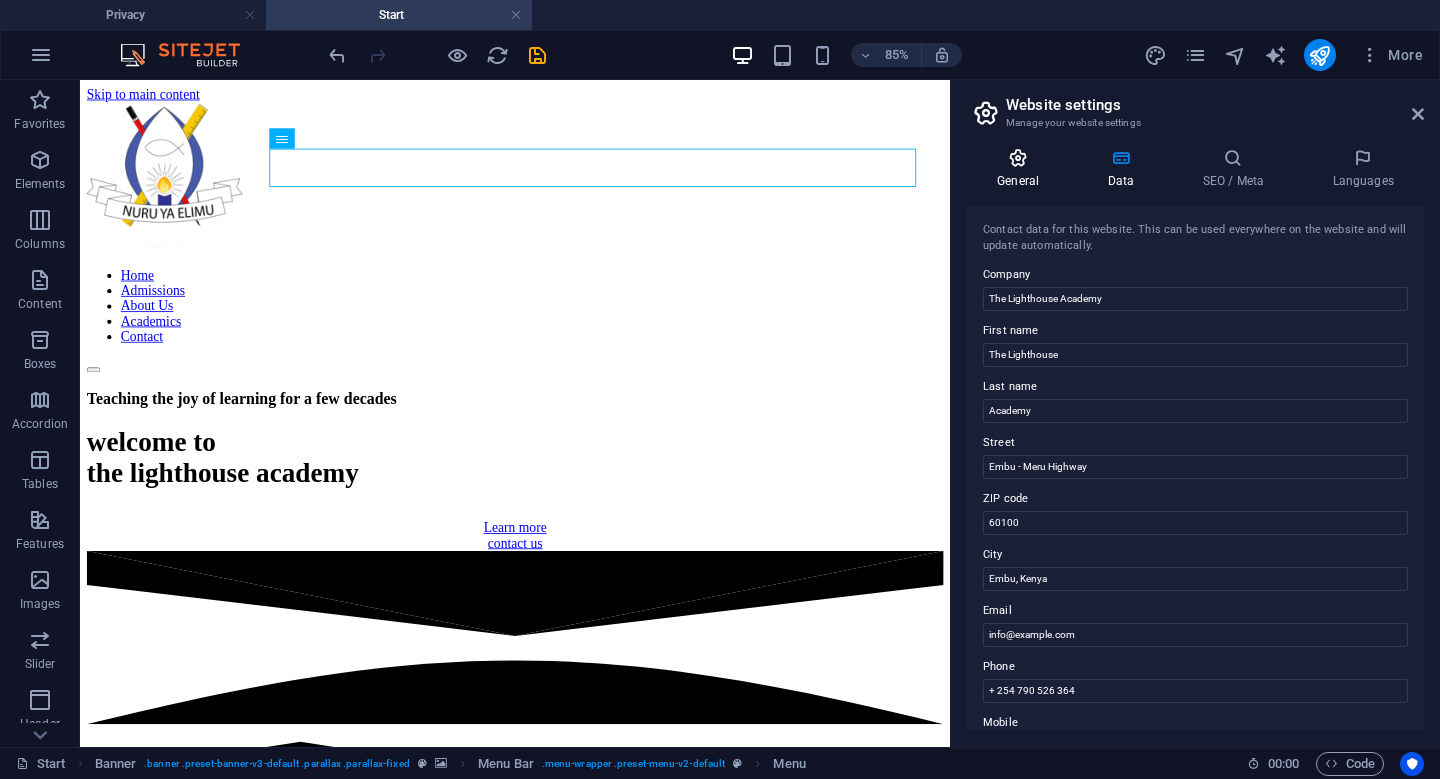 click at bounding box center (1018, 158) 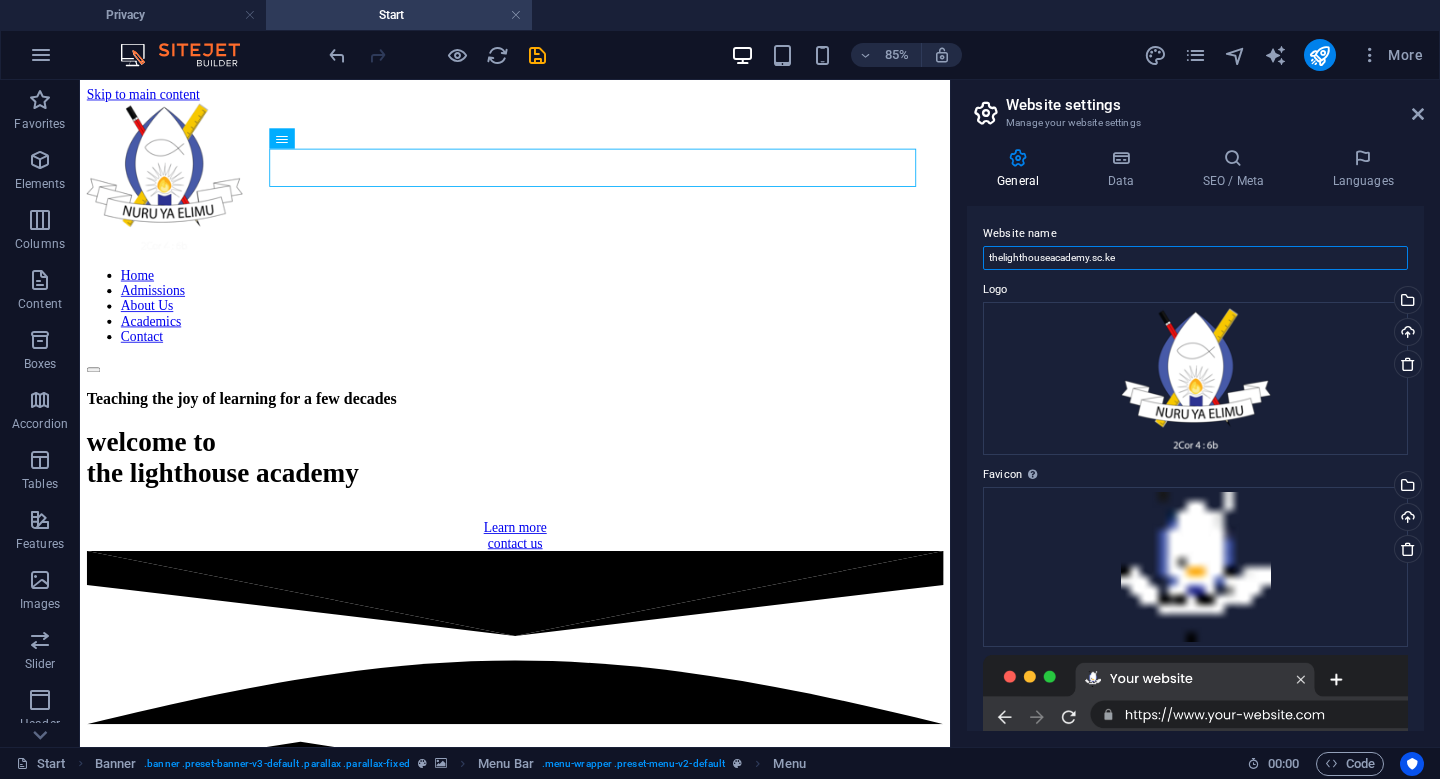 click on "thelighthouseacademy.sc.ke" at bounding box center [1195, 258] 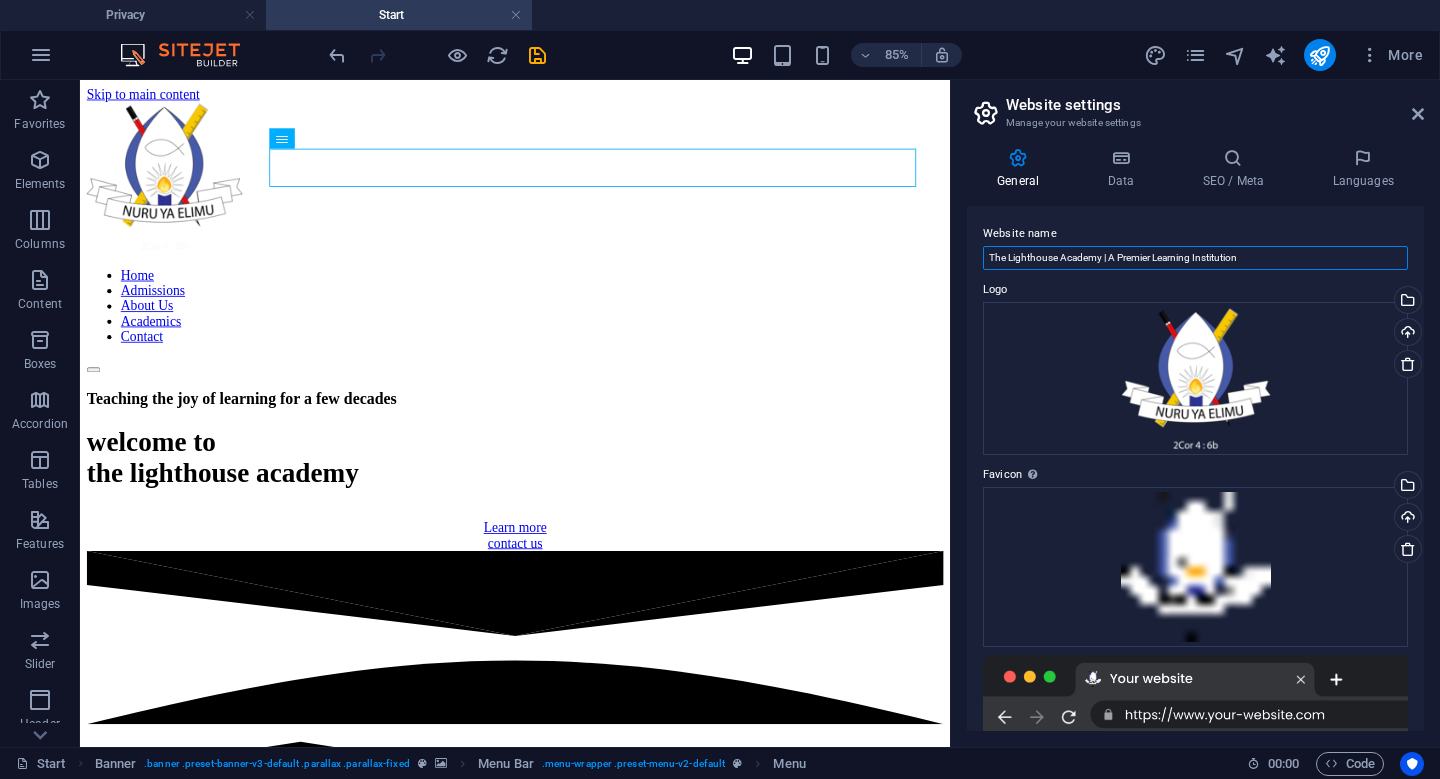 type on "The Lighthouse Academy | A Premier Learning Institution" 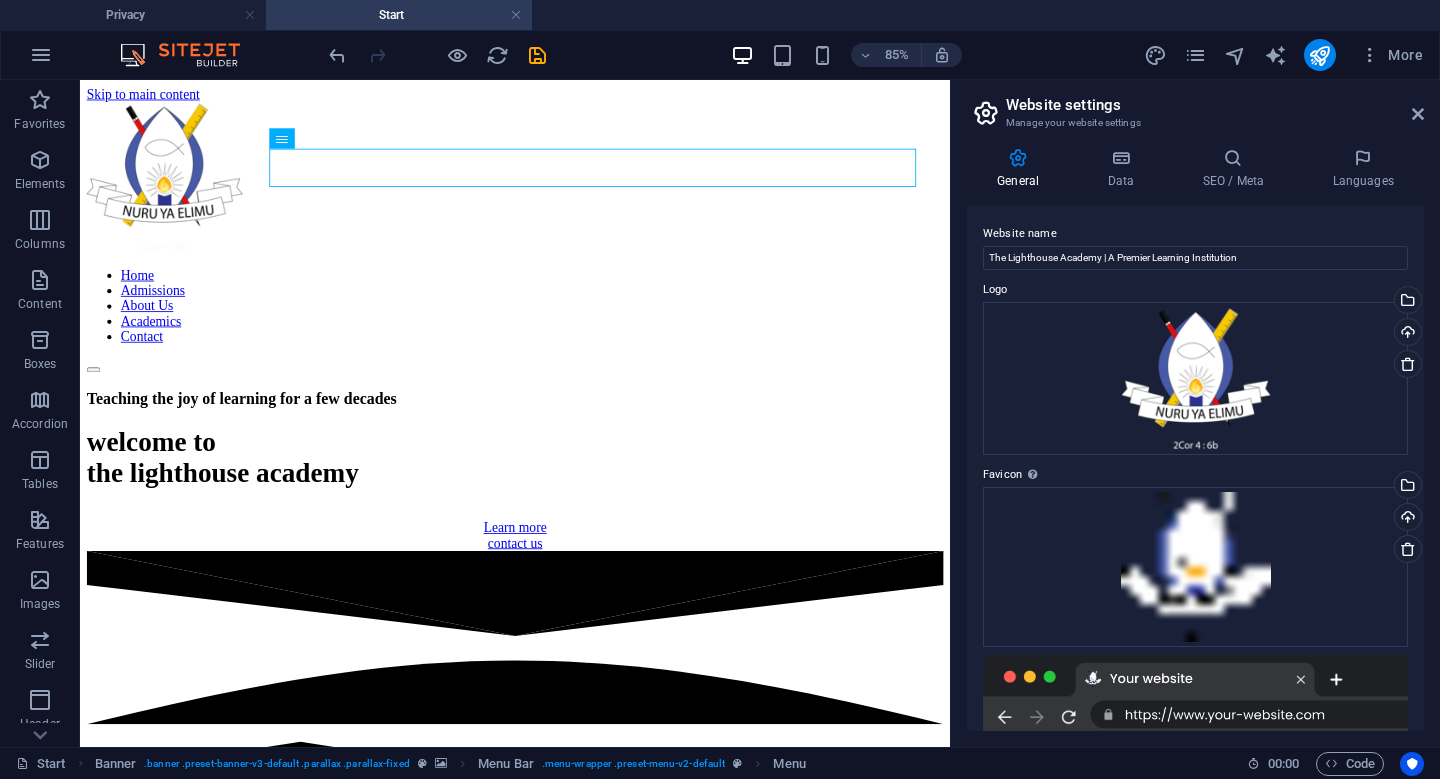 click on "Manage your website settings" at bounding box center [1195, 123] 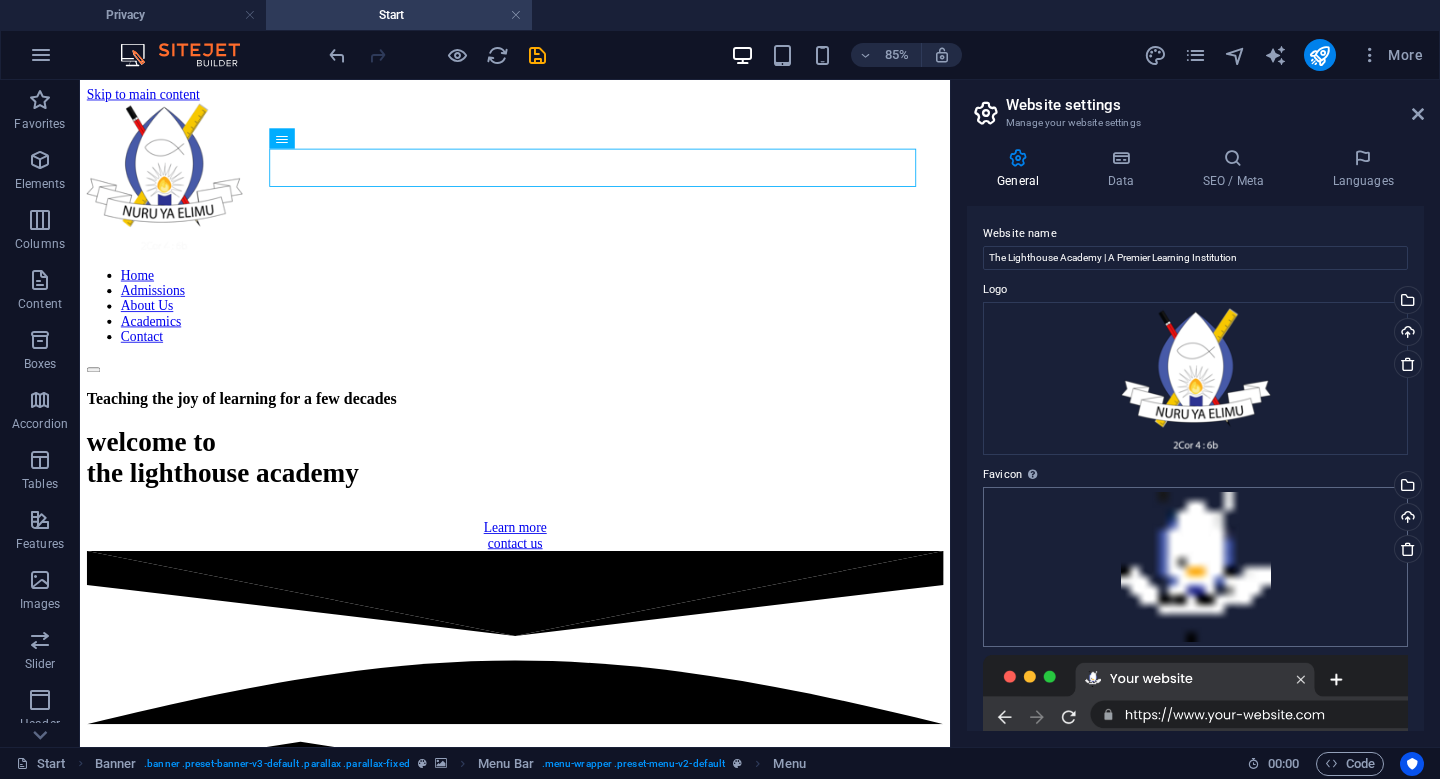 scroll, scrollTop: 0, scrollLeft: 0, axis: both 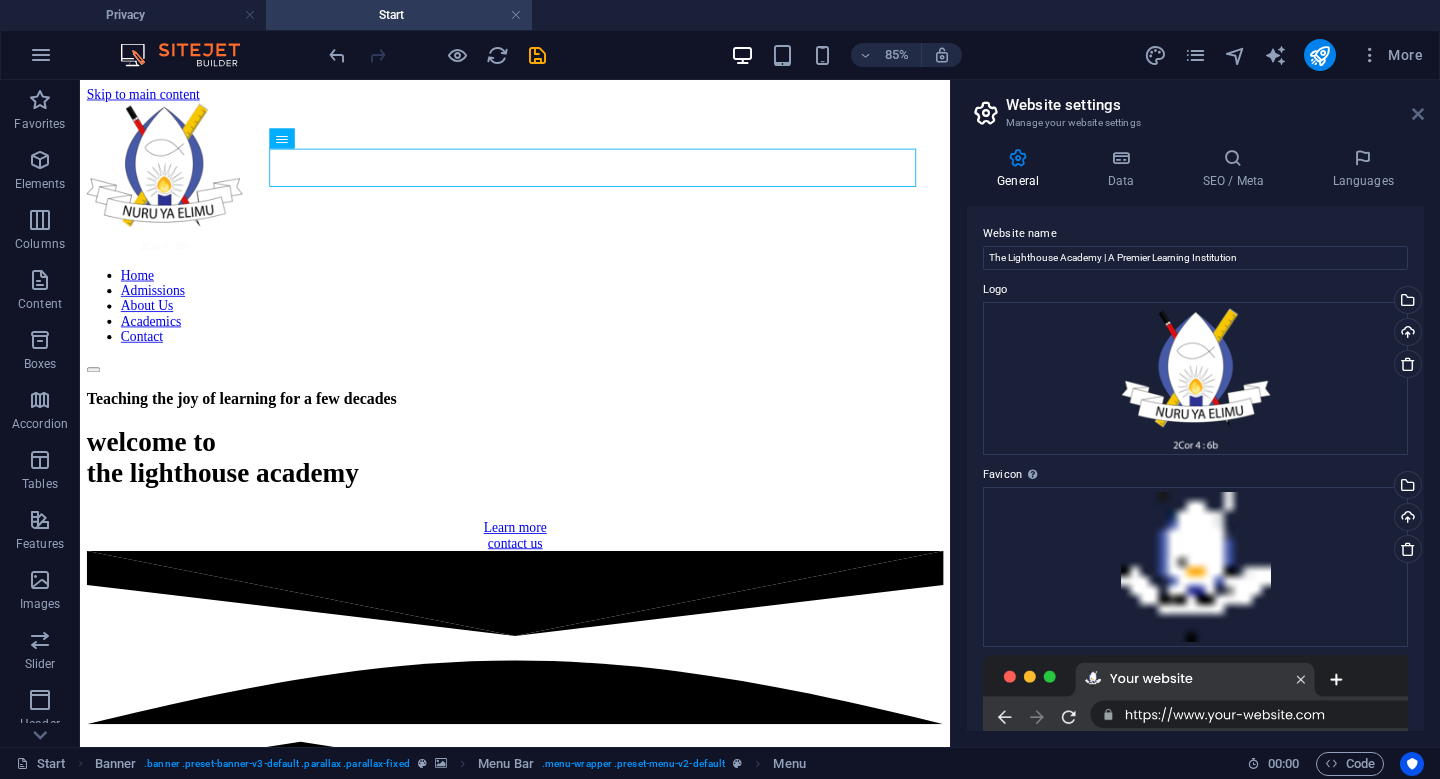 click at bounding box center (1418, 114) 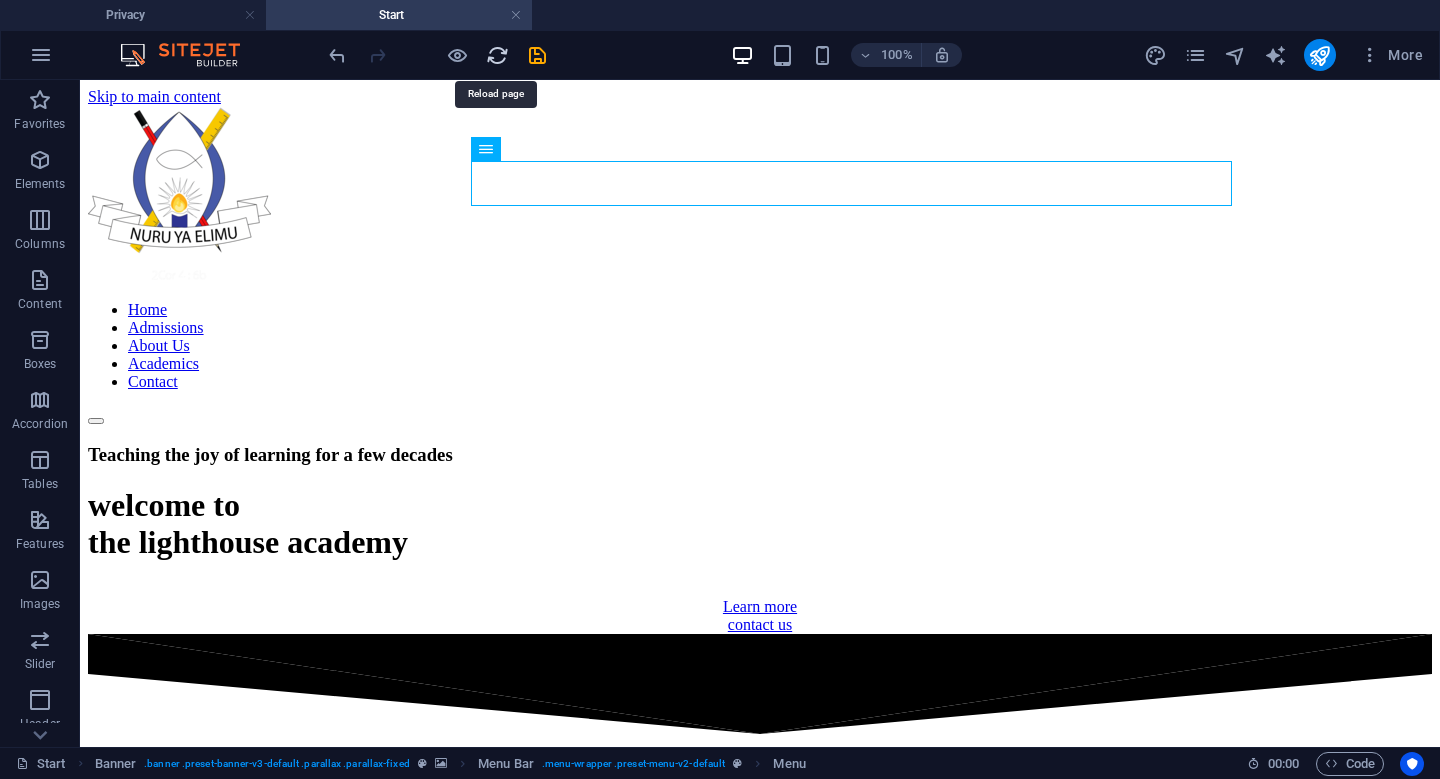 click at bounding box center [497, 55] 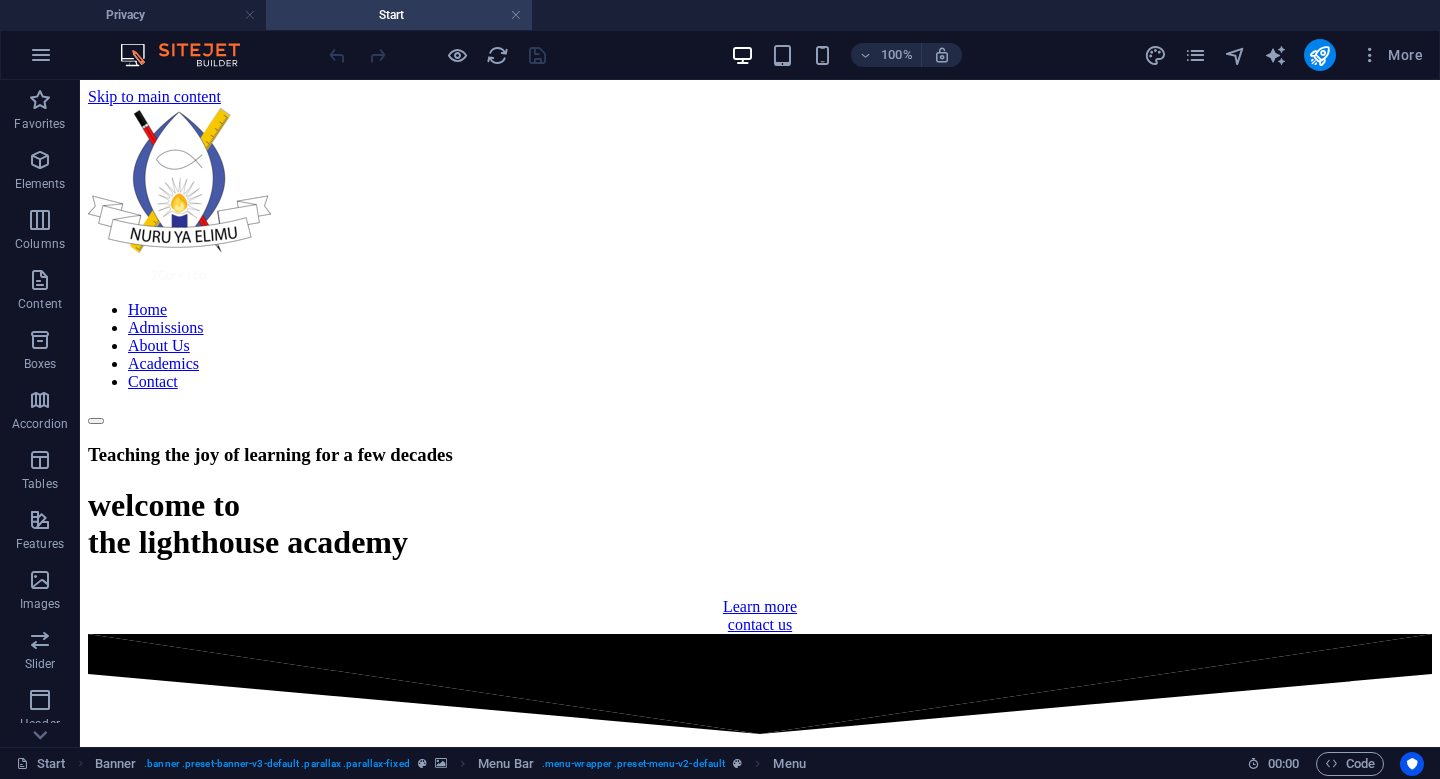 scroll, scrollTop: 0, scrollLeft: 0, axis: both 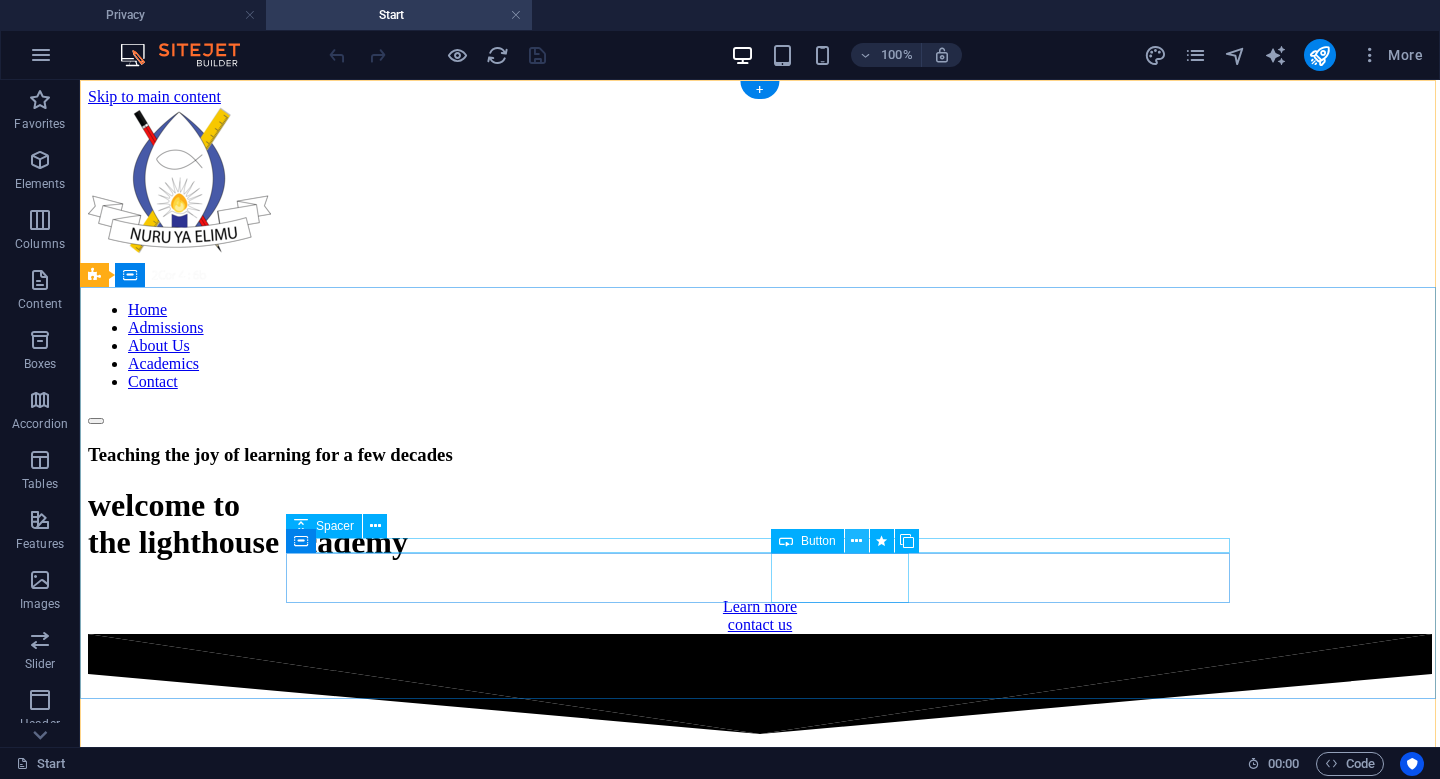 click at bounding box center [856, 541] 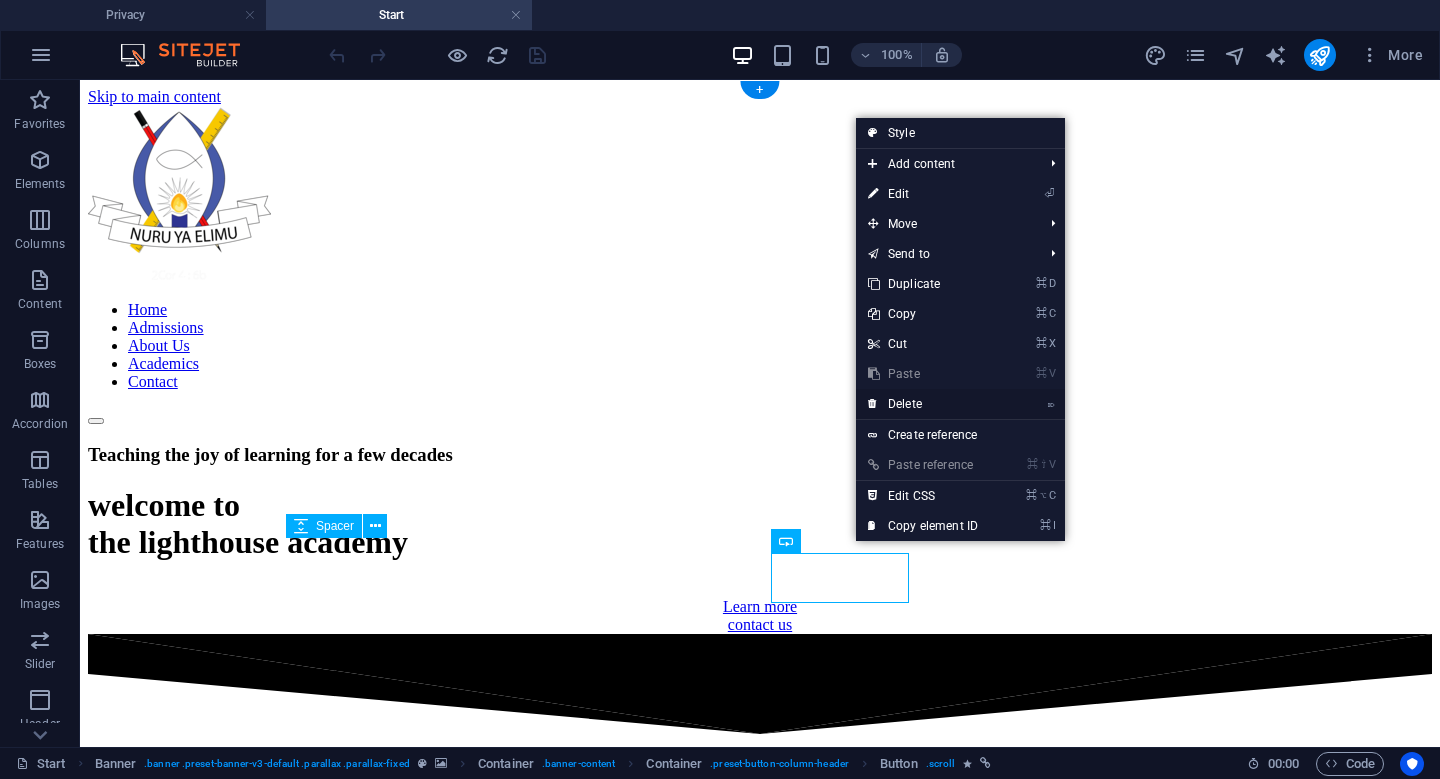 click on "⌦  Delete" at bounding box center [923, 404] 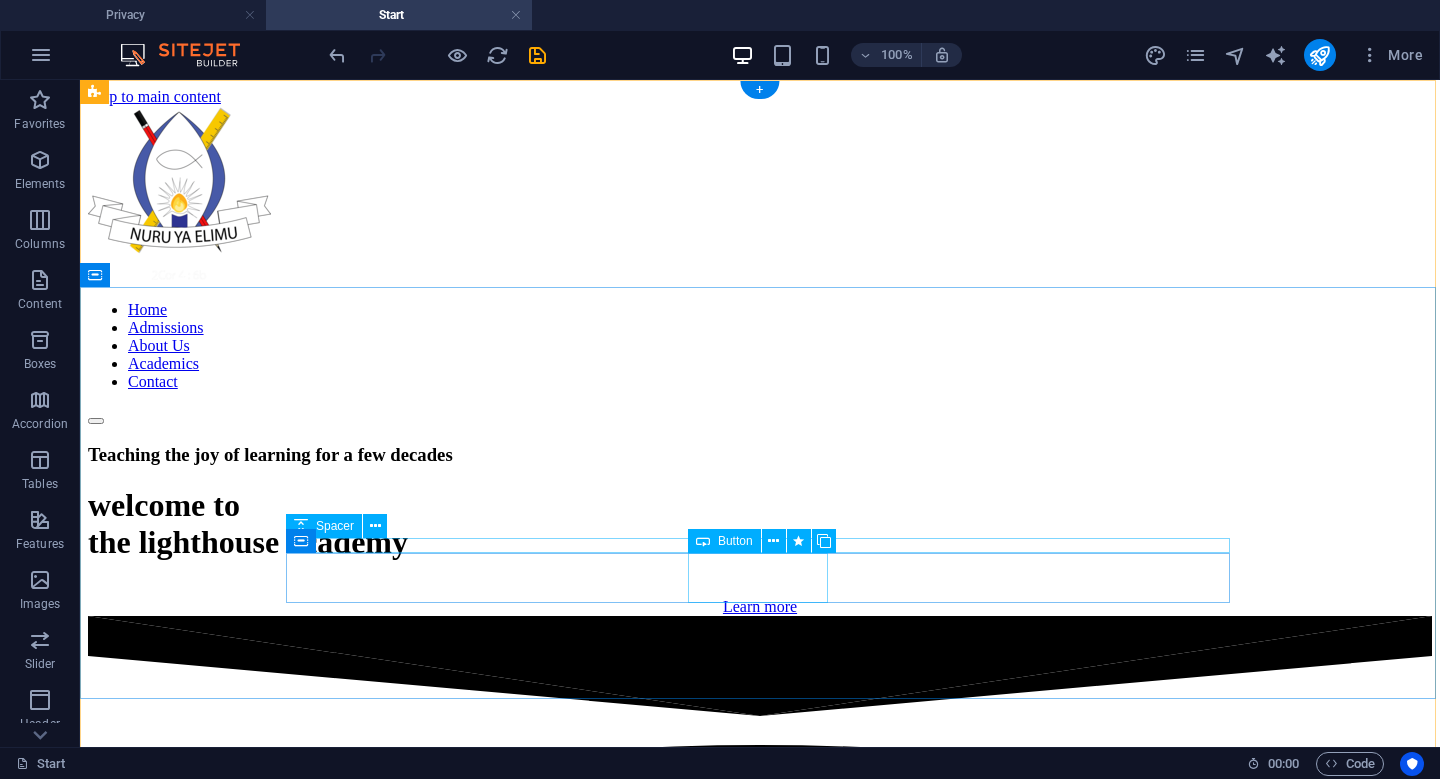 click on "Button" at bounding box center (735, 541) 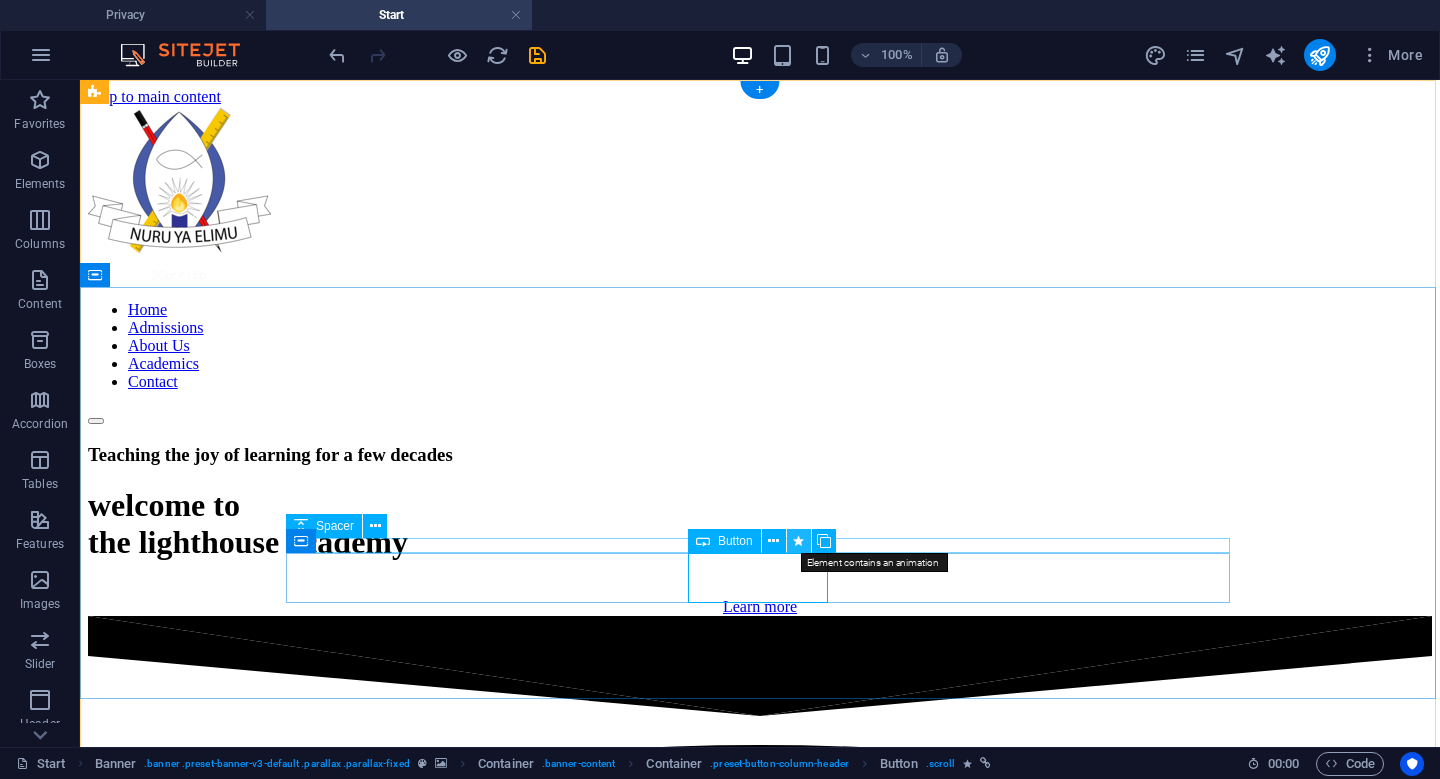 drag, startPoint x: 797, startPoint y: 541, endPoint x: 365, endPoint y: 462, distance: 439.16397 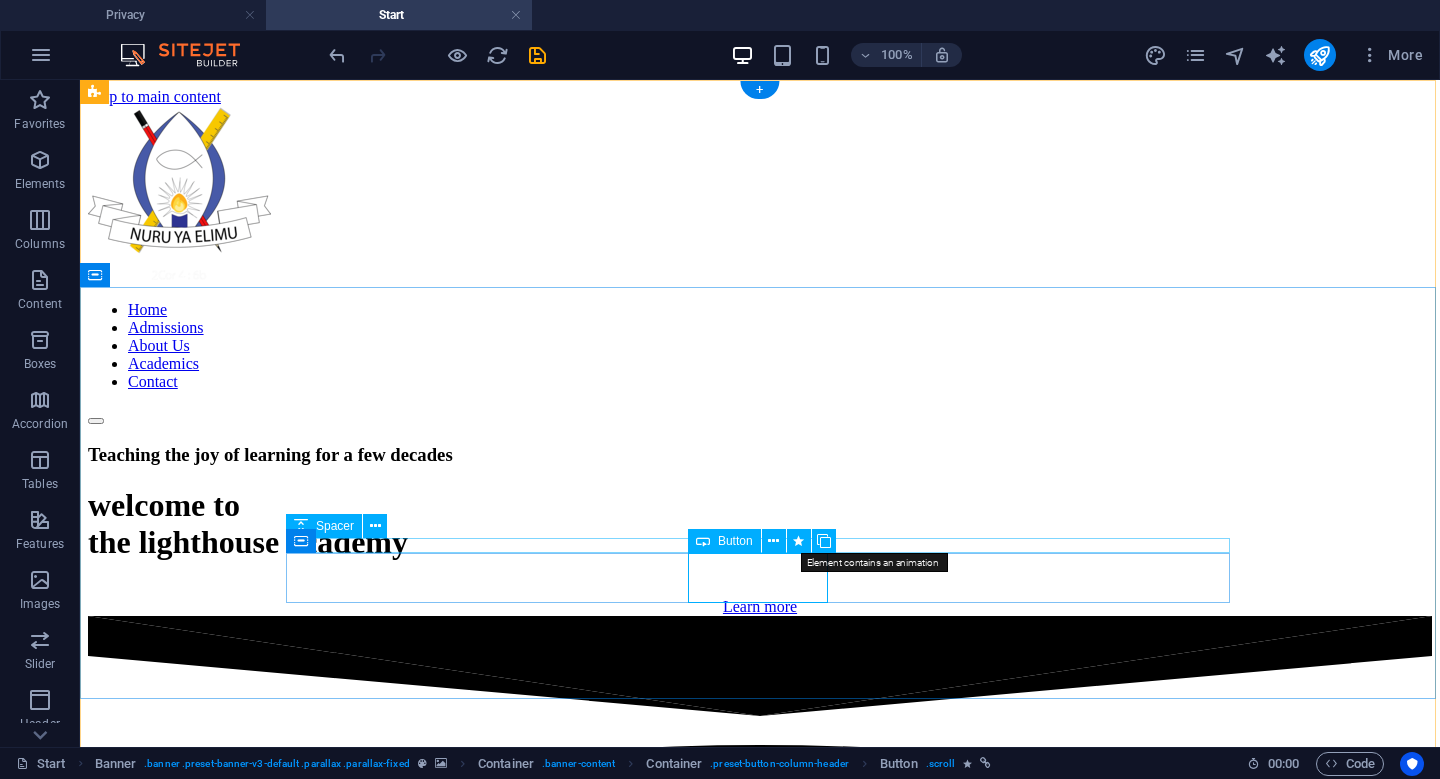 select on "move-left-to-right" 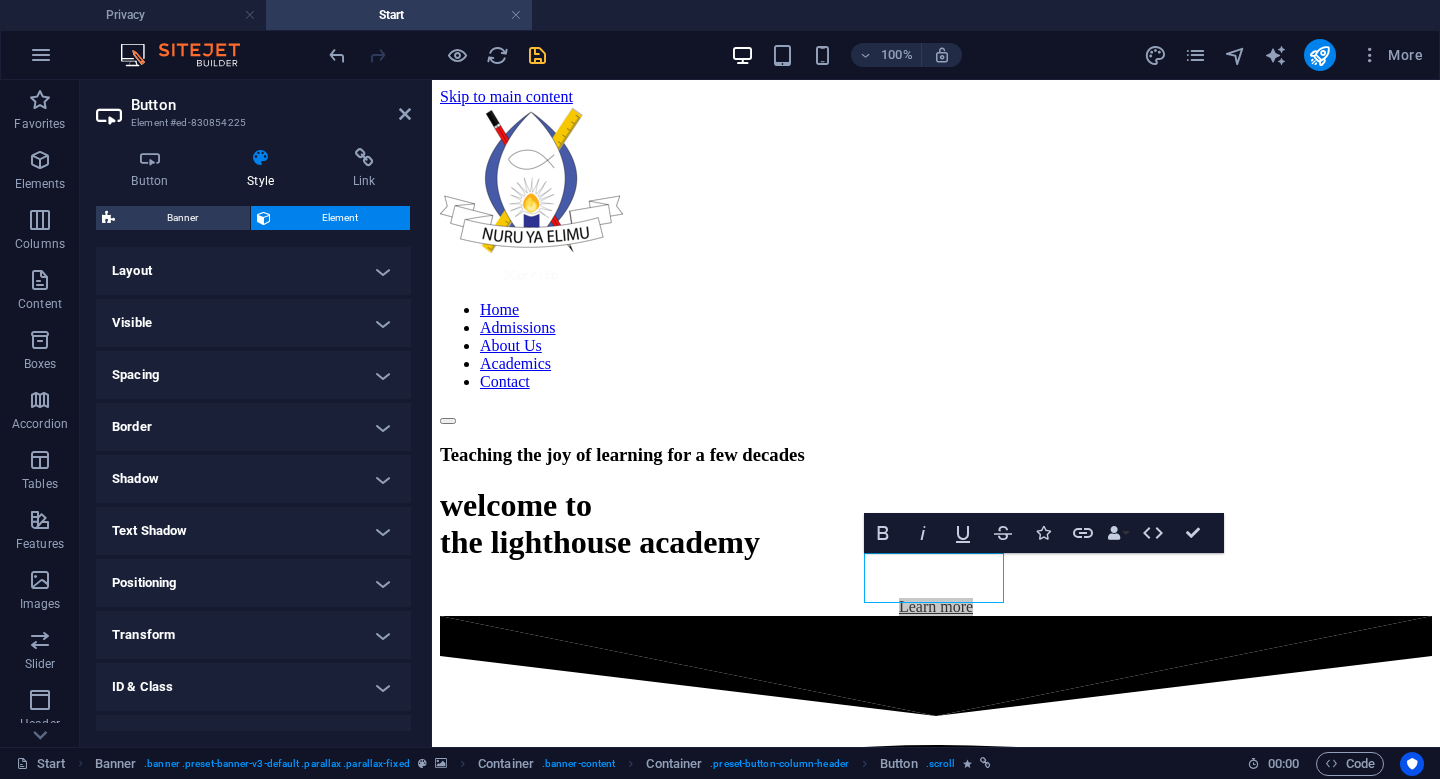 click at bounding box center (537, 55) 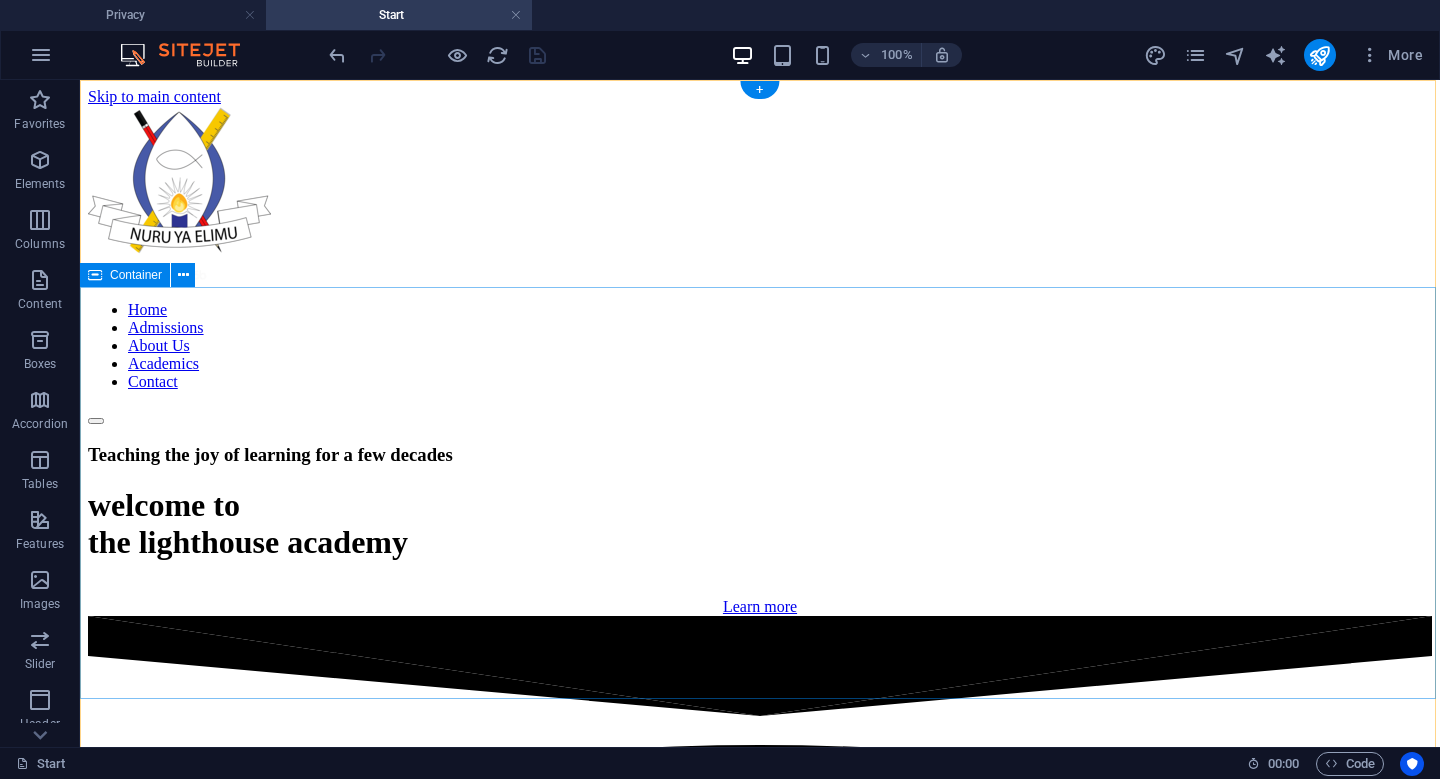 click on "Home Admissions About Us Academics Contact" at bounding box center (760, 265) 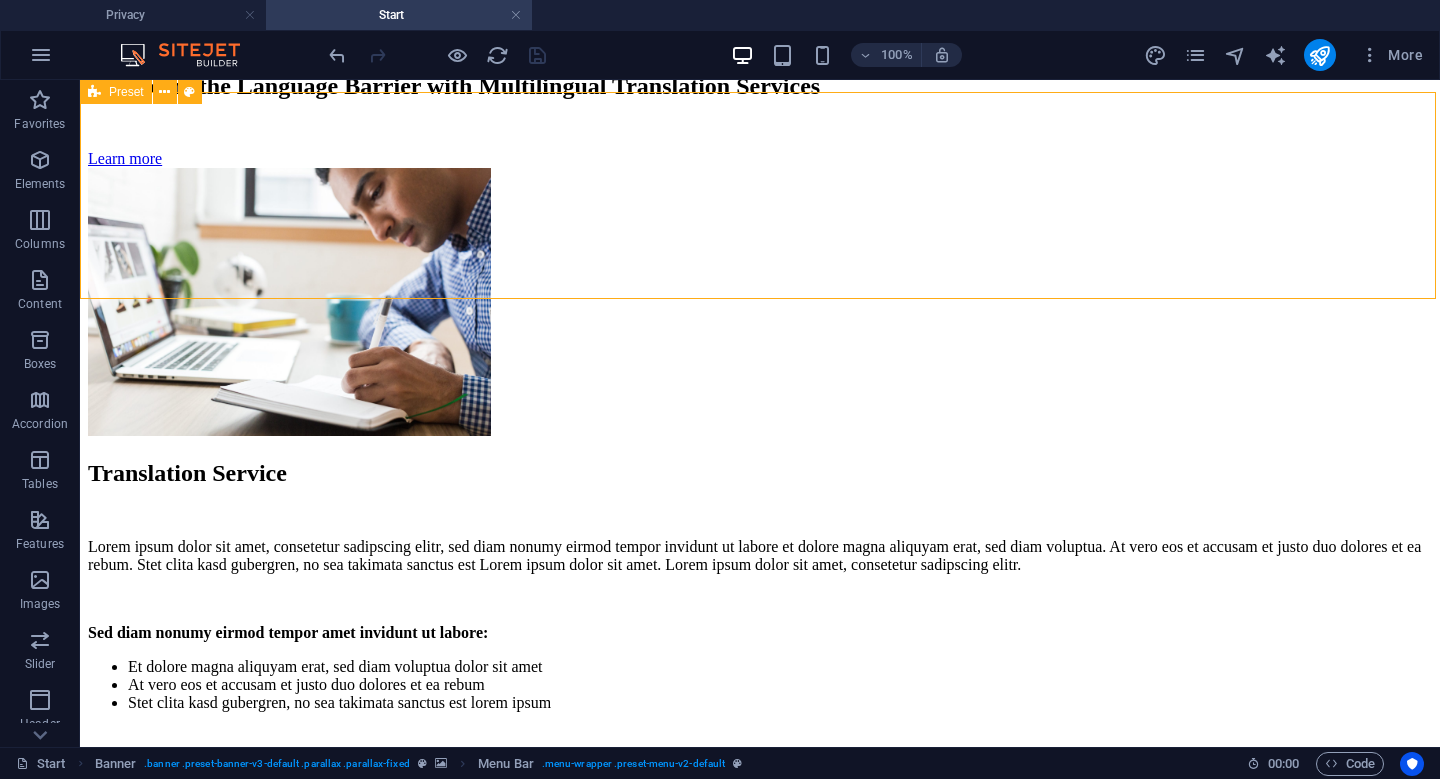 scroll, scrollTop: 7558, scrollLeft: 0, axis: vertical 